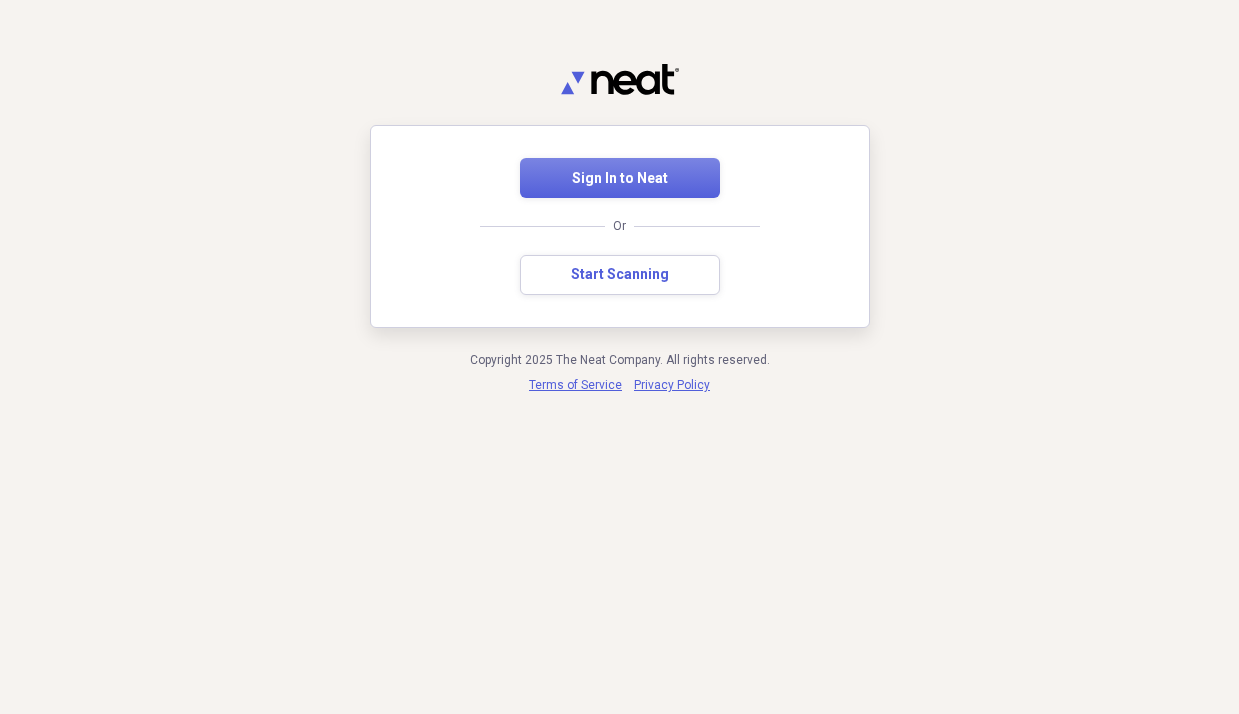 scroll, scrollTop: 0, scrollLeft: 0, axis: both 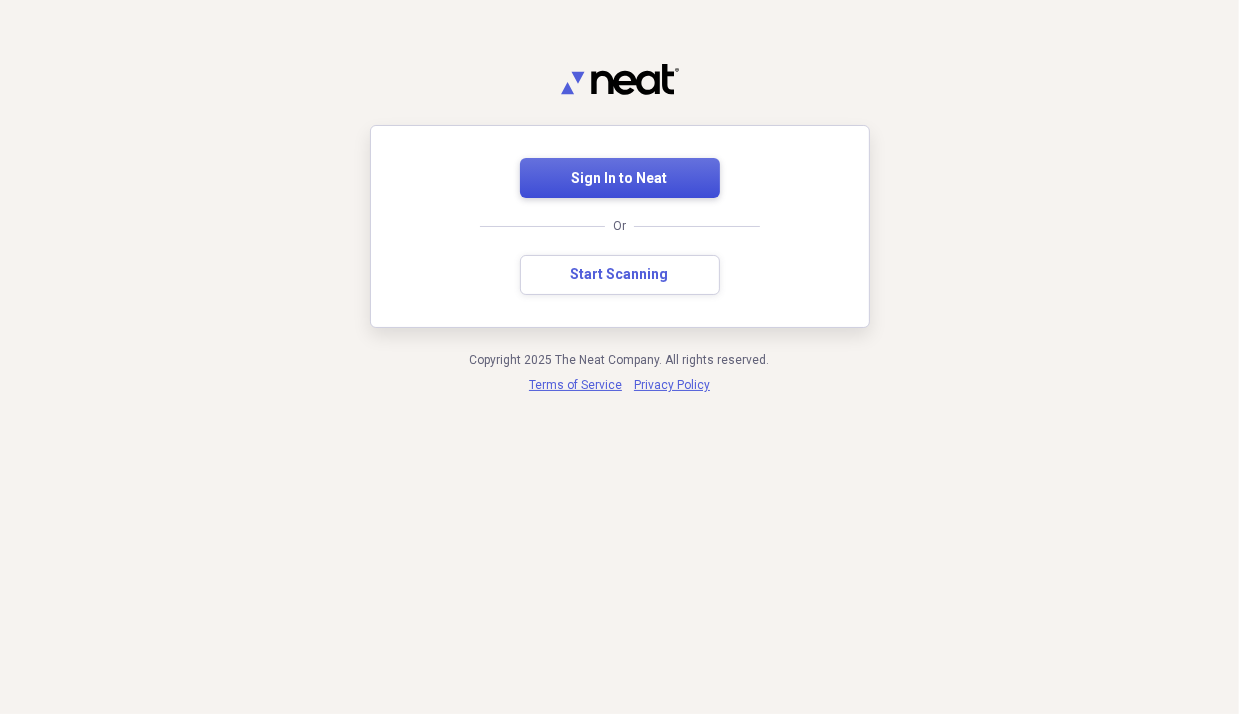 click on "Sign In to Neat" at bounding box center [620, 179] 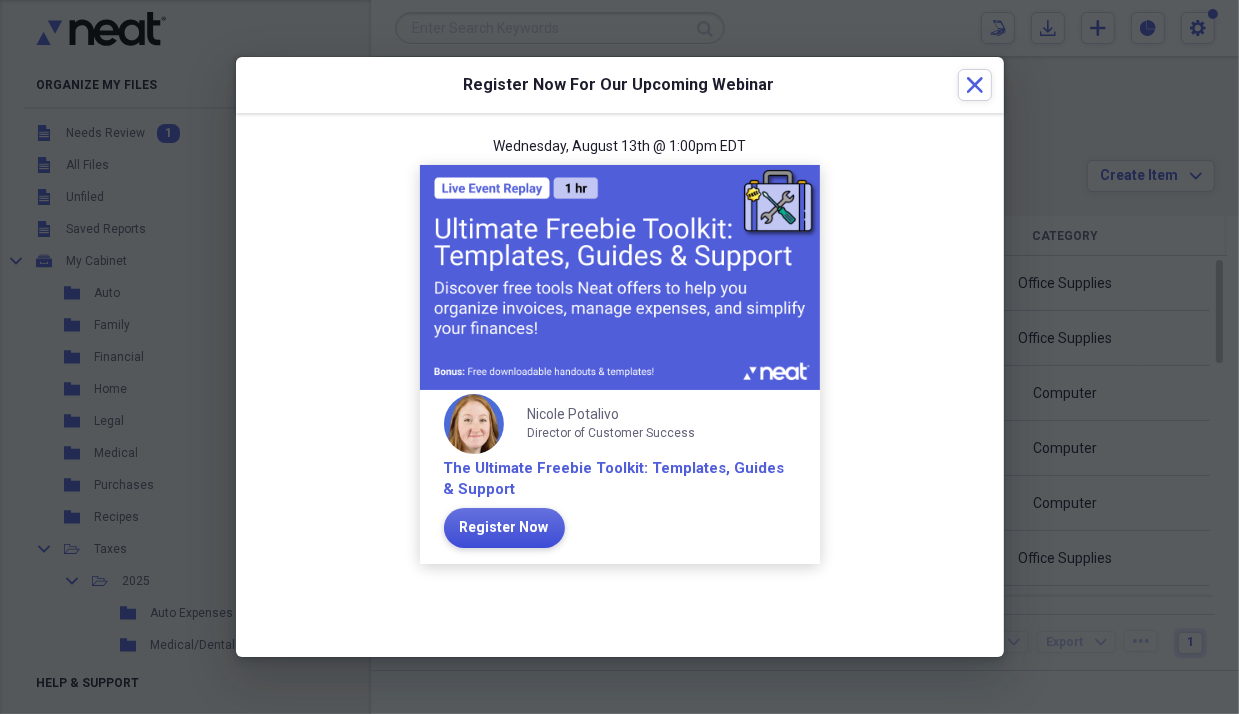 click on "Register Now" at bounding box center (504, 528) 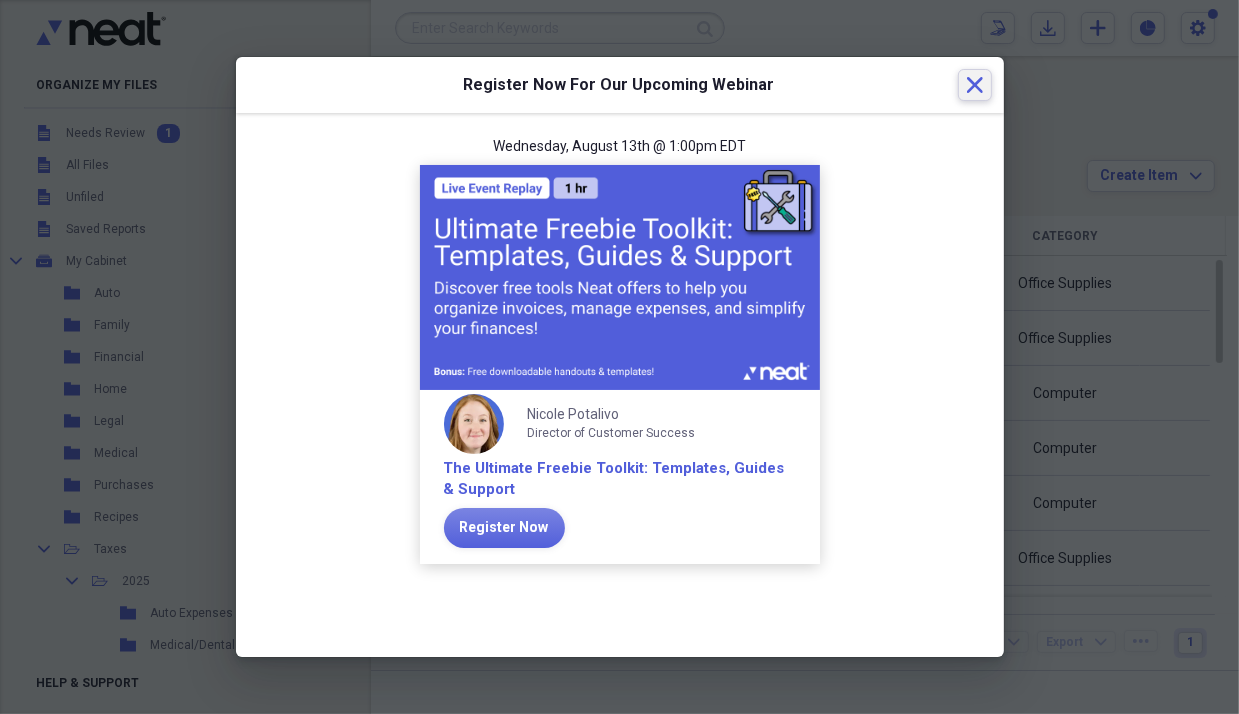 click on "Close" at bounding box center (975, 85) 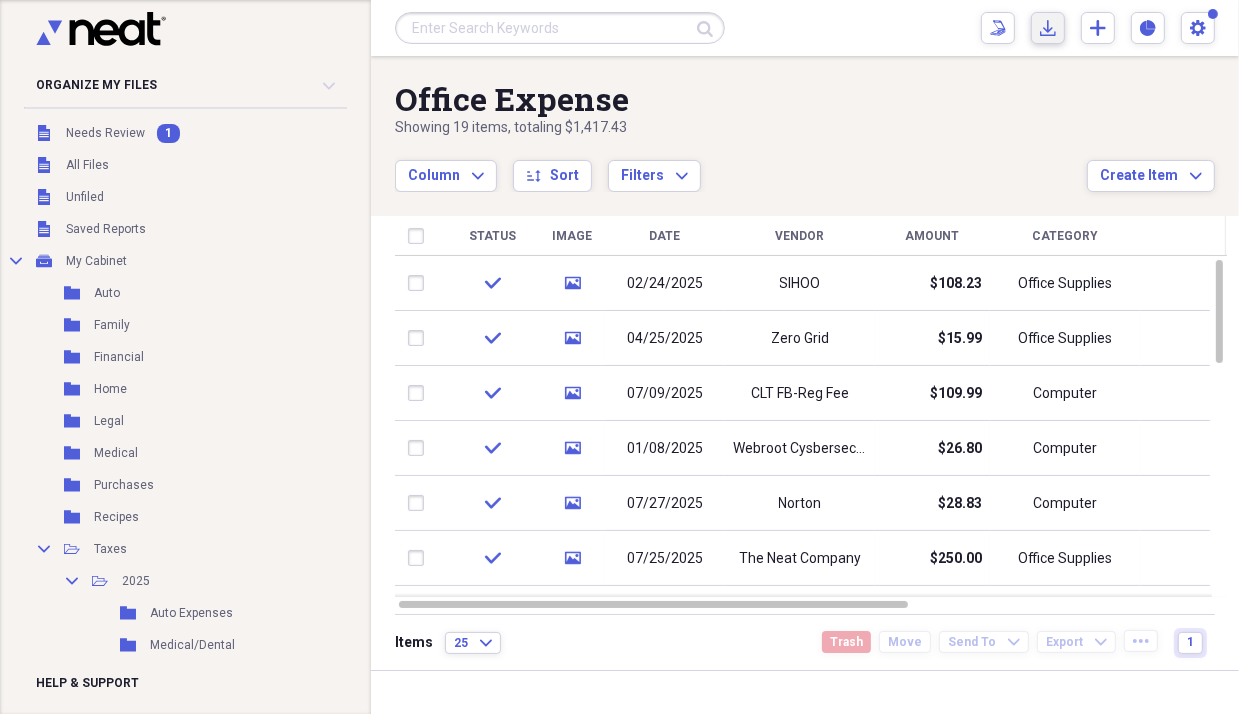 click on "Import" 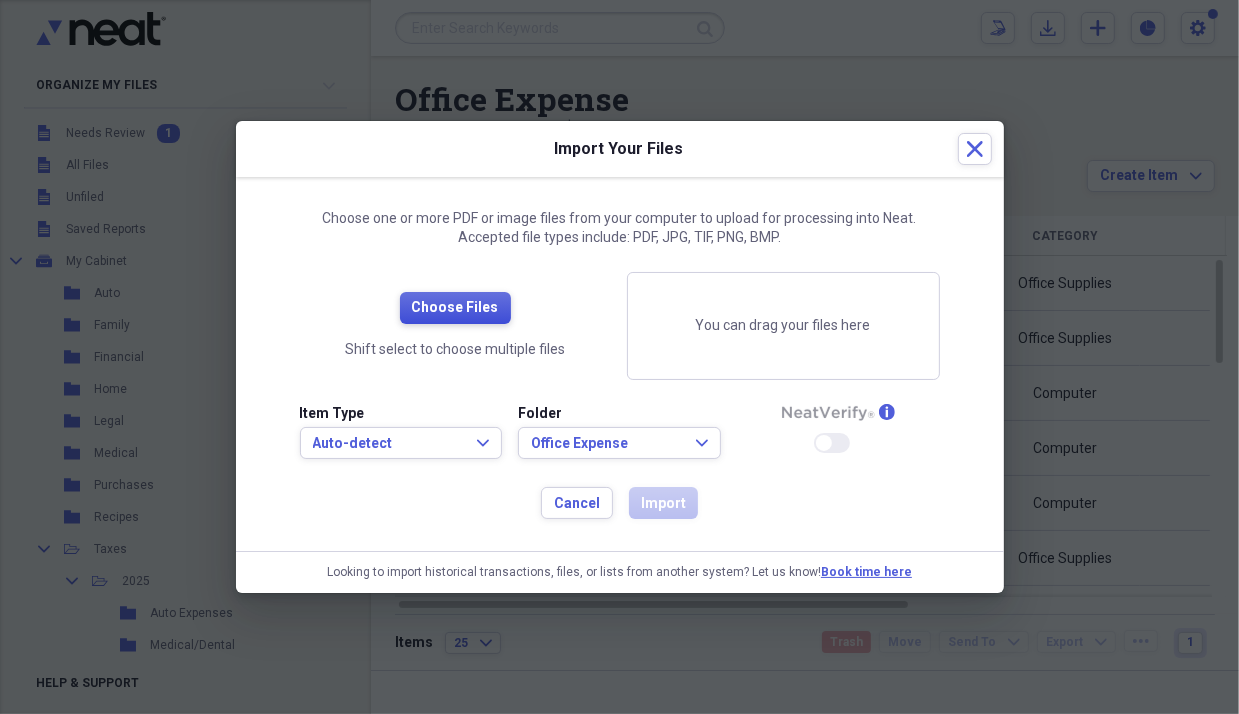 click on "Choose Files" at bounding box center (455, 308) 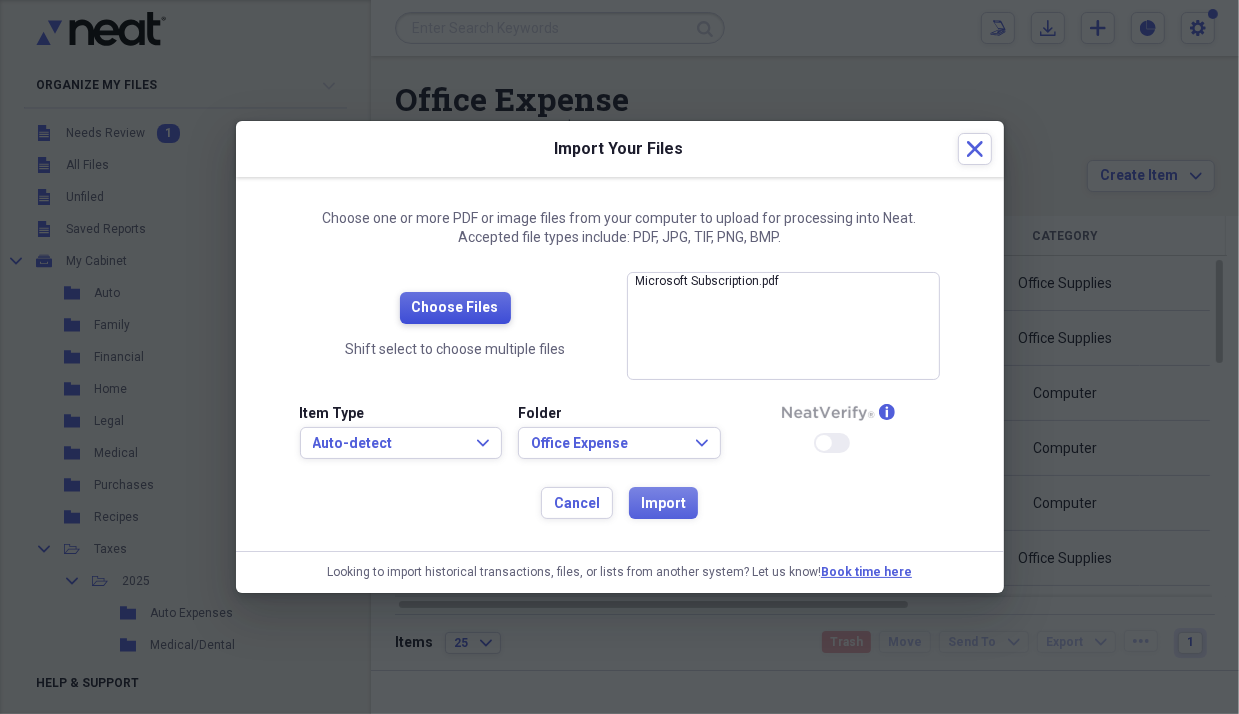 click on "Choose Files" at bounding box center (455, 308) 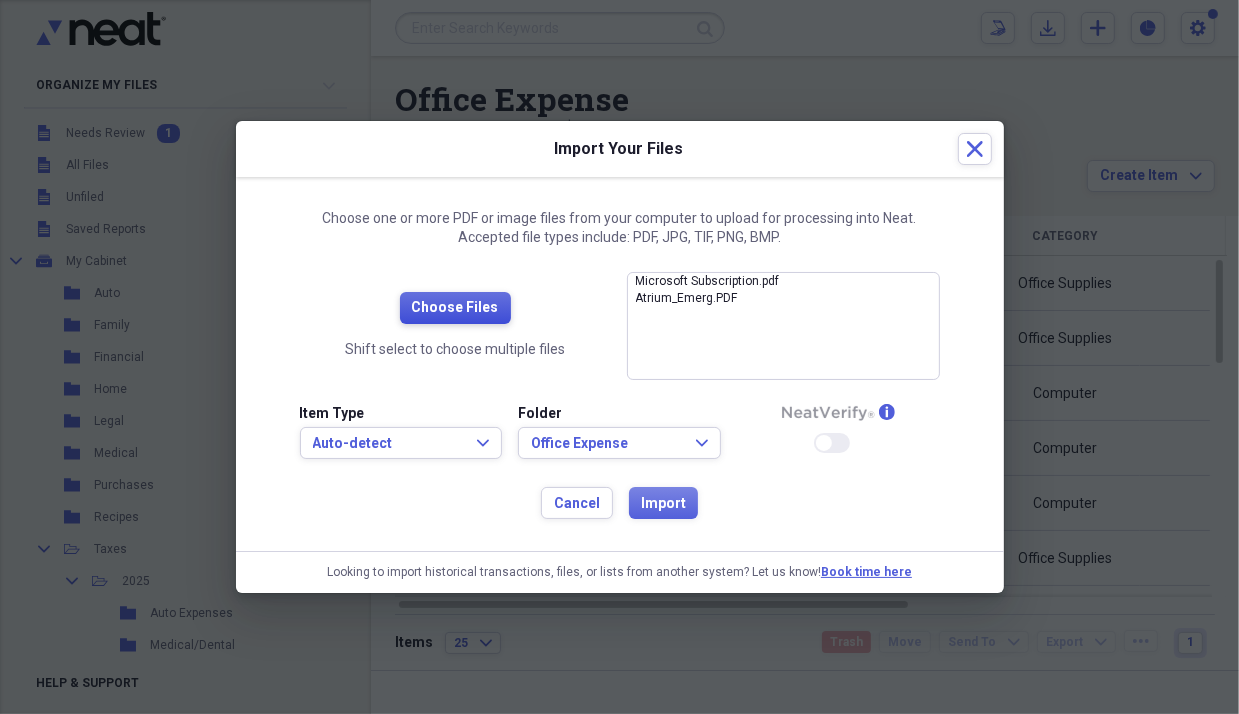 click on "Choose Files" at bounding box center [455, 308] 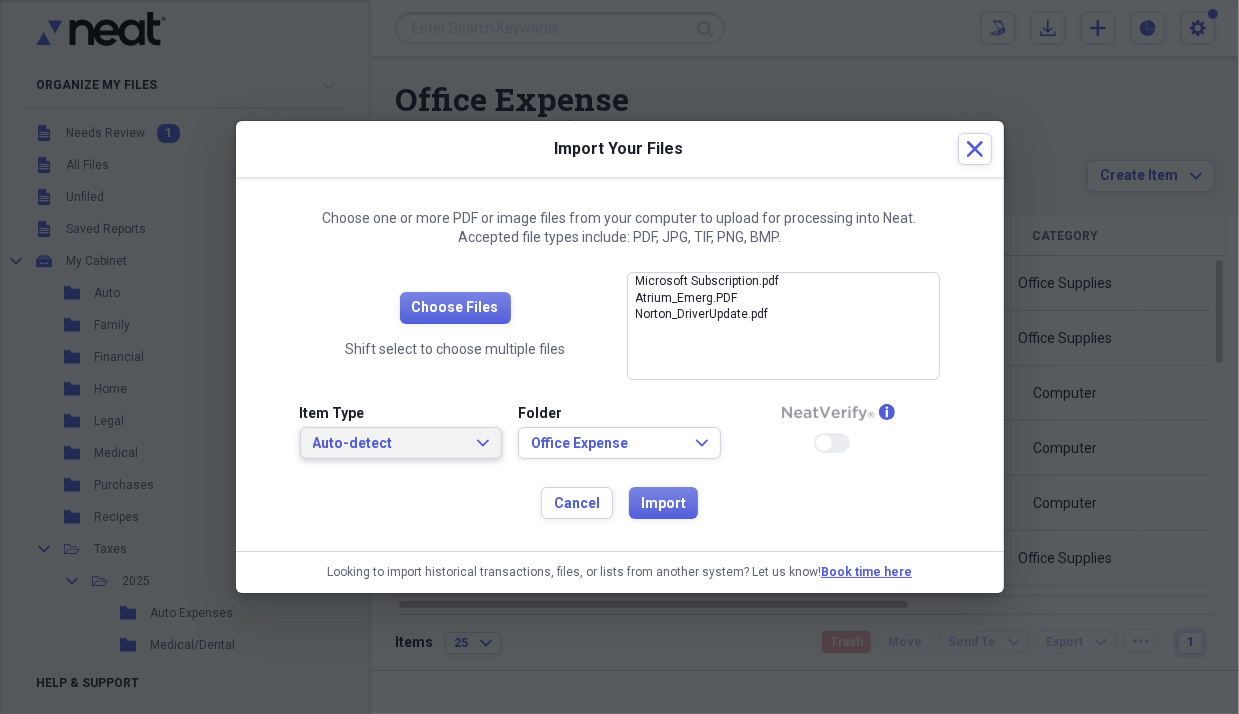 click on "Auto-detect Expand" at bounding box center [401, 443] 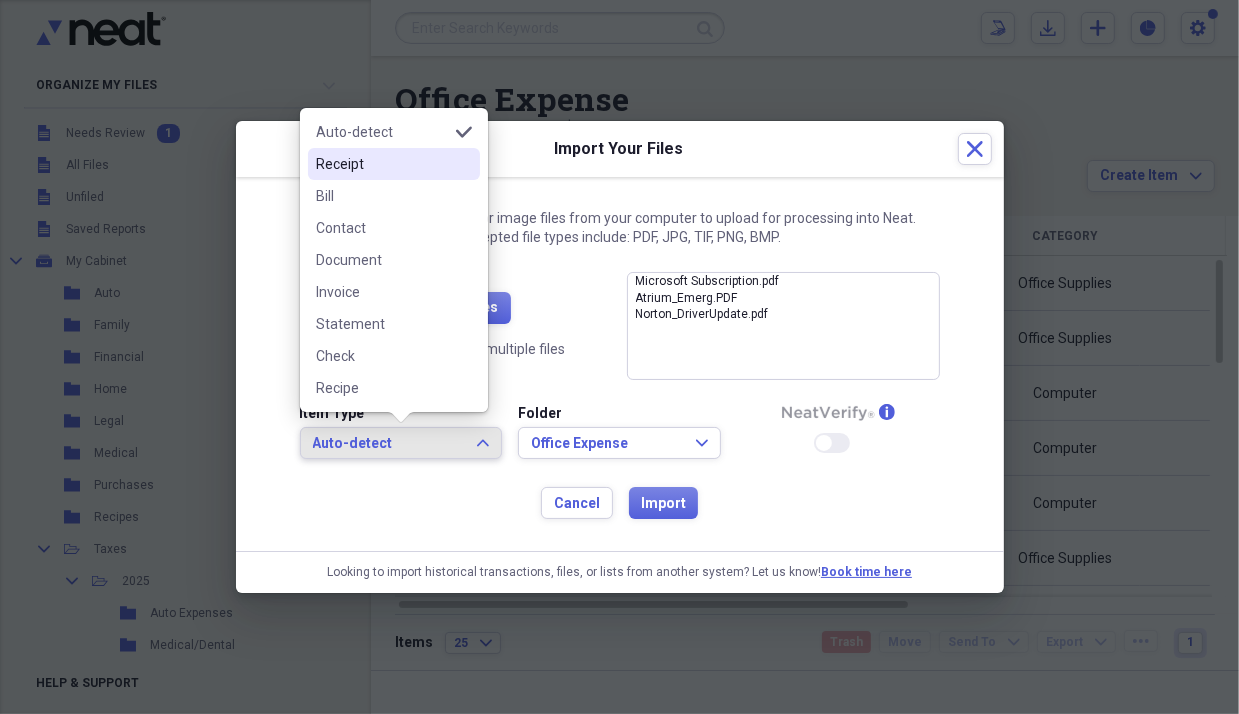 click on "Receipt" at bounding box center [382, 164] 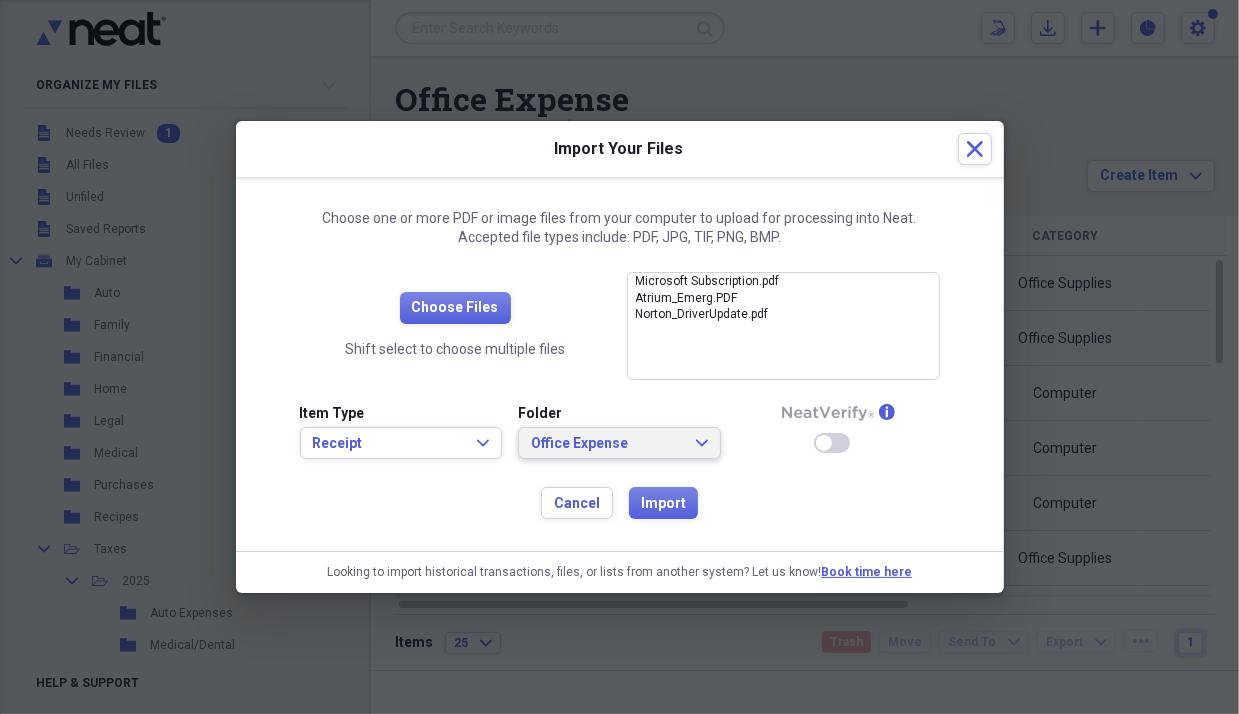 click on "Office Expense" at bounding box center [607, 444] 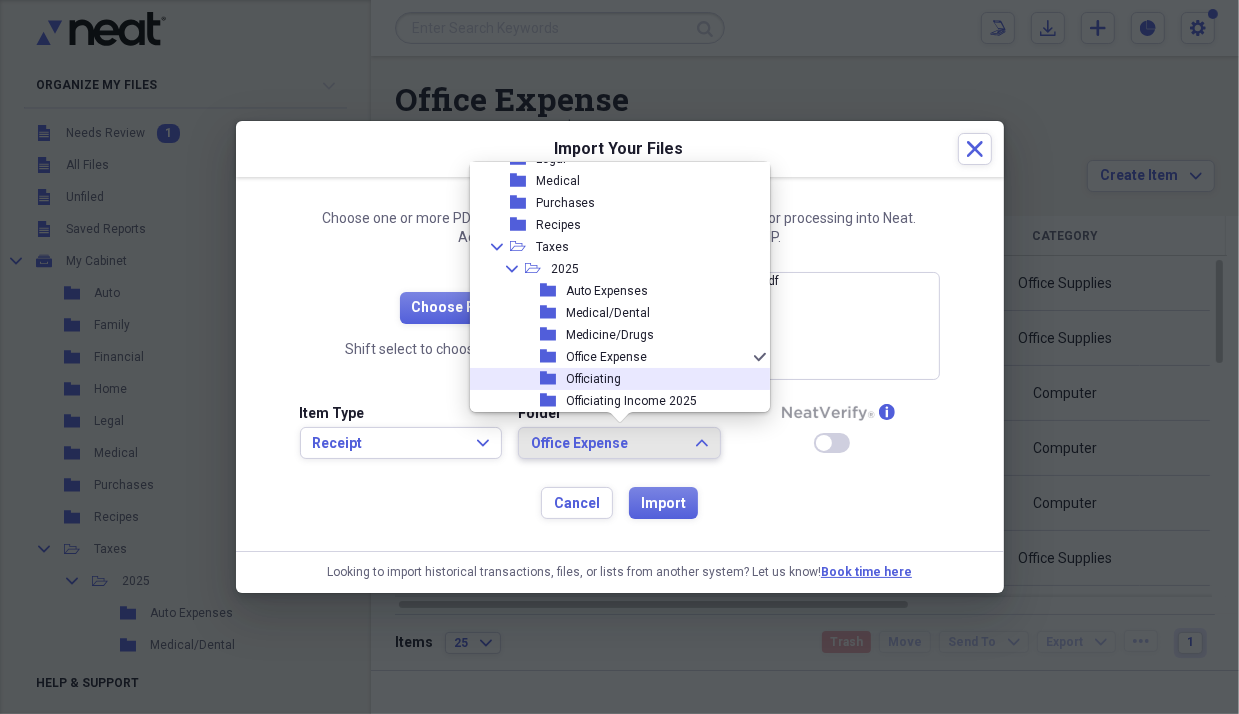 scroll, scrollTop: 61, scrollLeft: 0, axis: vertical 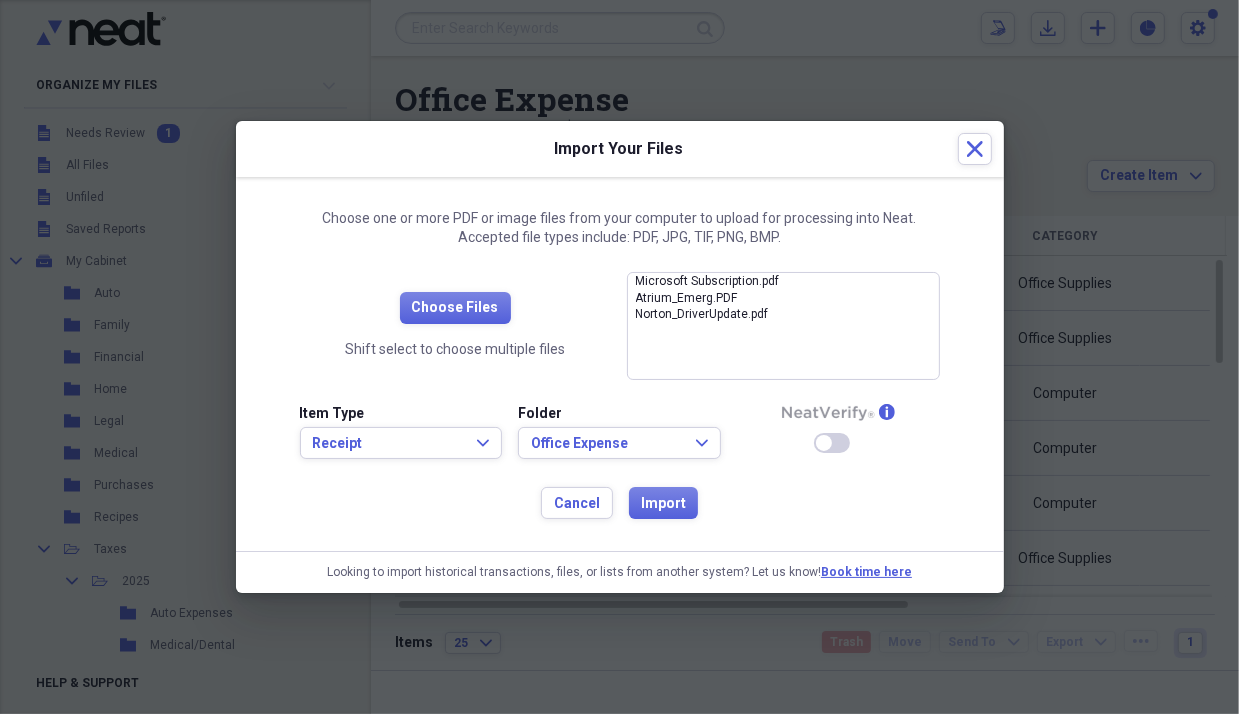click on "Choose Files Shift select to choose multiple files" at bounding box center [455, 326] 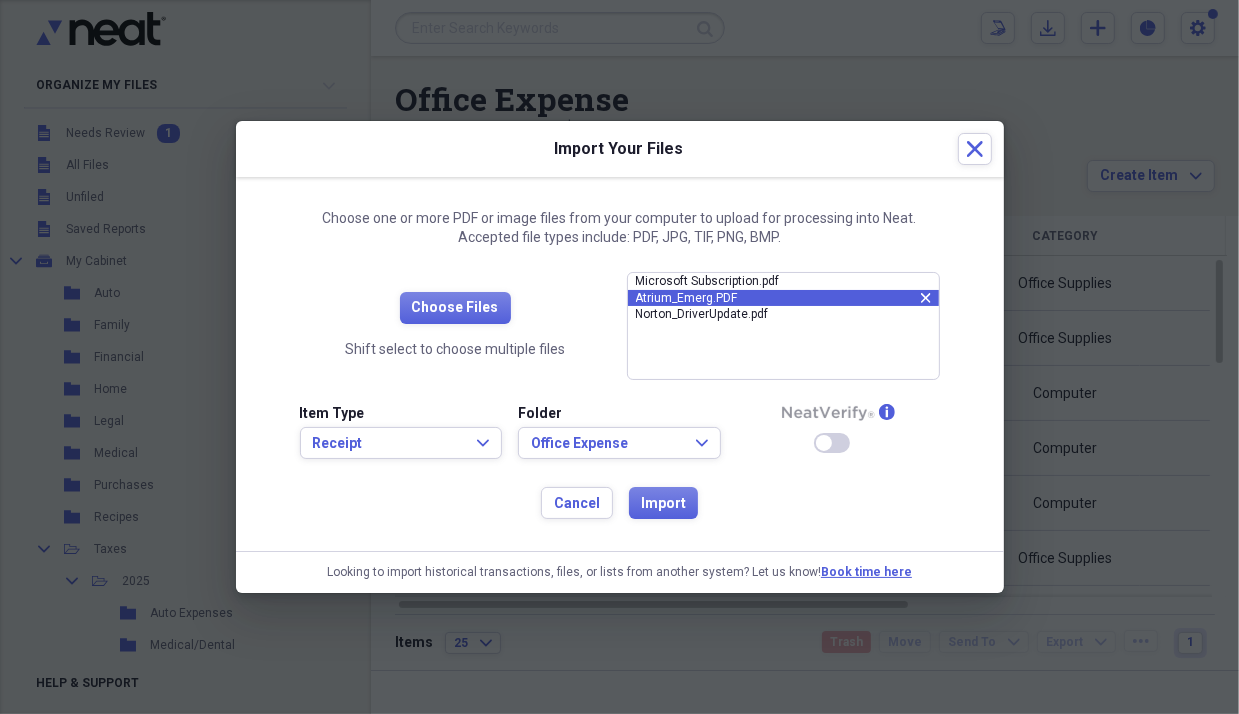click on "close" 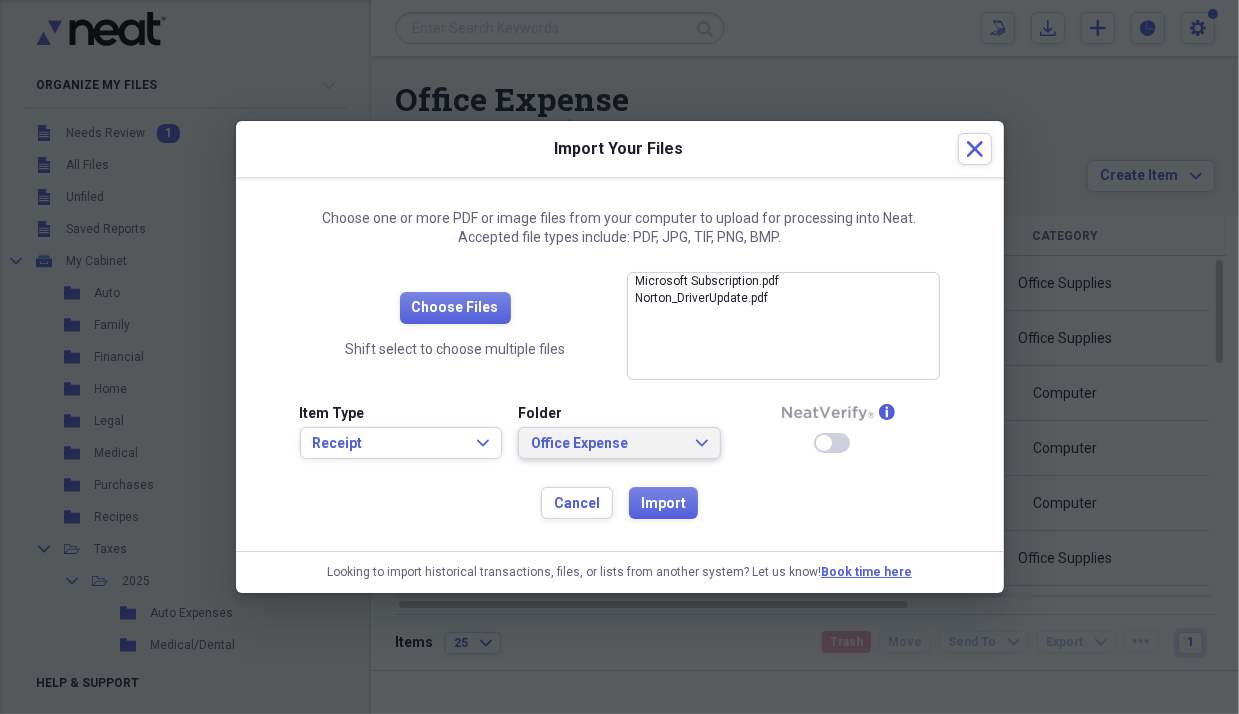 click on "Office Expense" at bounding box center [607, 444] 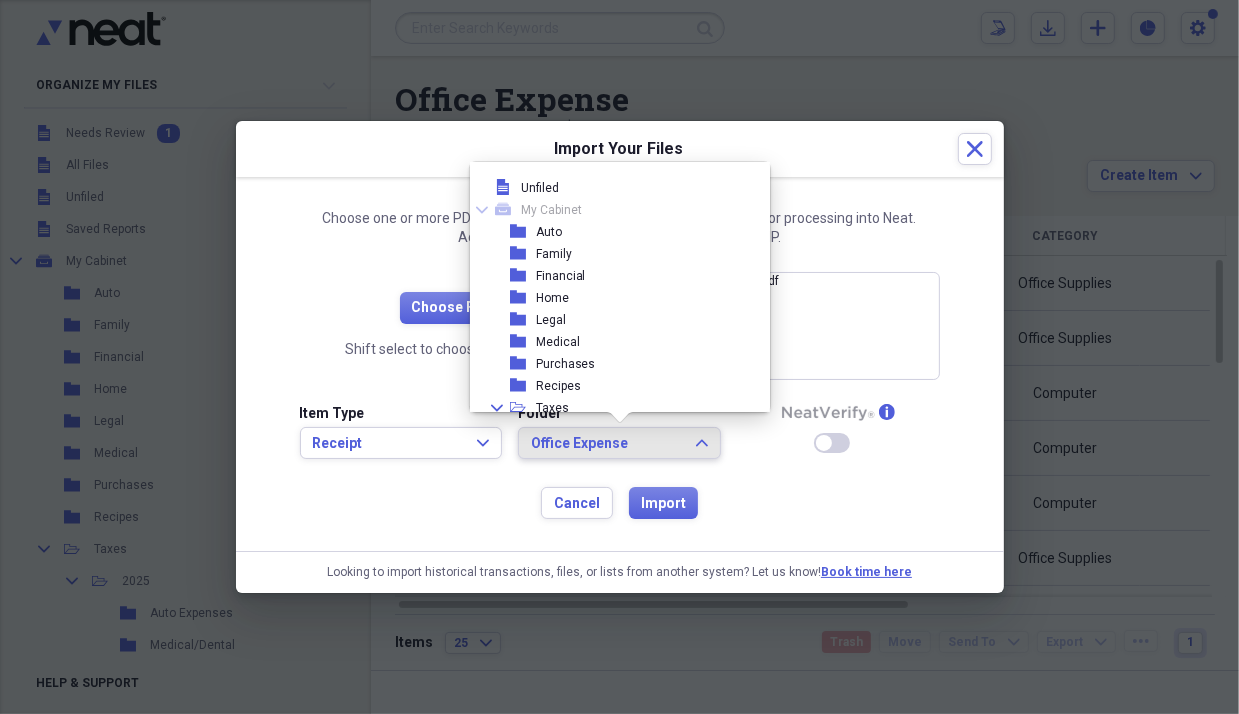 scroll, scrollTop: 161, scrollLeft: 0, axis: vertical 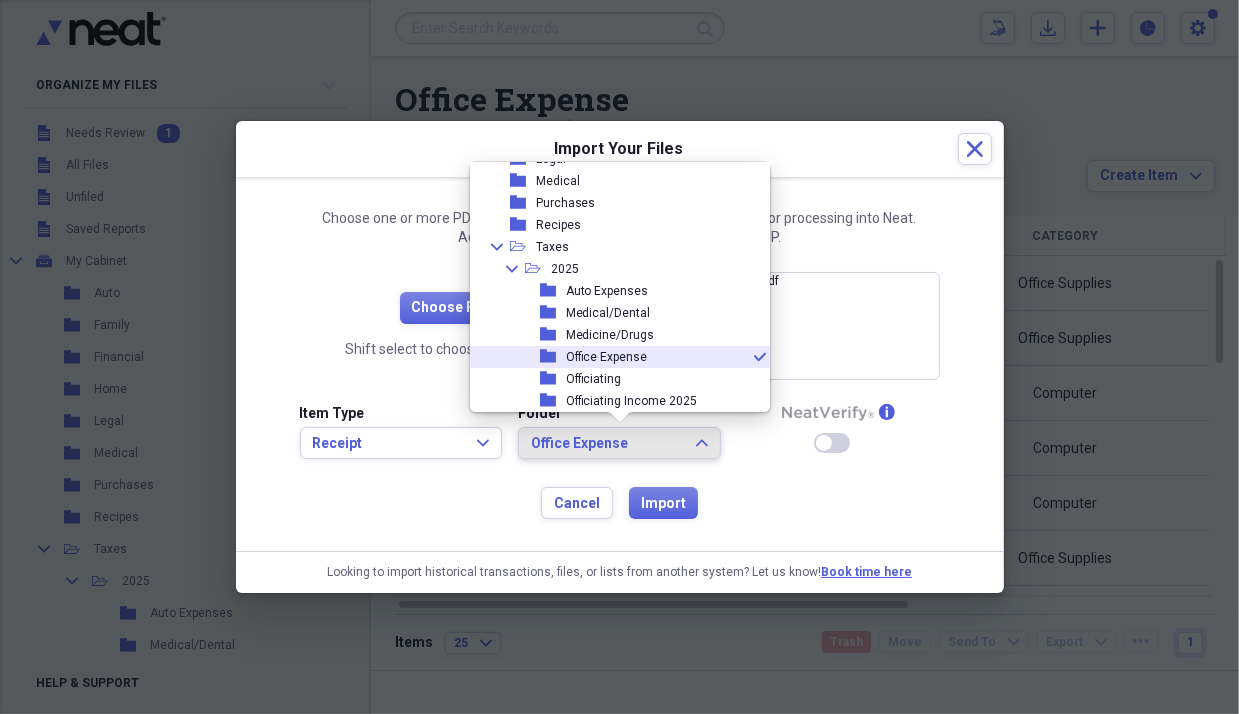click on "folder" at bounding box center (553, 357) 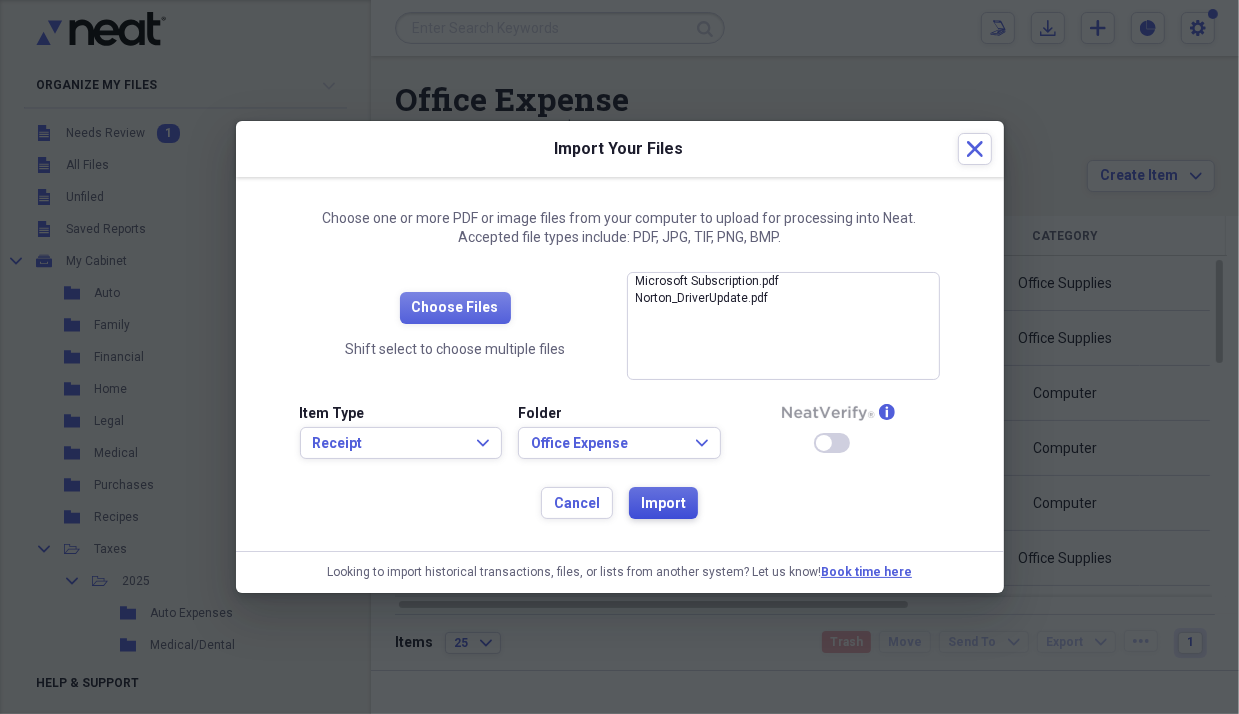 click on "Import" at bounding box center [663, 503] 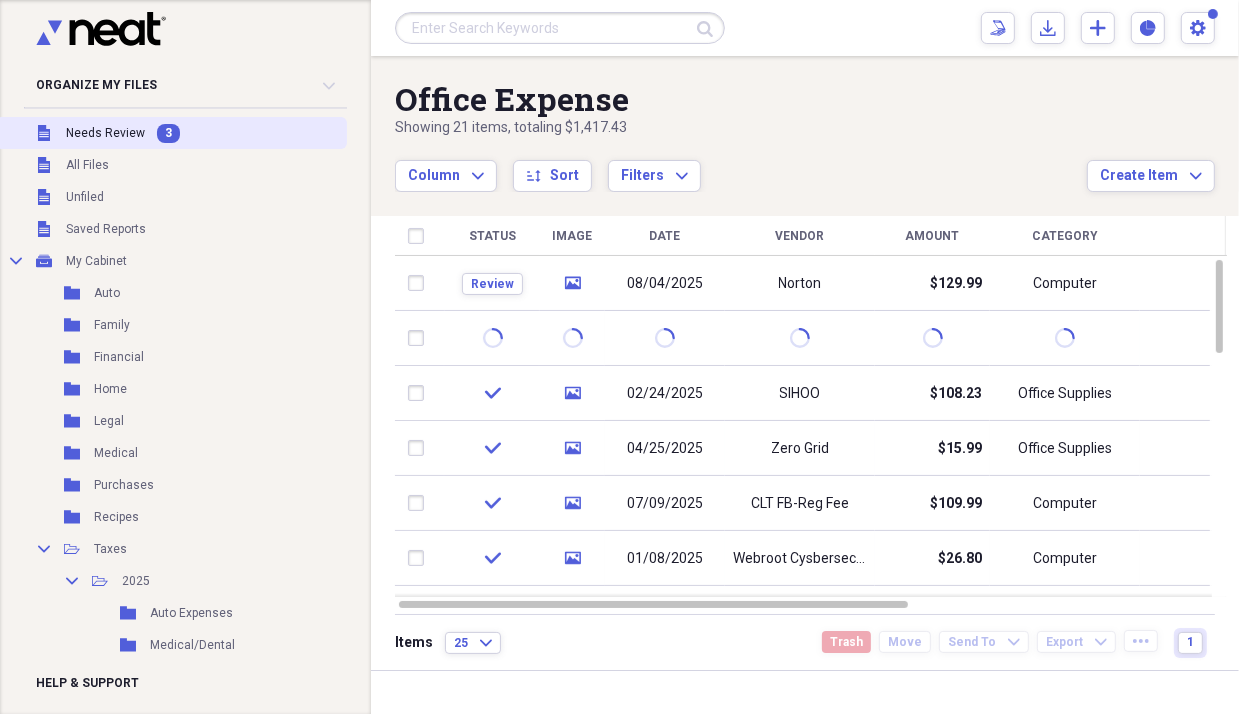 click on "Unfiled Needs Review 3" at bounding box center (171, 133) 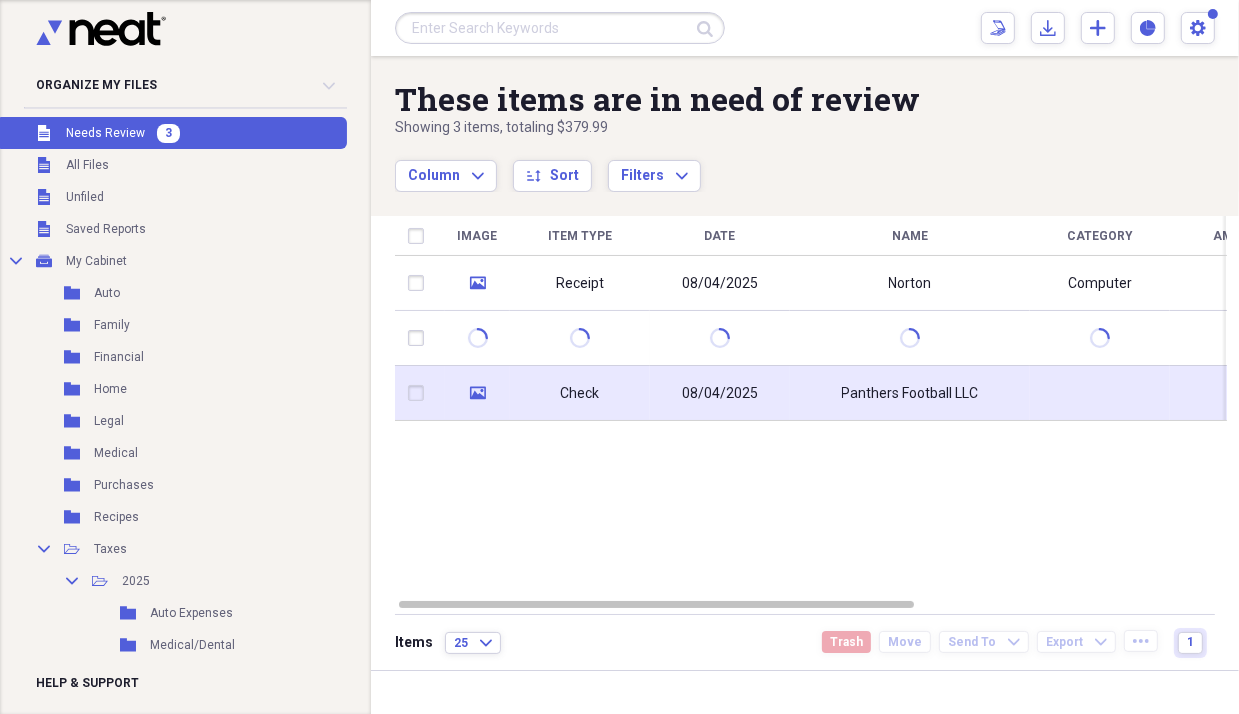 click on "media" at bounding box center [477, 393] 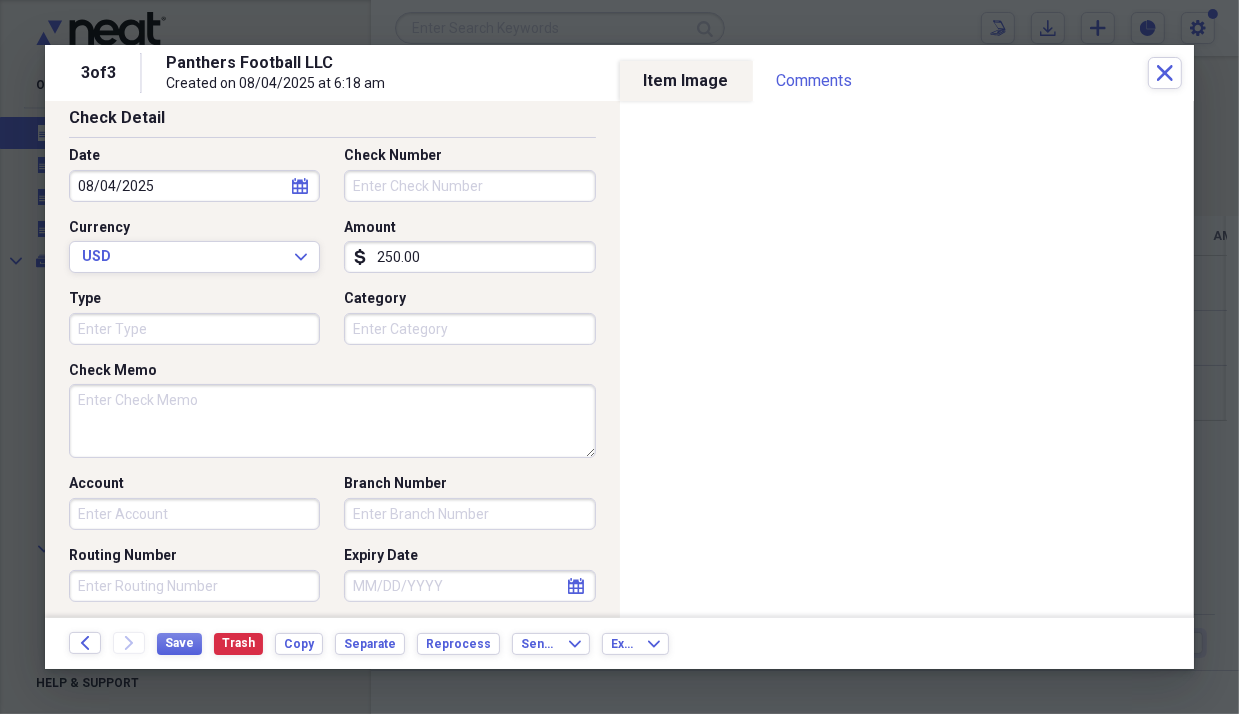 scroll, scrollTop: 0, scrollLeft: 0, axis: both 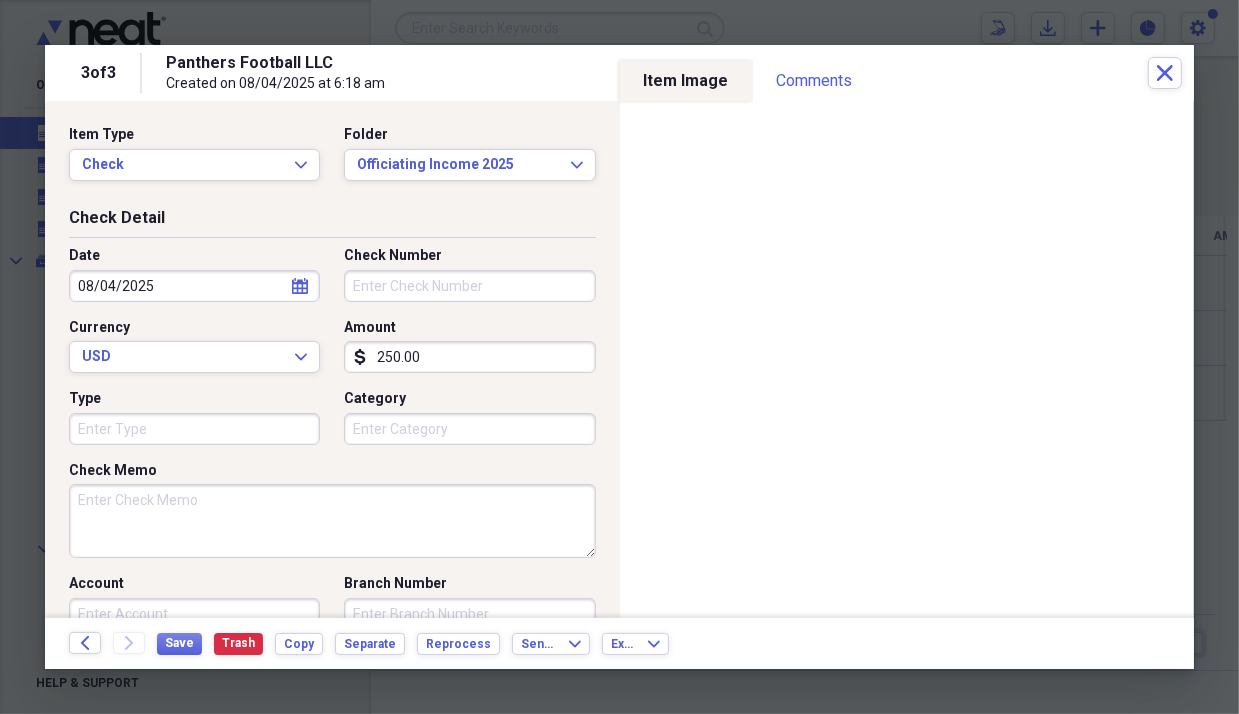 click on "Check Number" at bounding box center [469, 286] 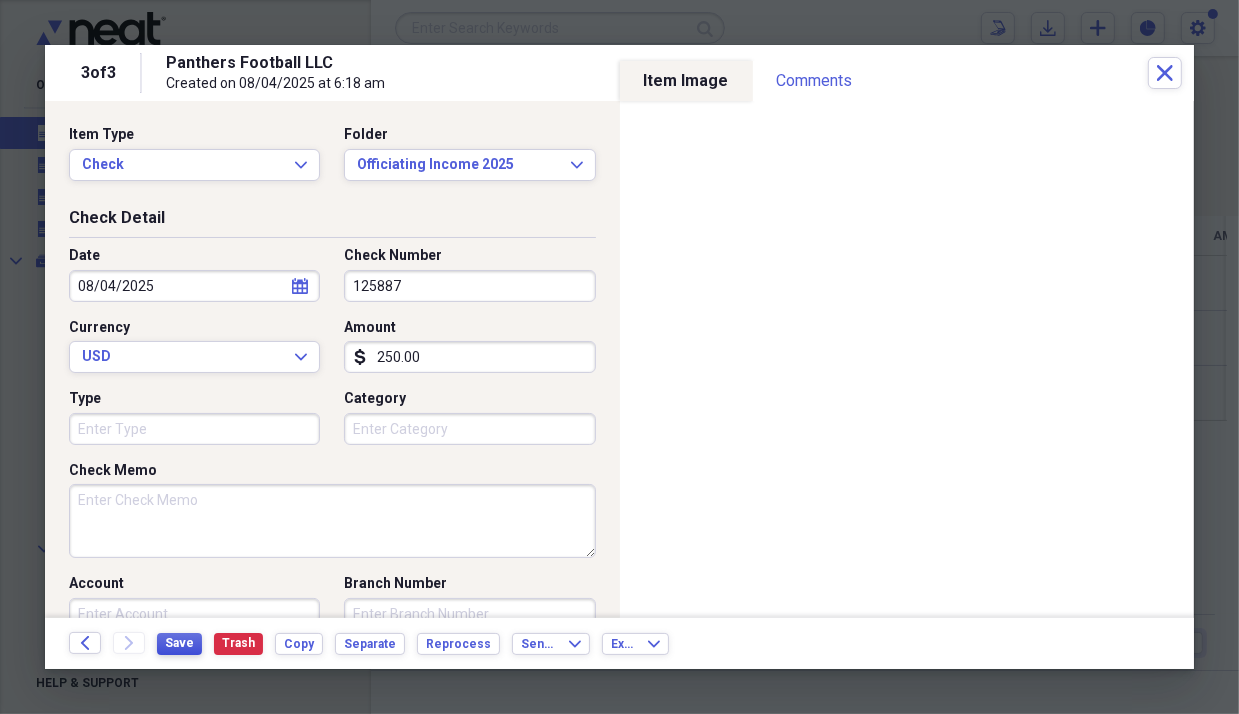 type on "125887" 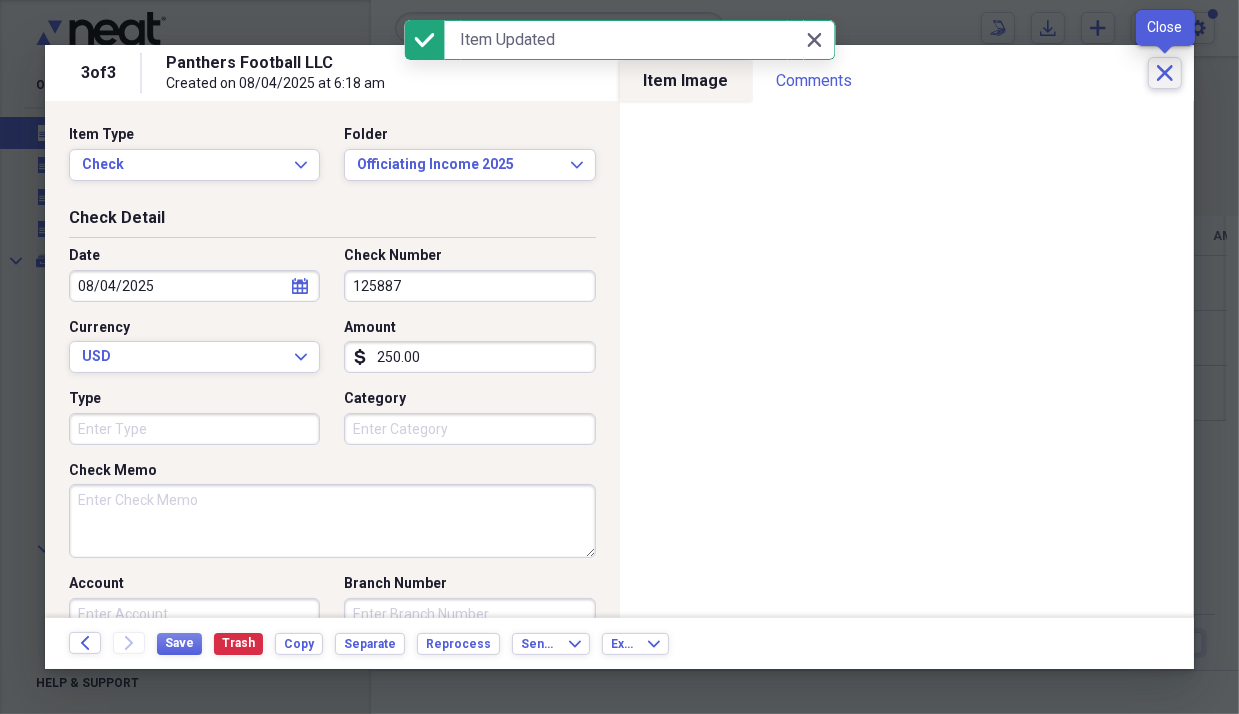 click 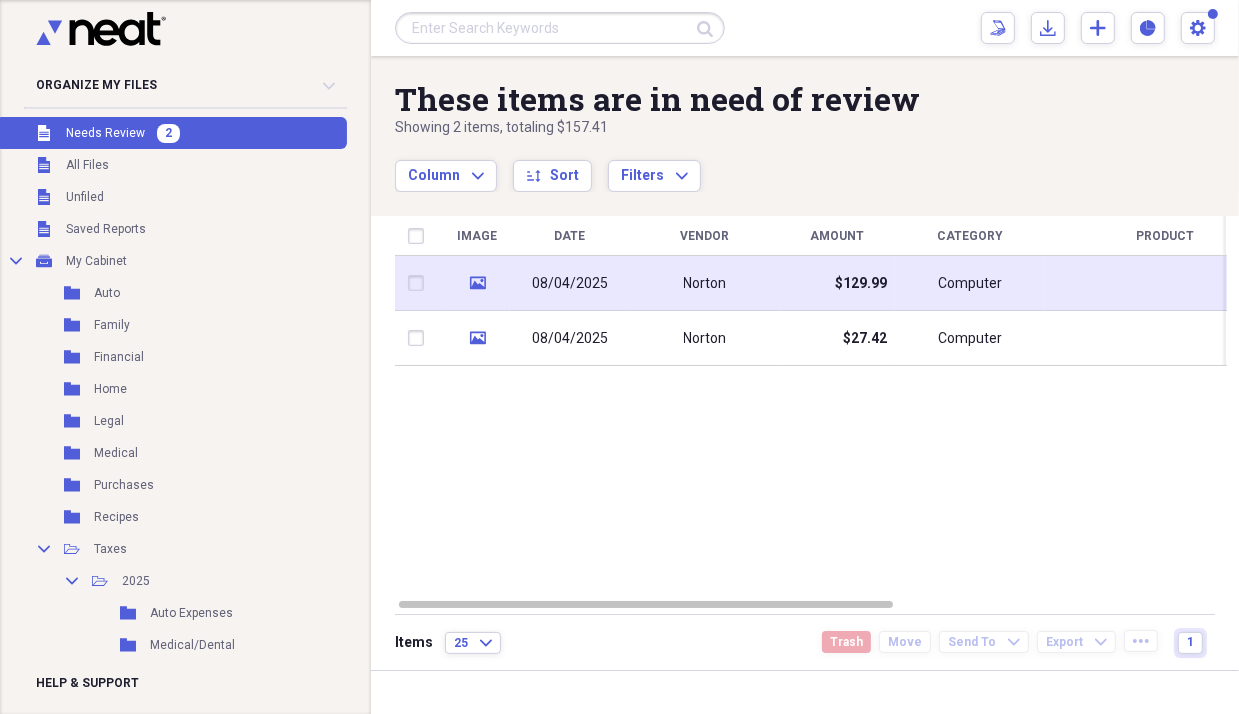 click on "08/04/2025" at bounding box center [570, 283] 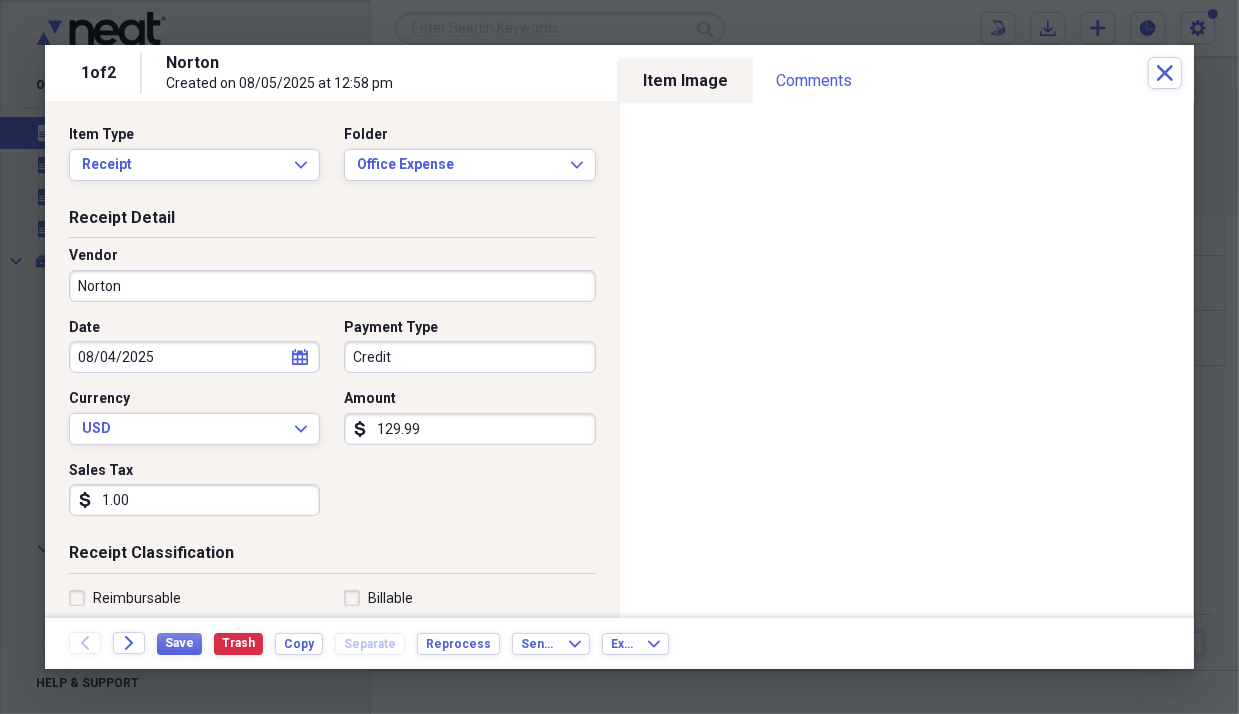click on "Norton" at bounding box center [332, 286] 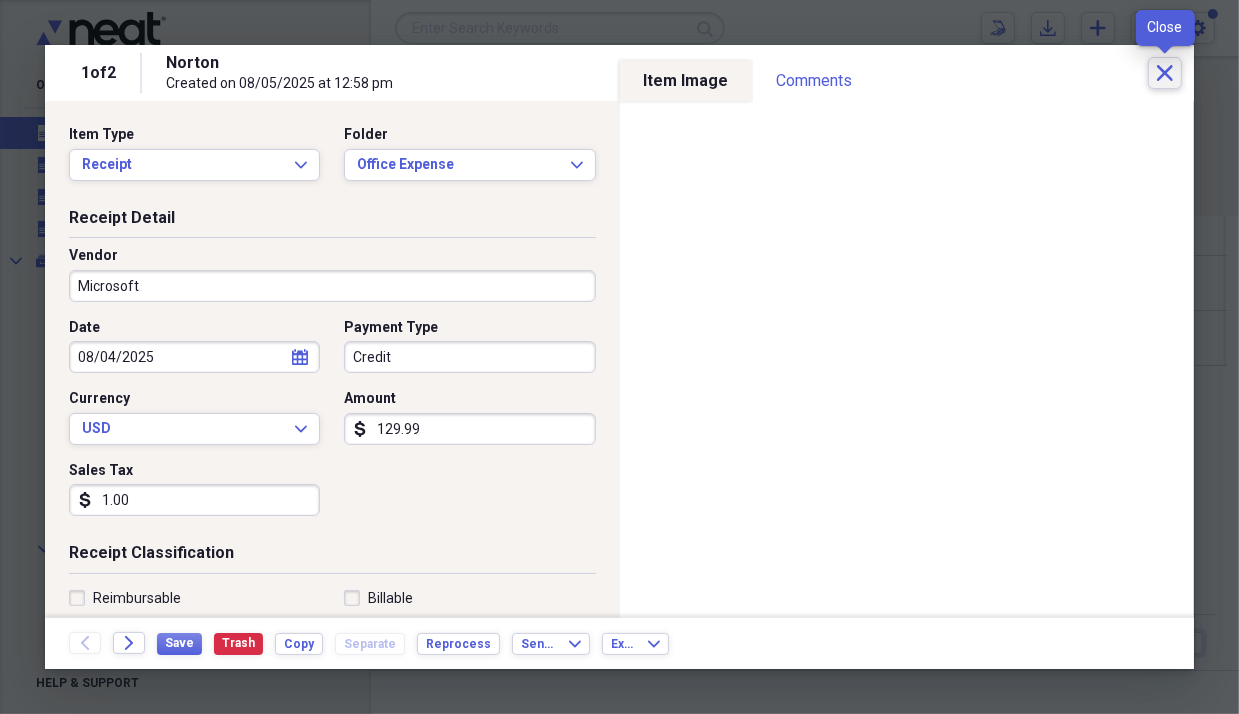 type on "Microsoft" 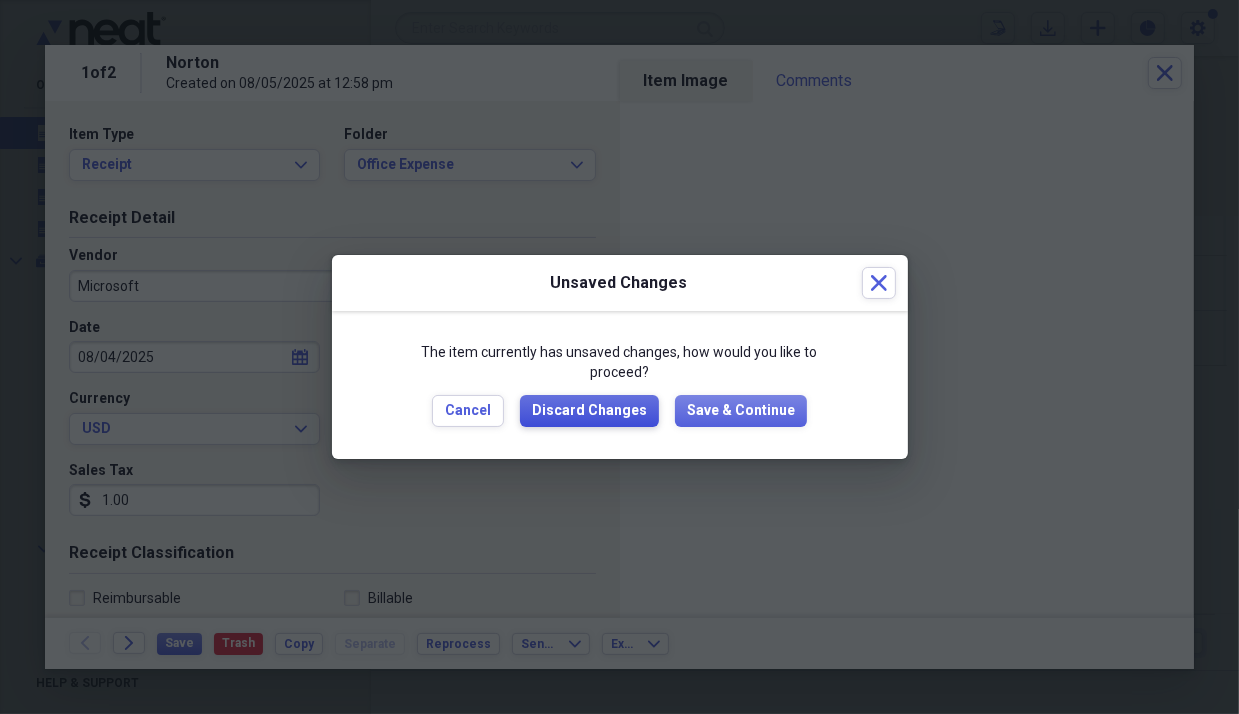 click on "Discard Changes" at bounding box center (589, 411) 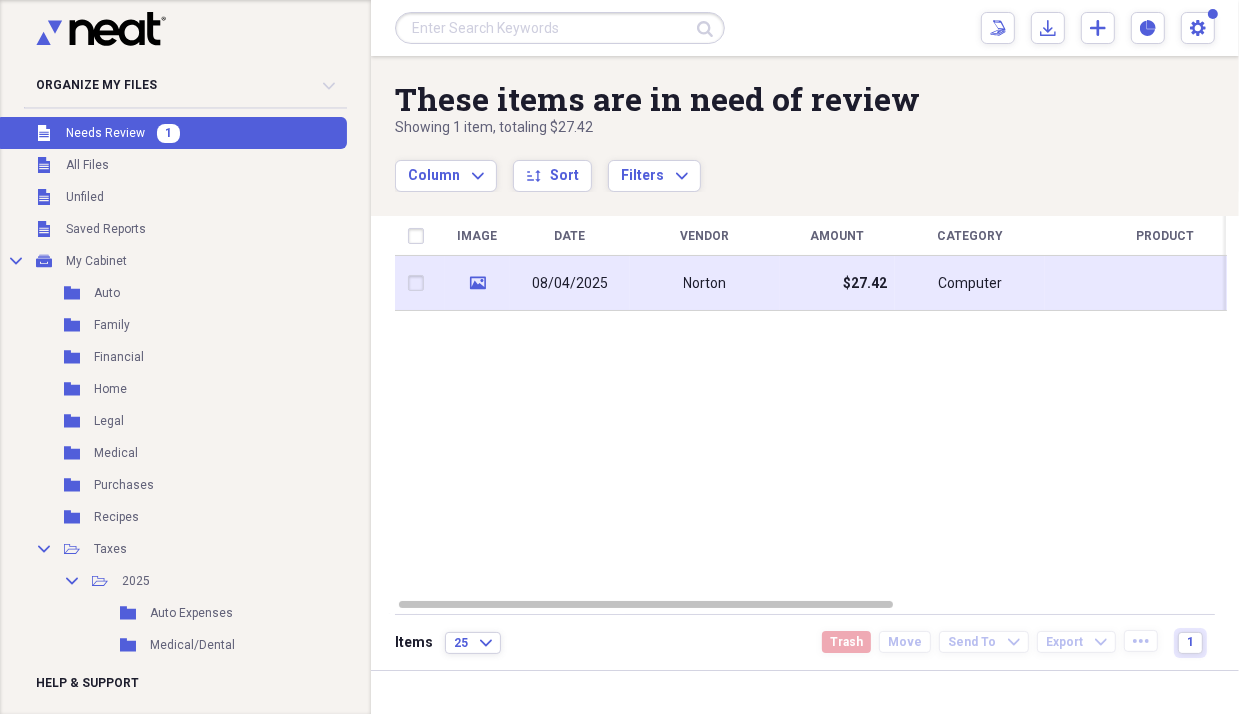 click on "media" at bounding box center [477, 283] 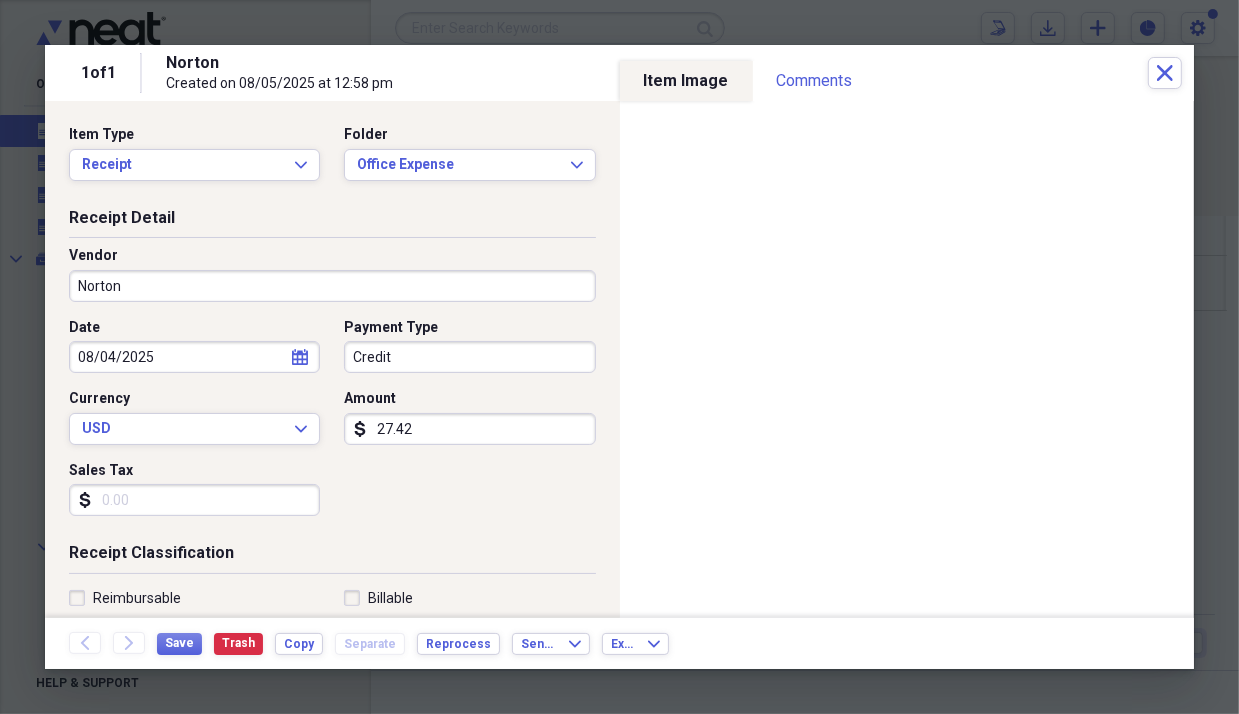 click on "Credit" at bounding box center [469, 357] 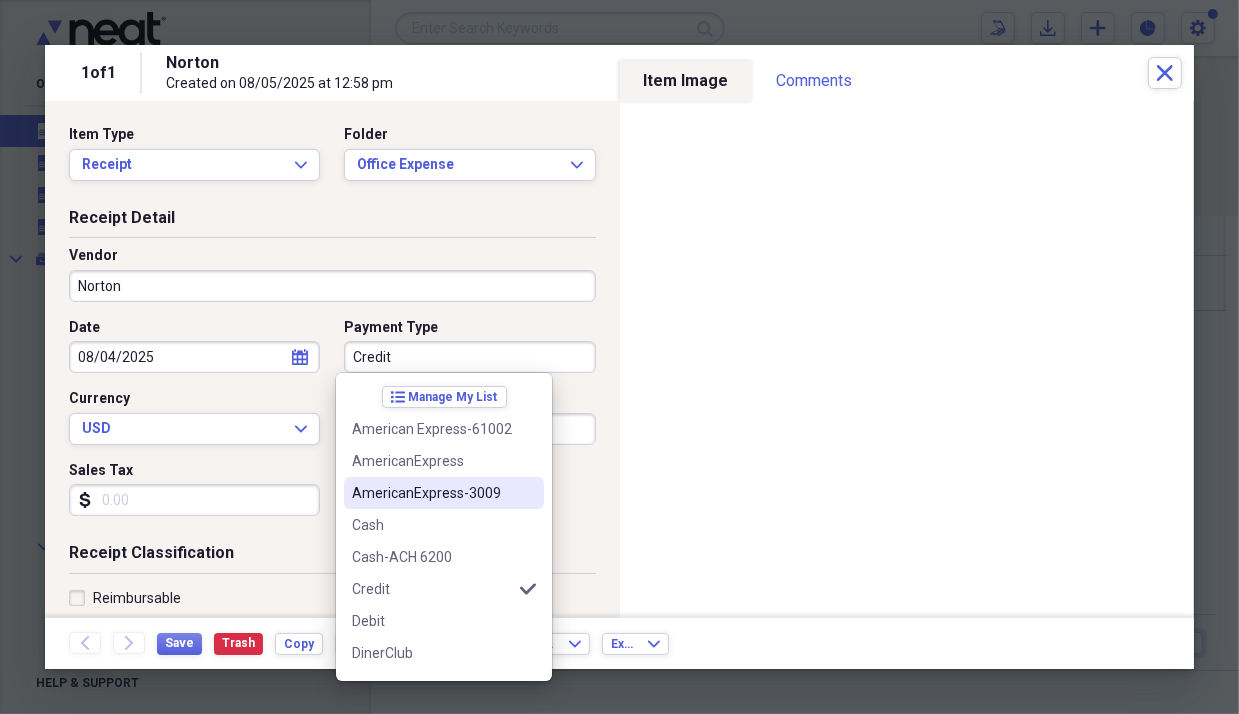 click on "AmericanExpress-3009" at bounding box center (444, 493) 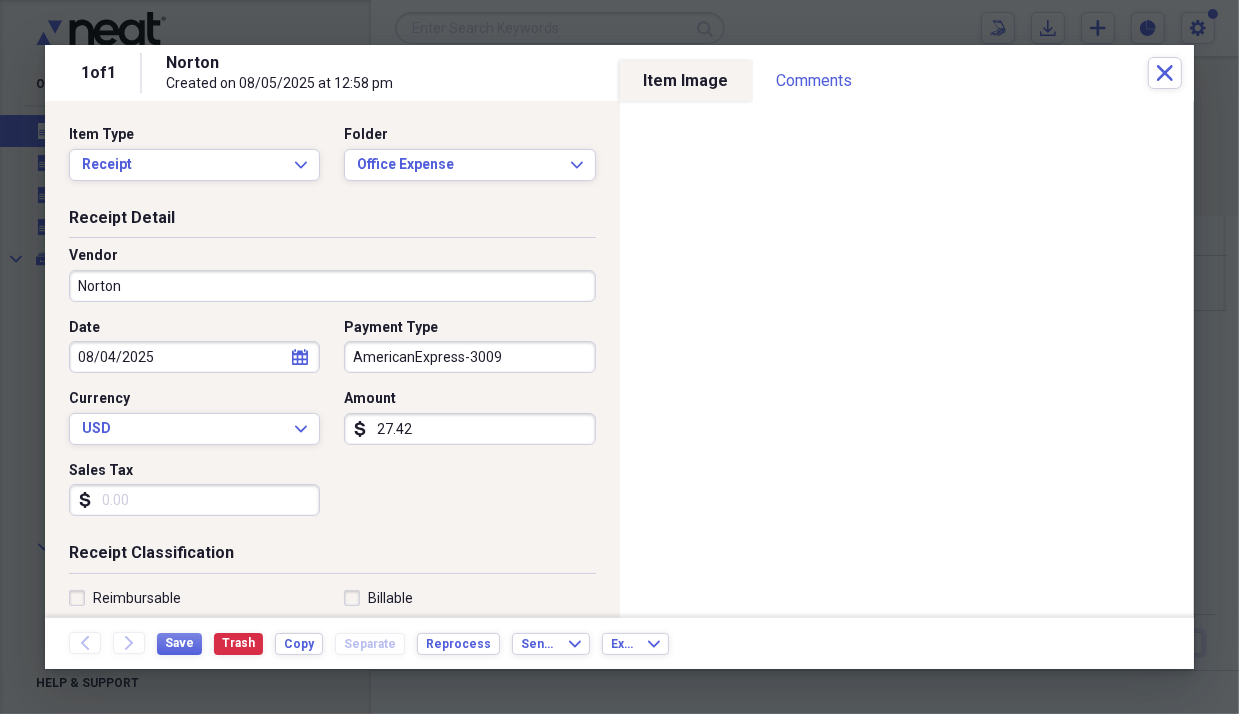 click on "Sales Tax" at bounding box center (194, 500) 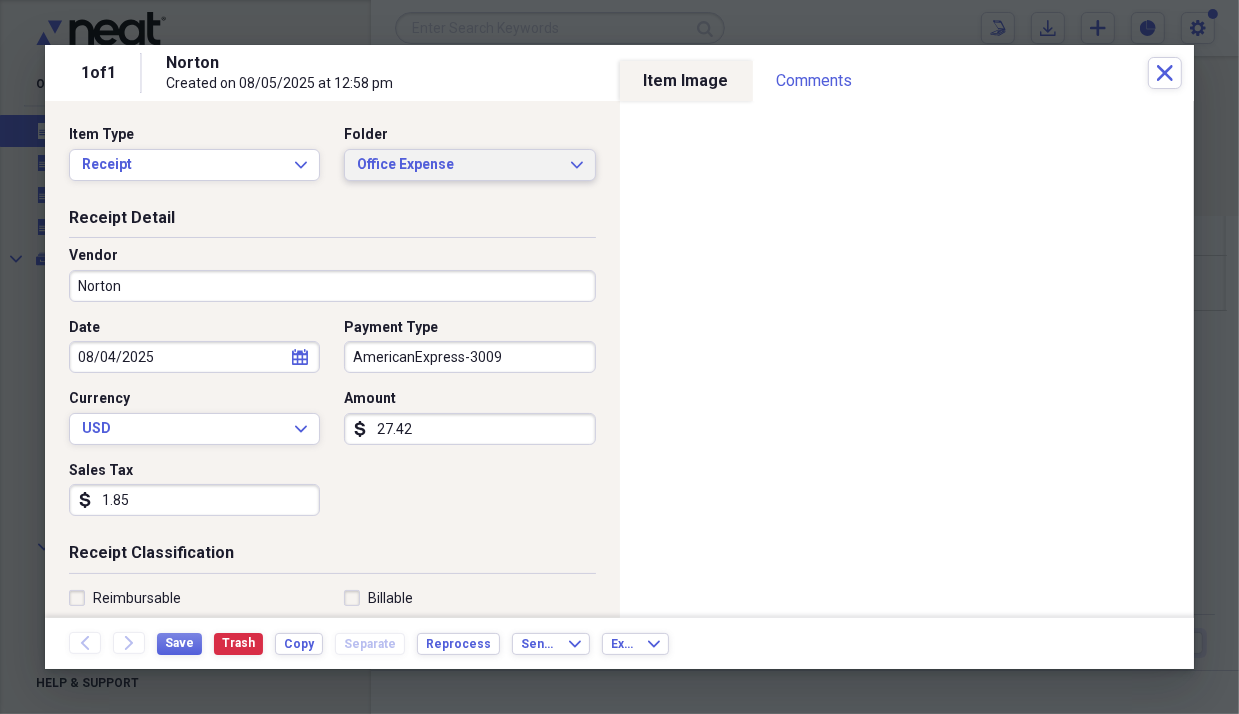 type on "1.85" 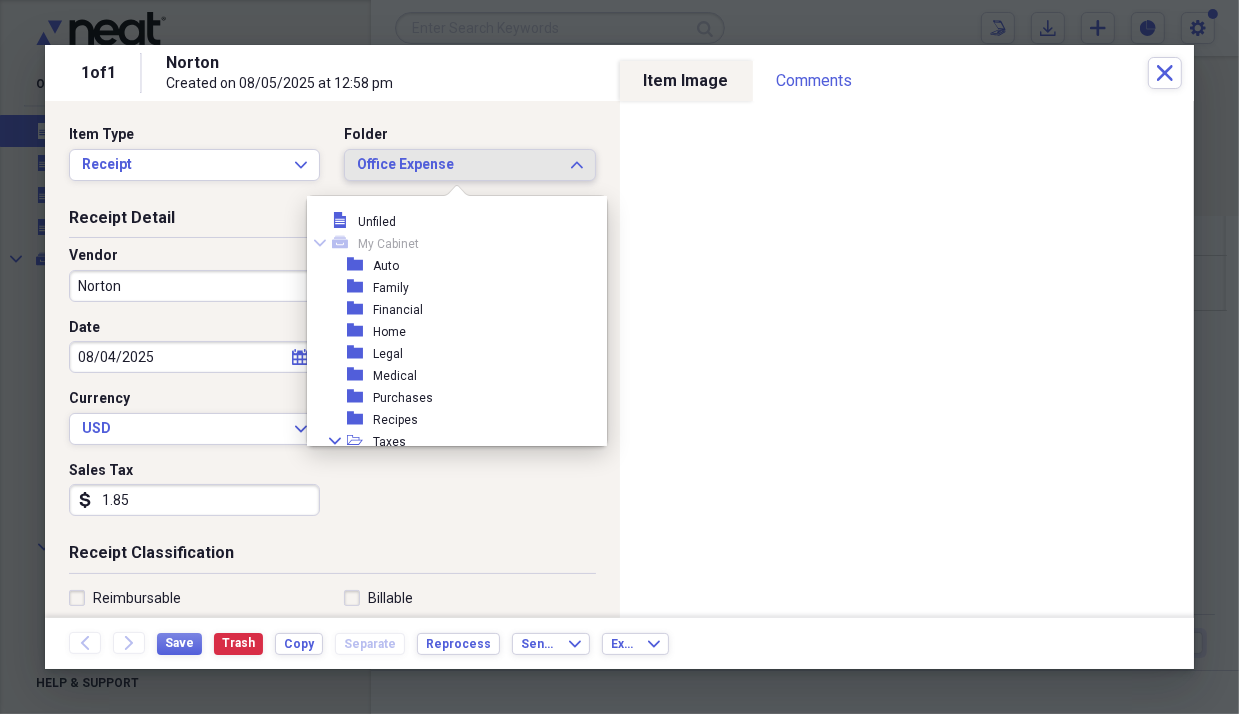 scroll, scrollTop: 183, scrollLeft: 0, axis: vertical 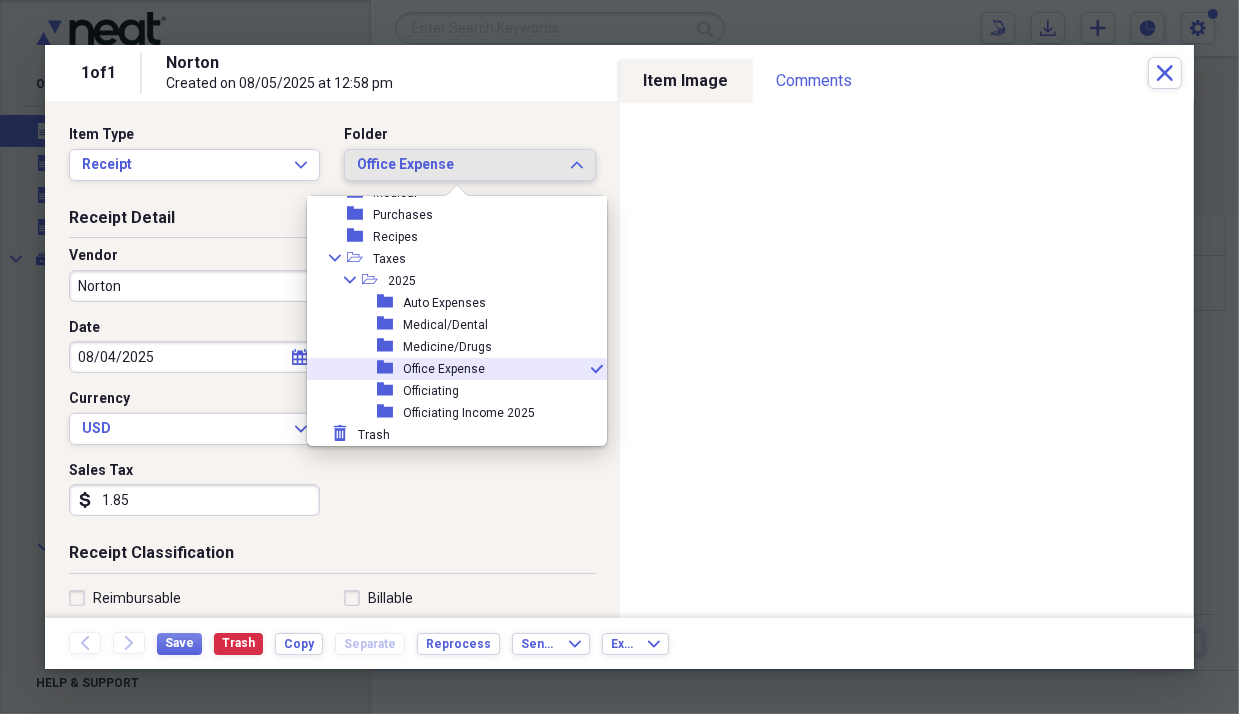 click on "folder Office Expense check" at bounding box center (449, 369) 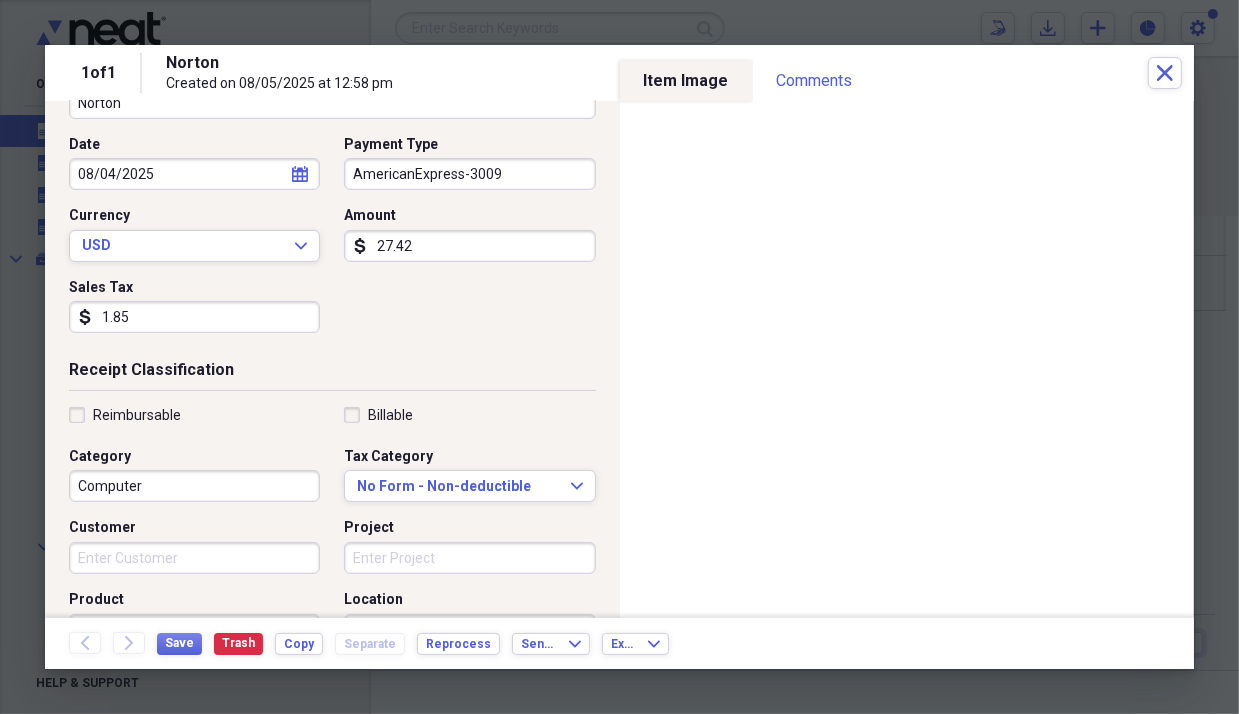 scroll, scrollTop: 200, scrollLeft: 0, axis: vertical 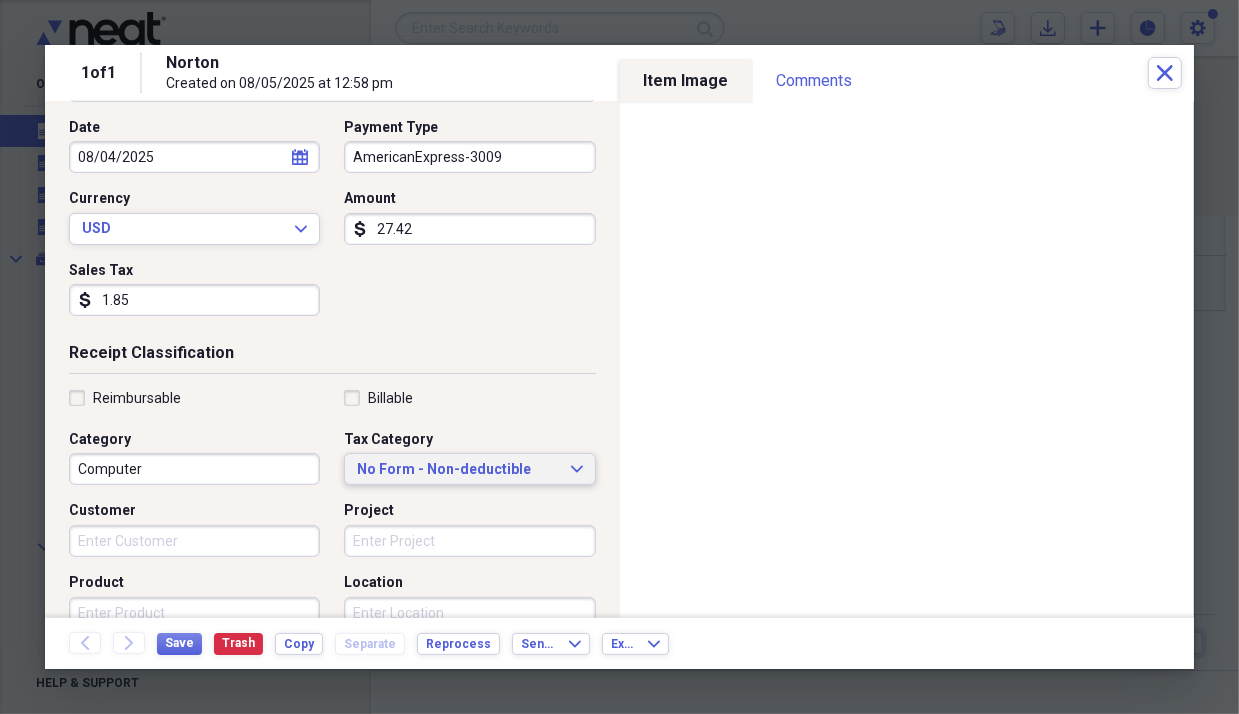click on "No Form - Non-deductible Expand" at bounding box center [469, 469] 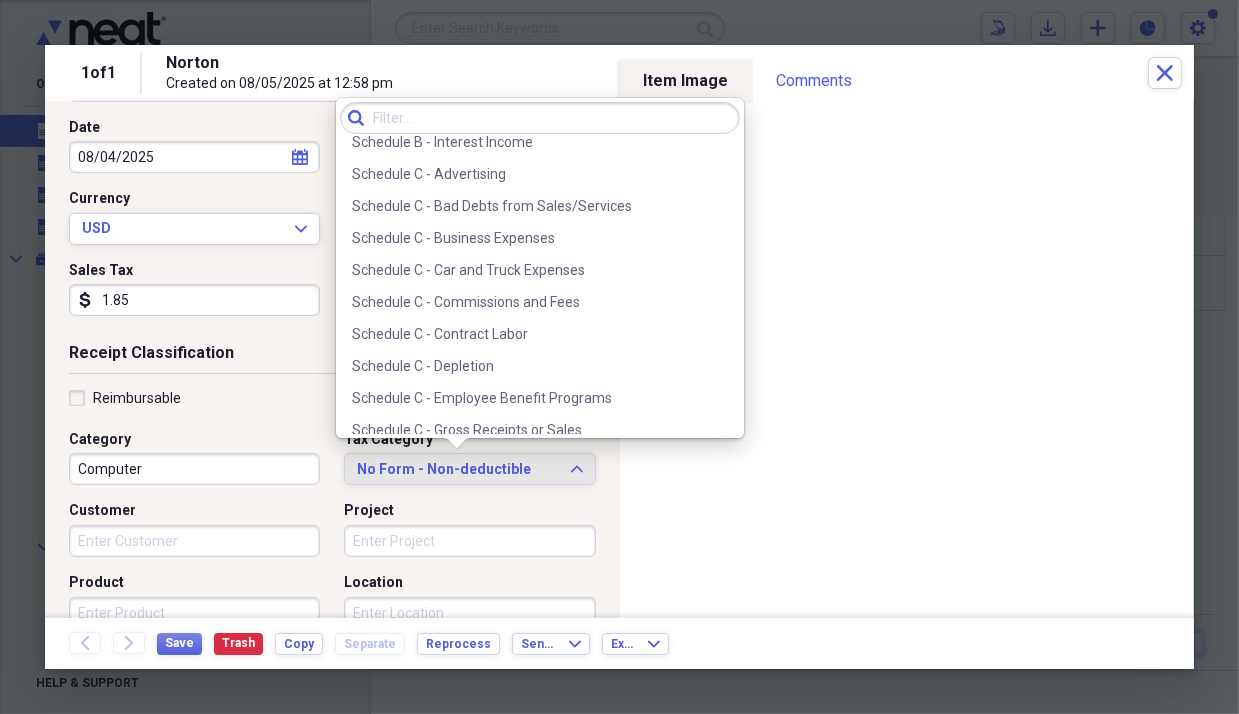 scroll, scrollTop: 3400, scrollLeft: 0, axis: vertical 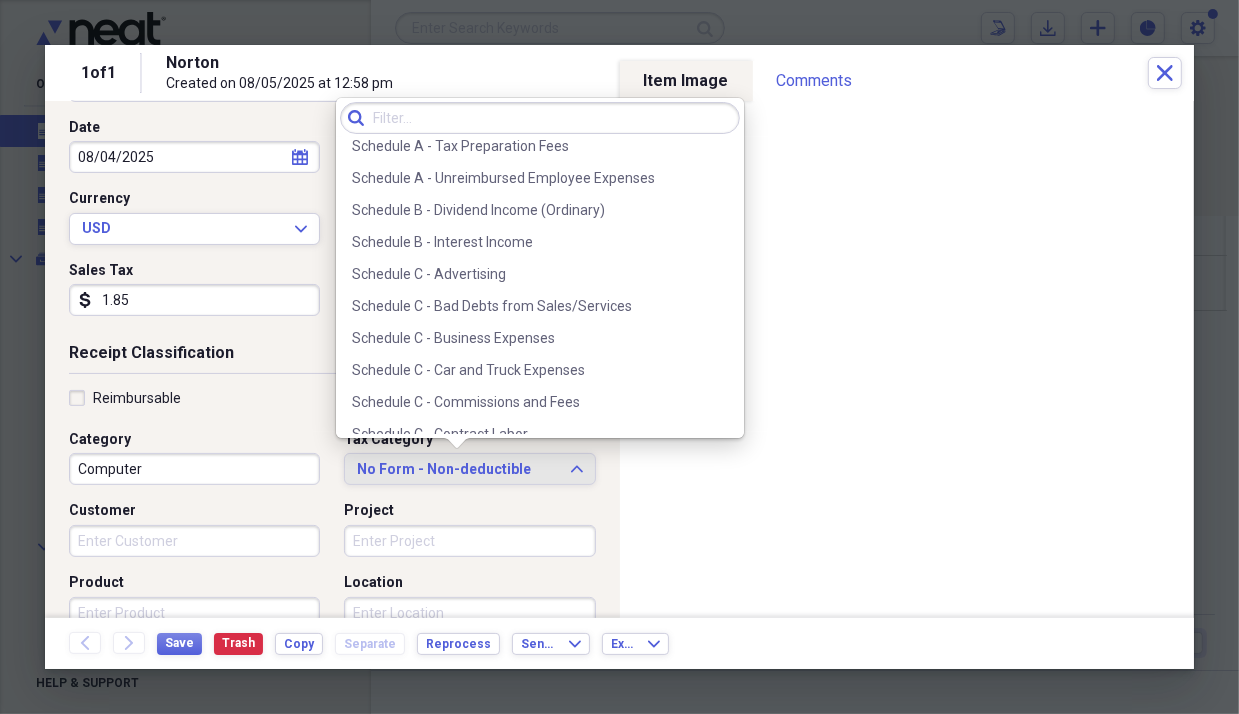 click on "Schedule C - Business Expenses" at bounding box center [540, 338] 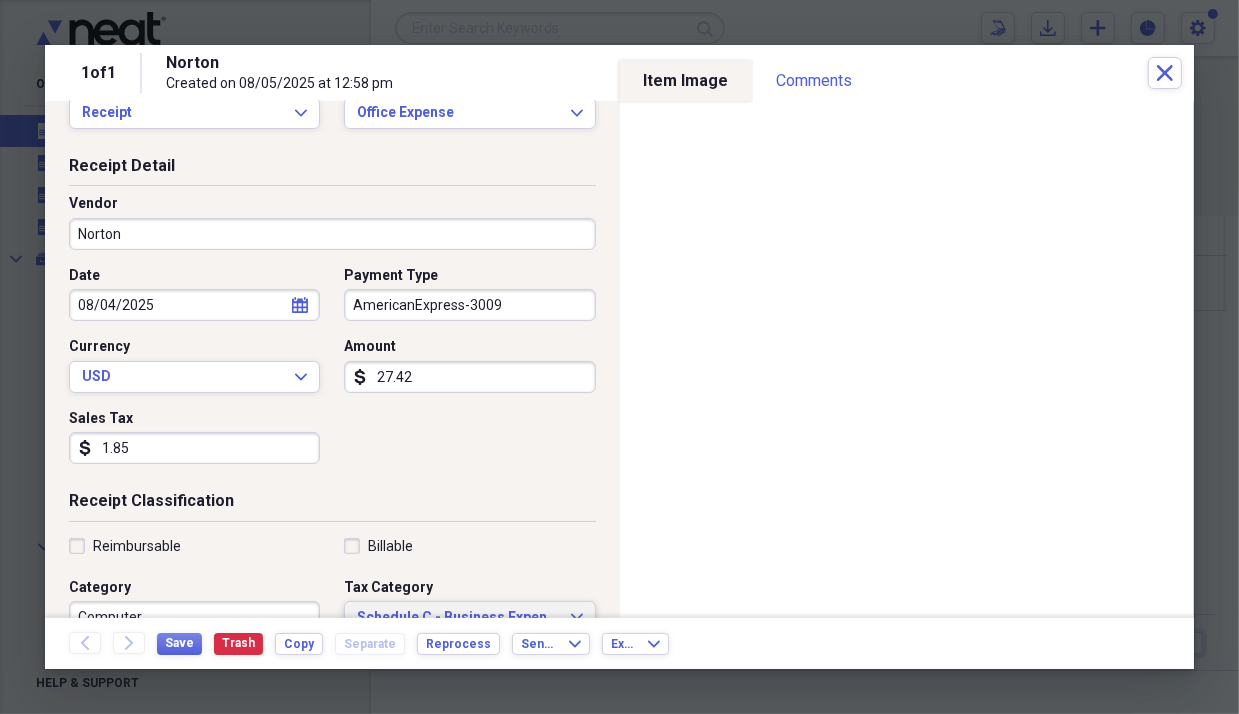 scroll, scrollTop: 3, scrollLeft: 0, axis: vertical 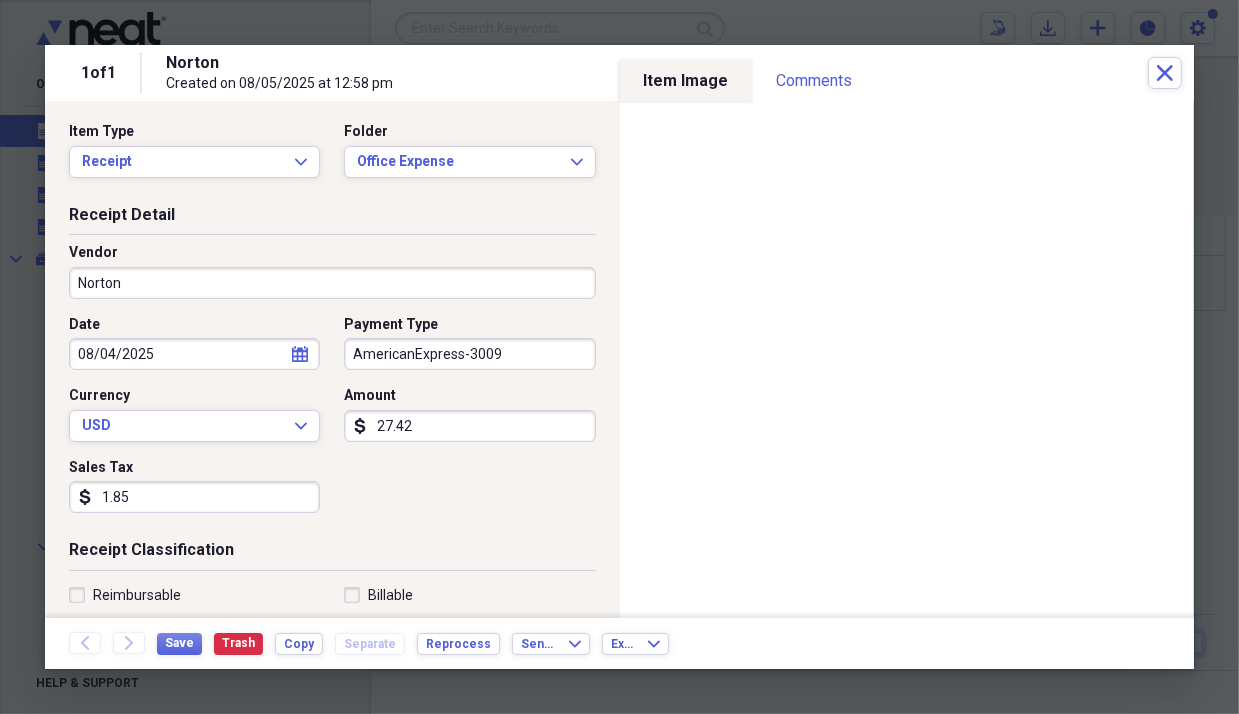 click on "Norton" at bounding box center (332, 283) 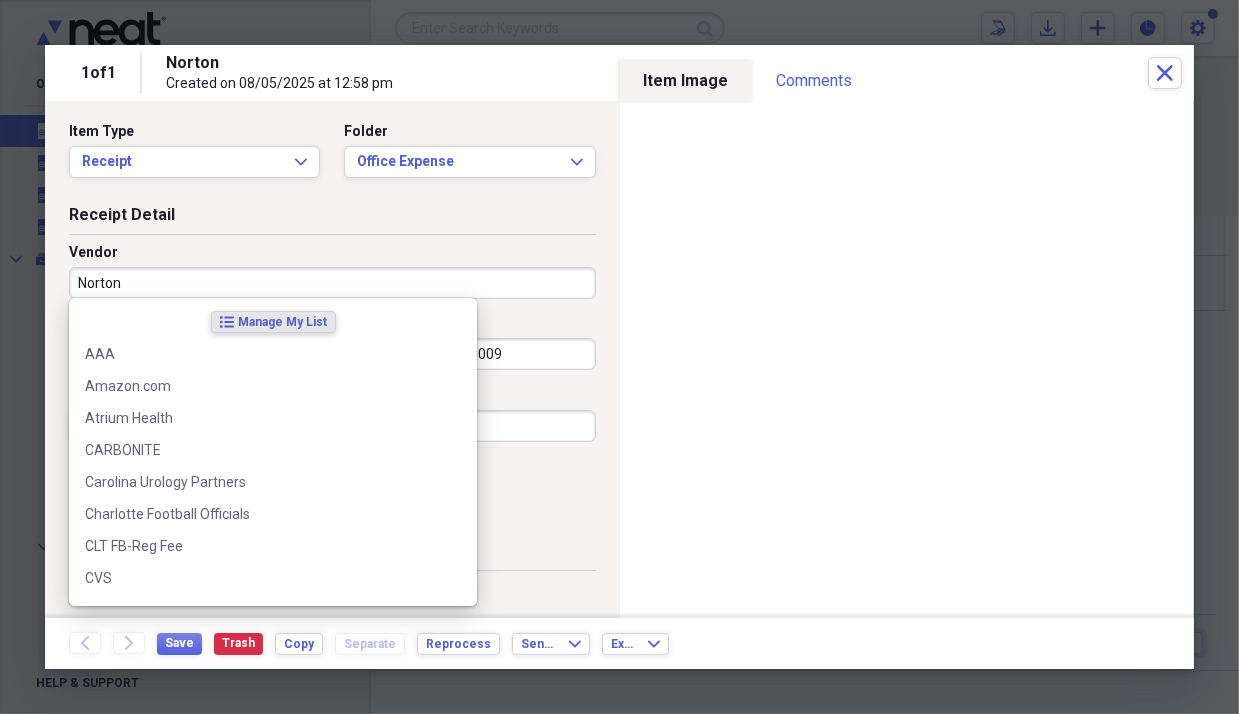 click on "Norton" at bounding box center (332, 283) 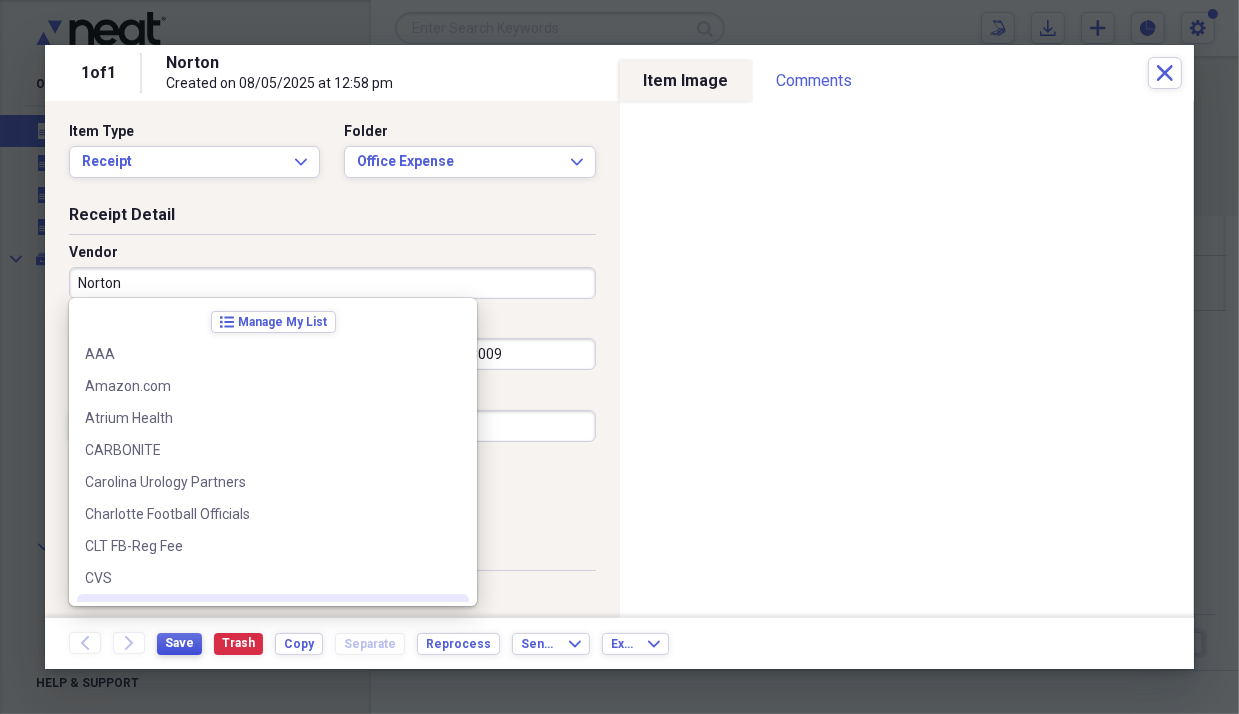 click on "Save" at bounding box center (179, 643) 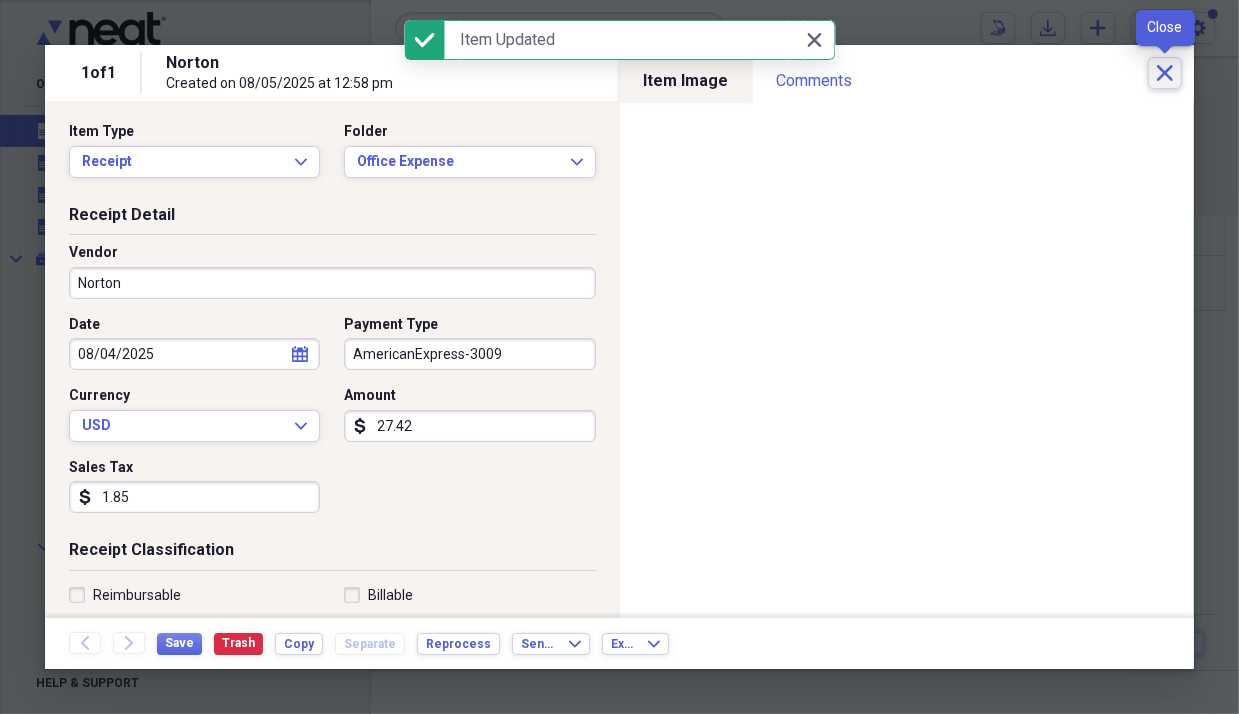 click 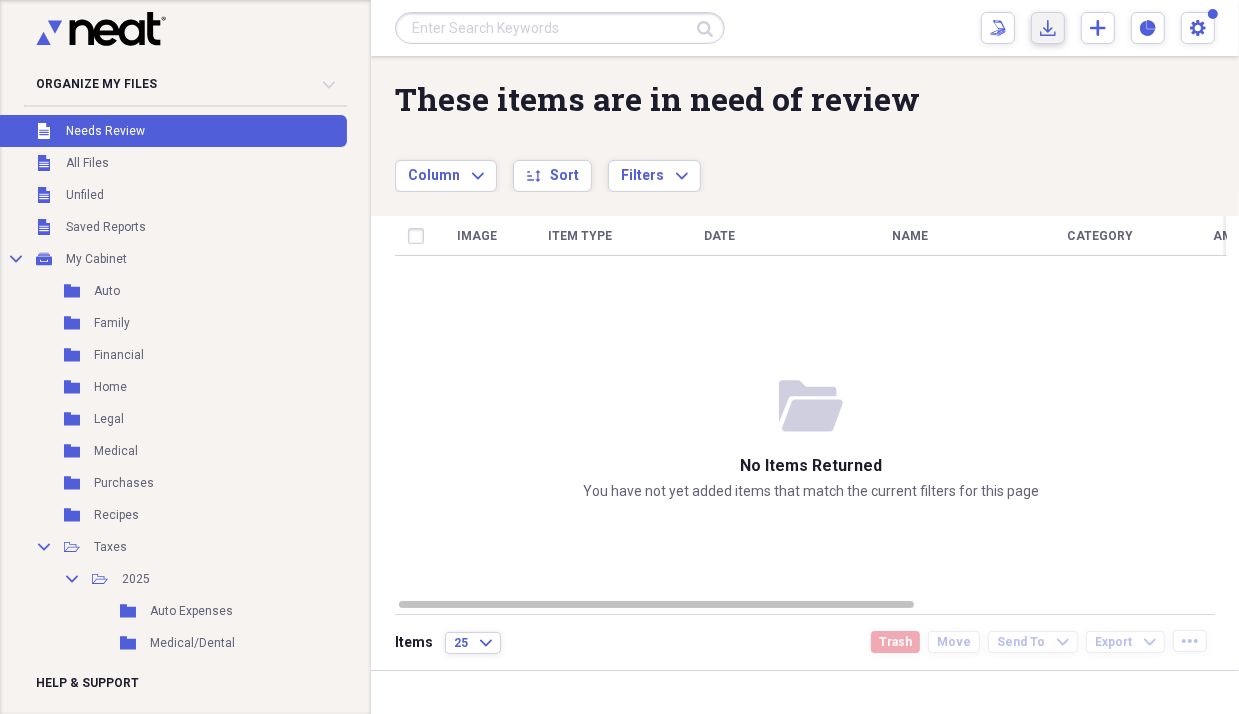 click on "Import Import" at bounding box center [1048, 28] 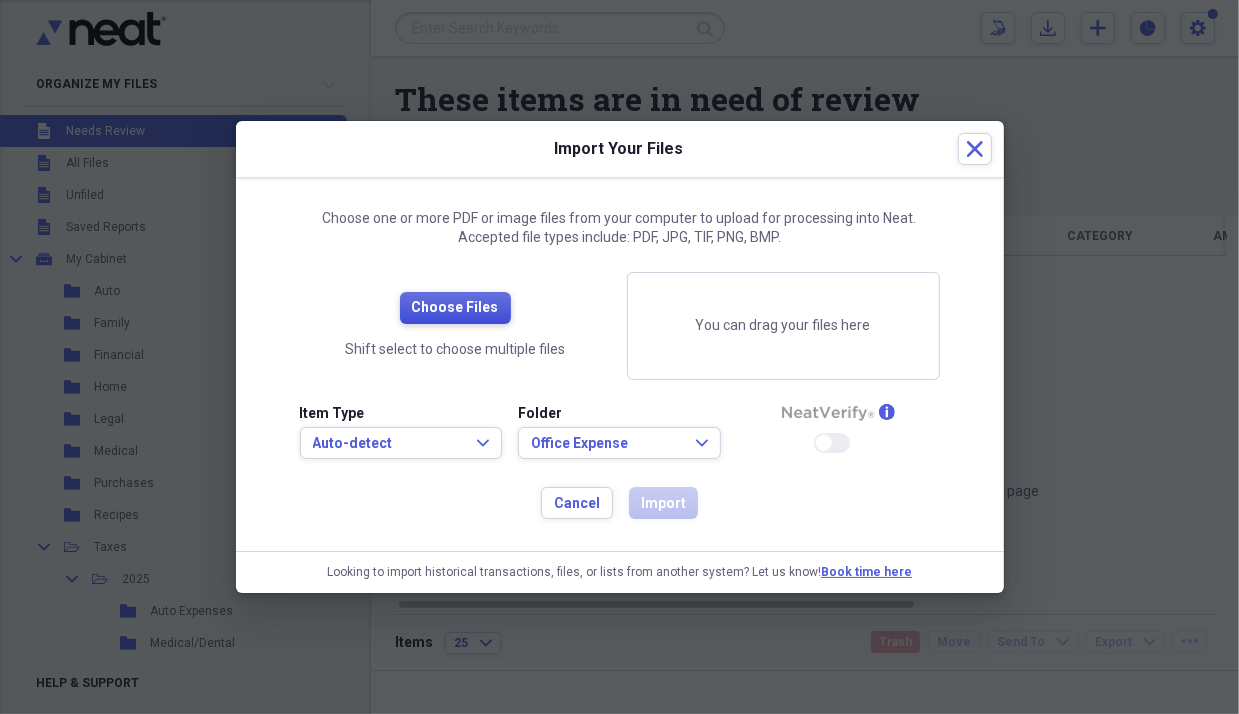 click on "Choose Files" at bounding box center [455, 308] 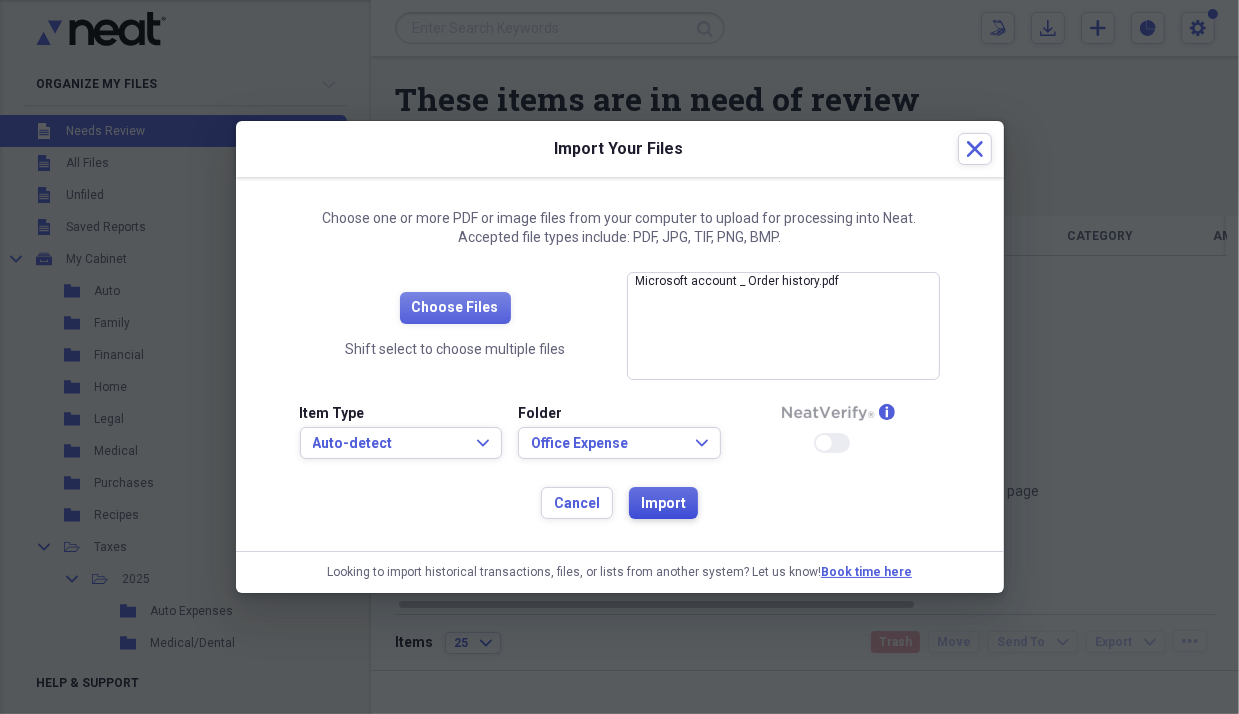 click on "Import" at bounding box center (663, 504) 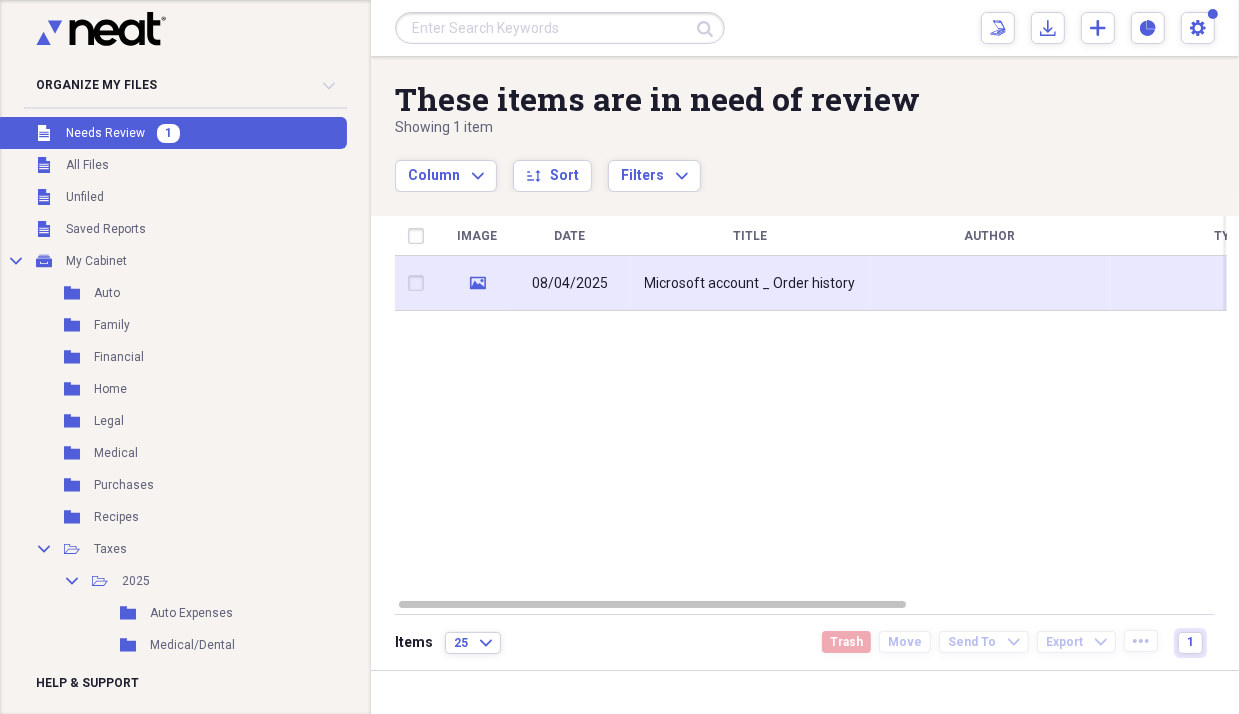 click on "08/04/2025" at bounding box center [570, 283] 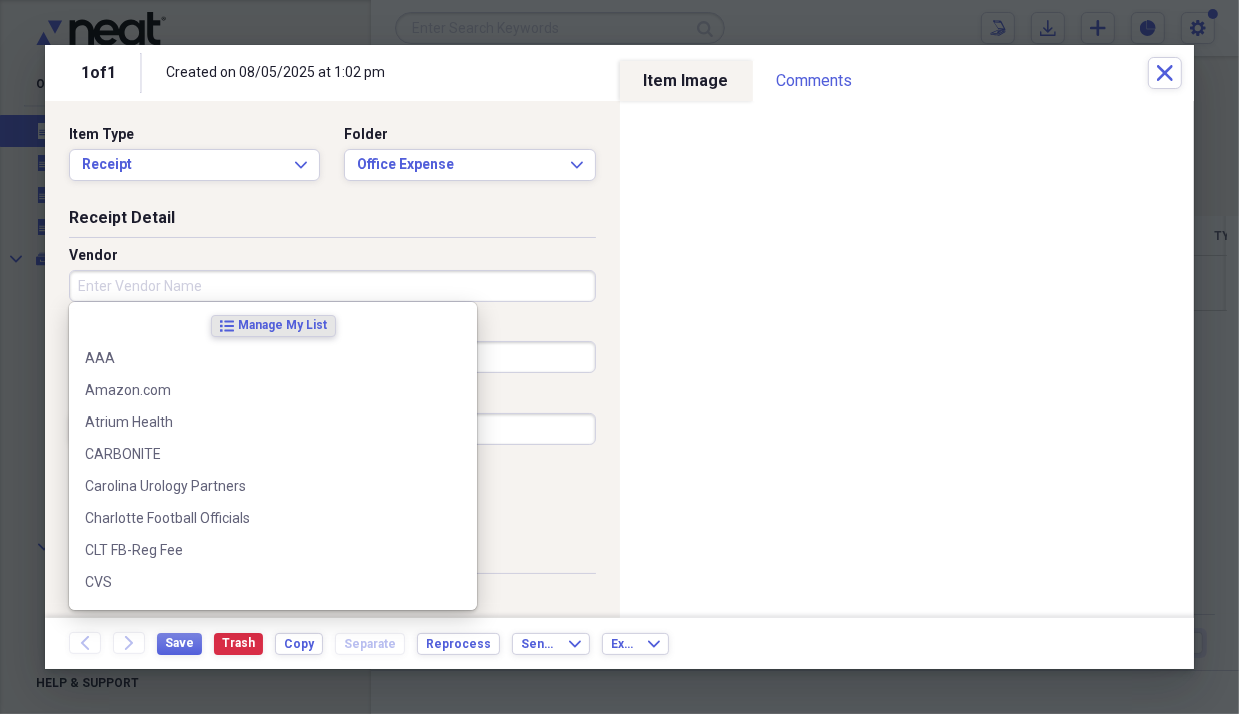 click on "Vendor" at bounding box center (332, 286) 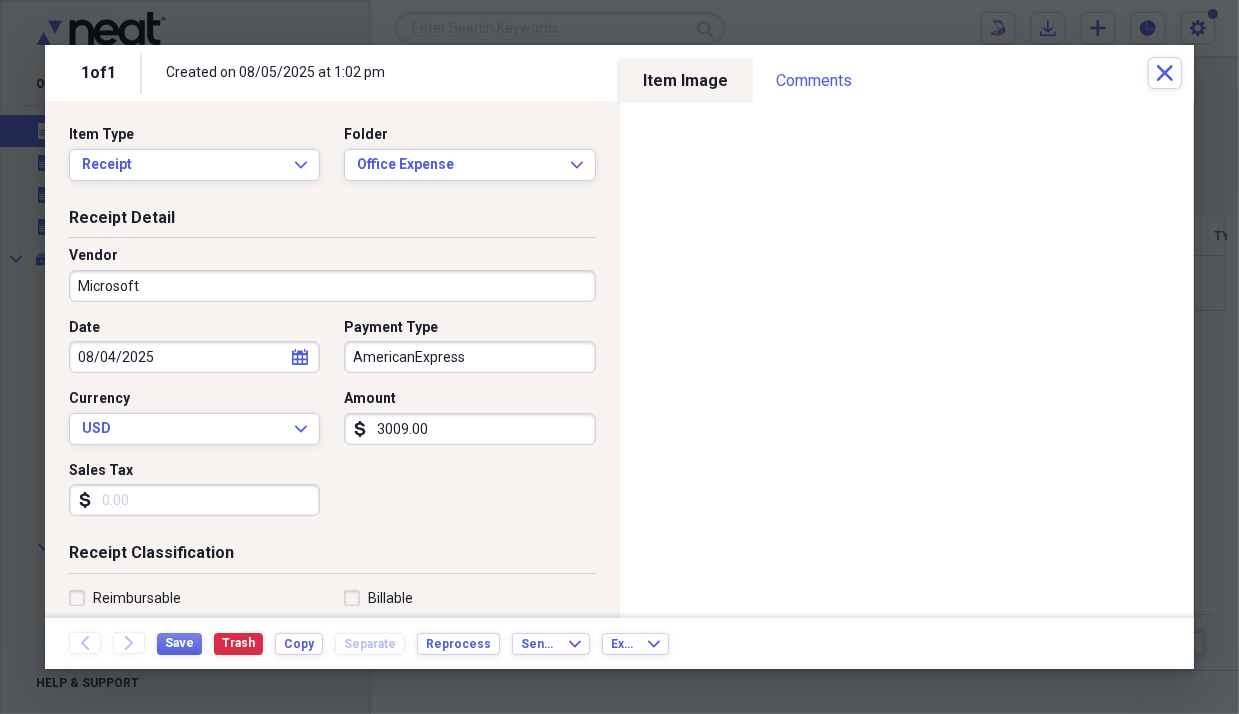 type on "Microsoft" 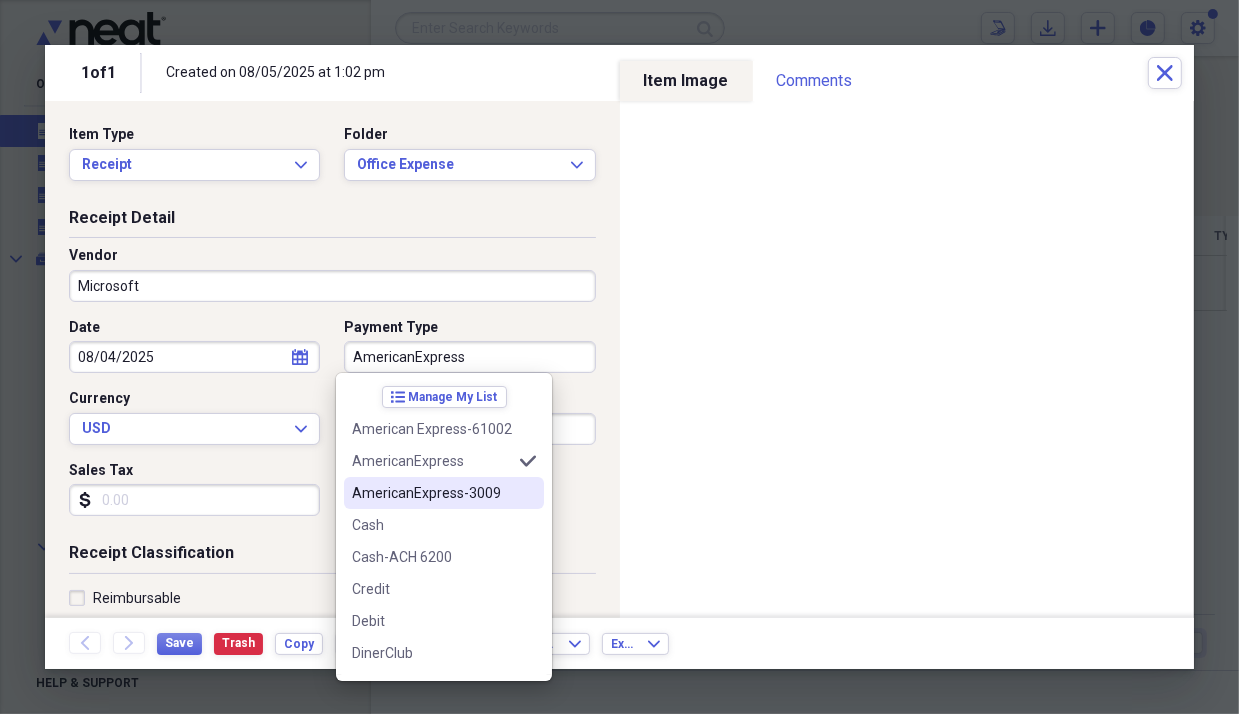 click on "AmericanExpress-3009" at bounding box center (432, 493) 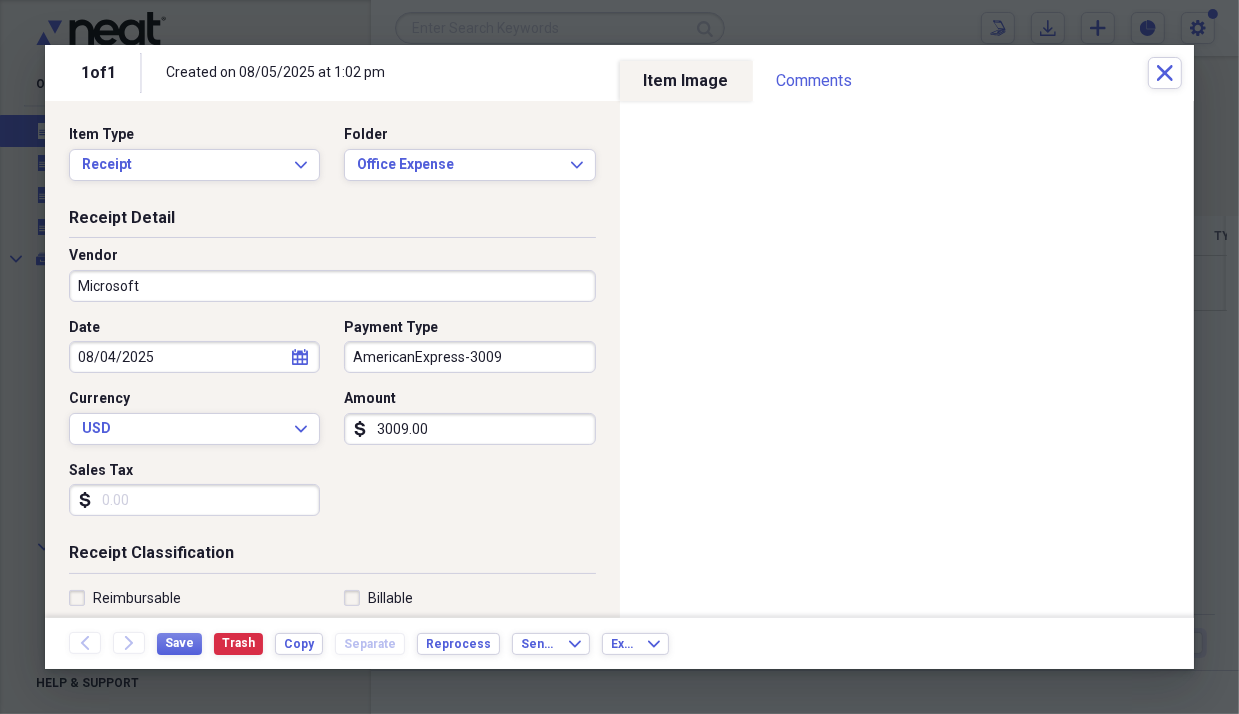 click on "3009.00" at bounding box center [469, 429] 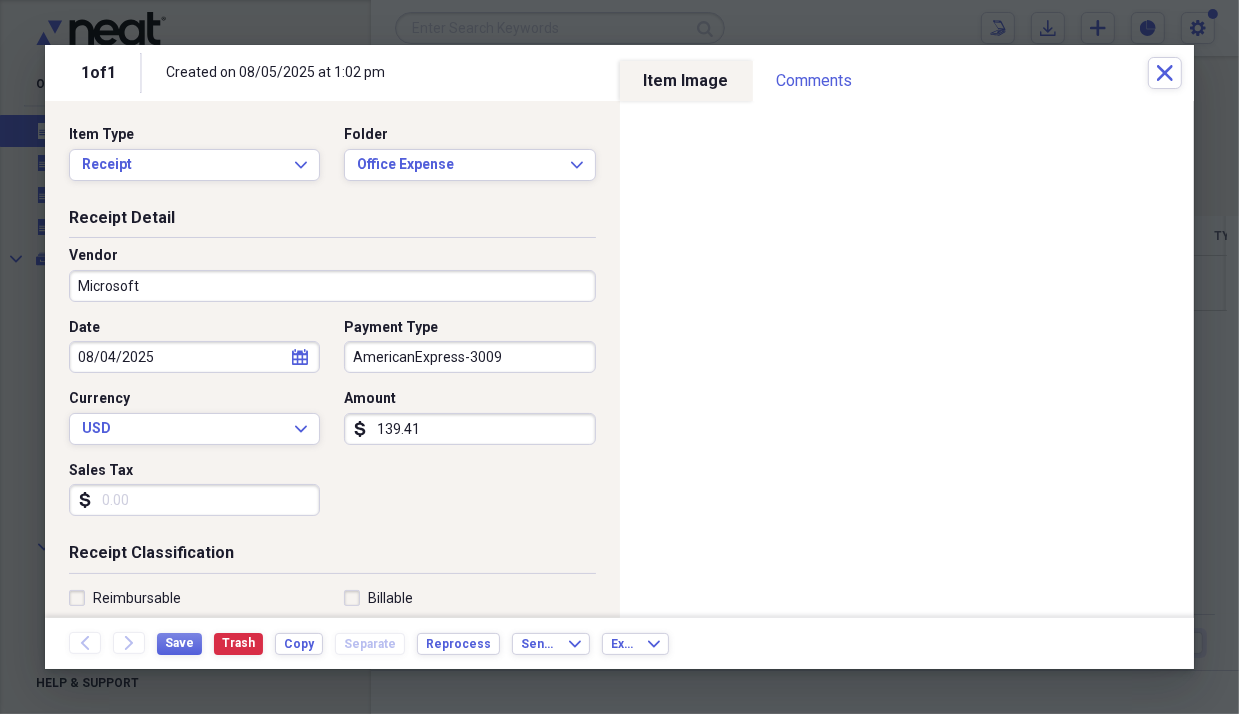 type on "139.41" 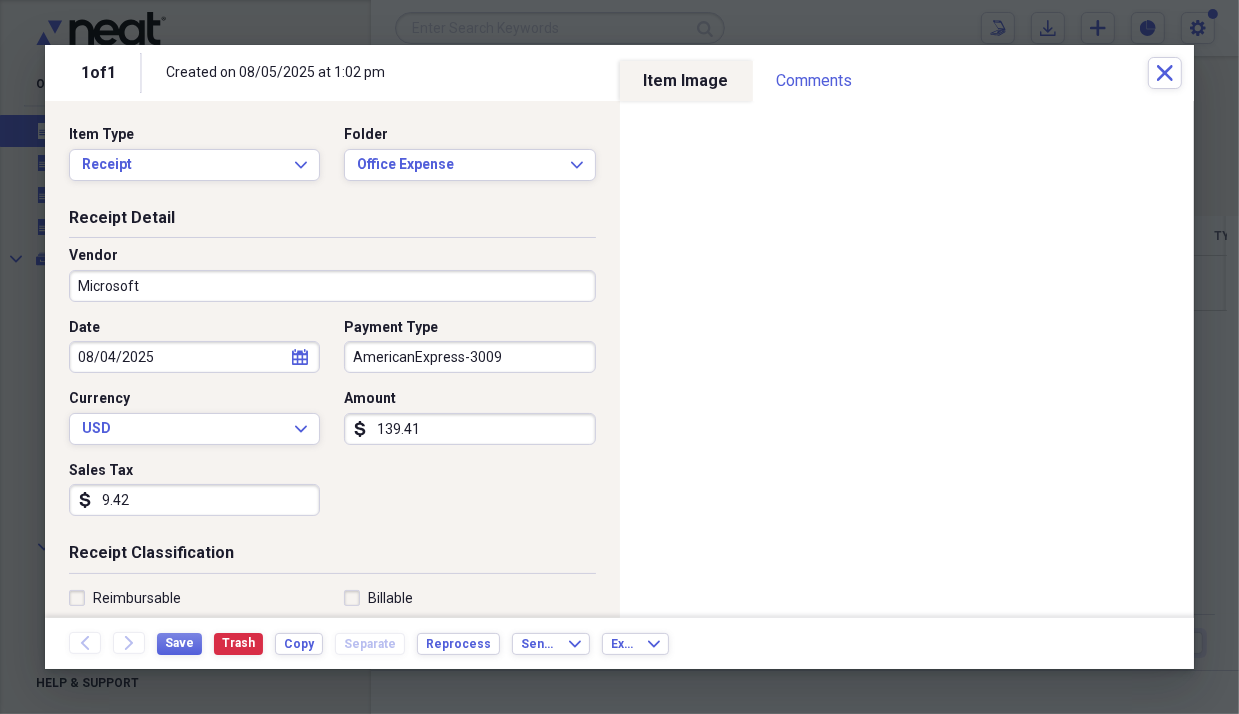 type on "9.42" 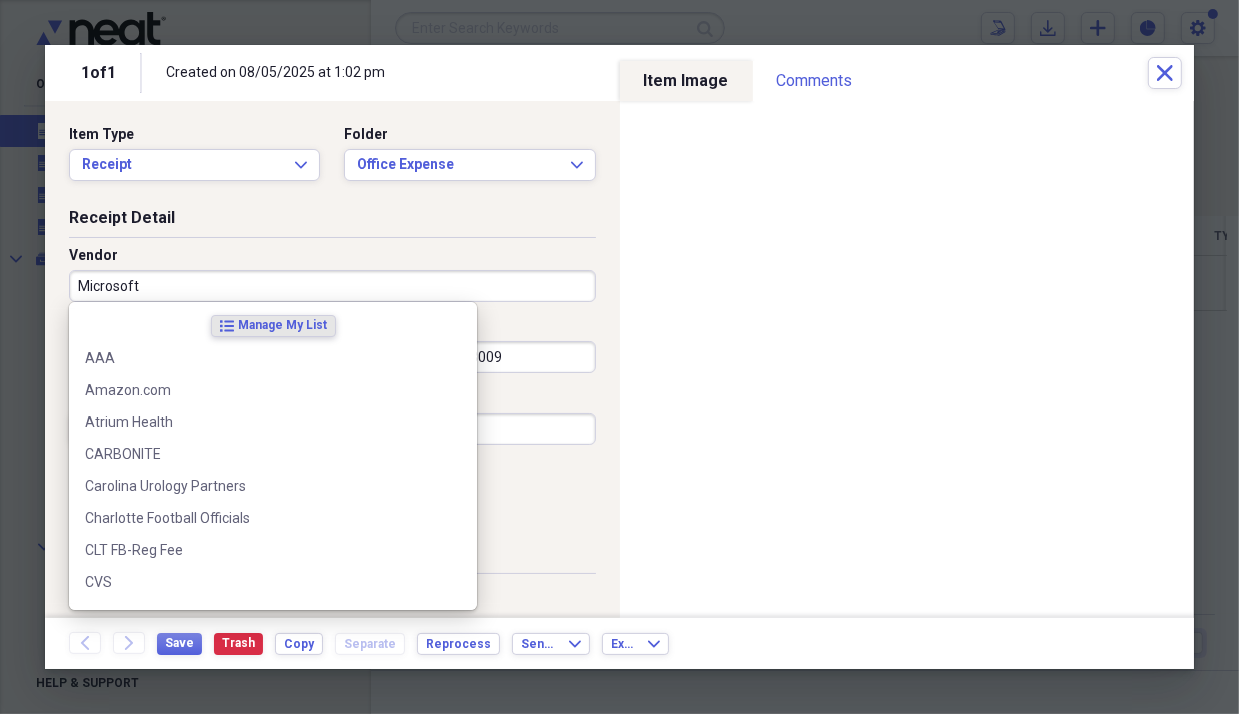 click on "Microsoft" at bounding box center [332, 286] 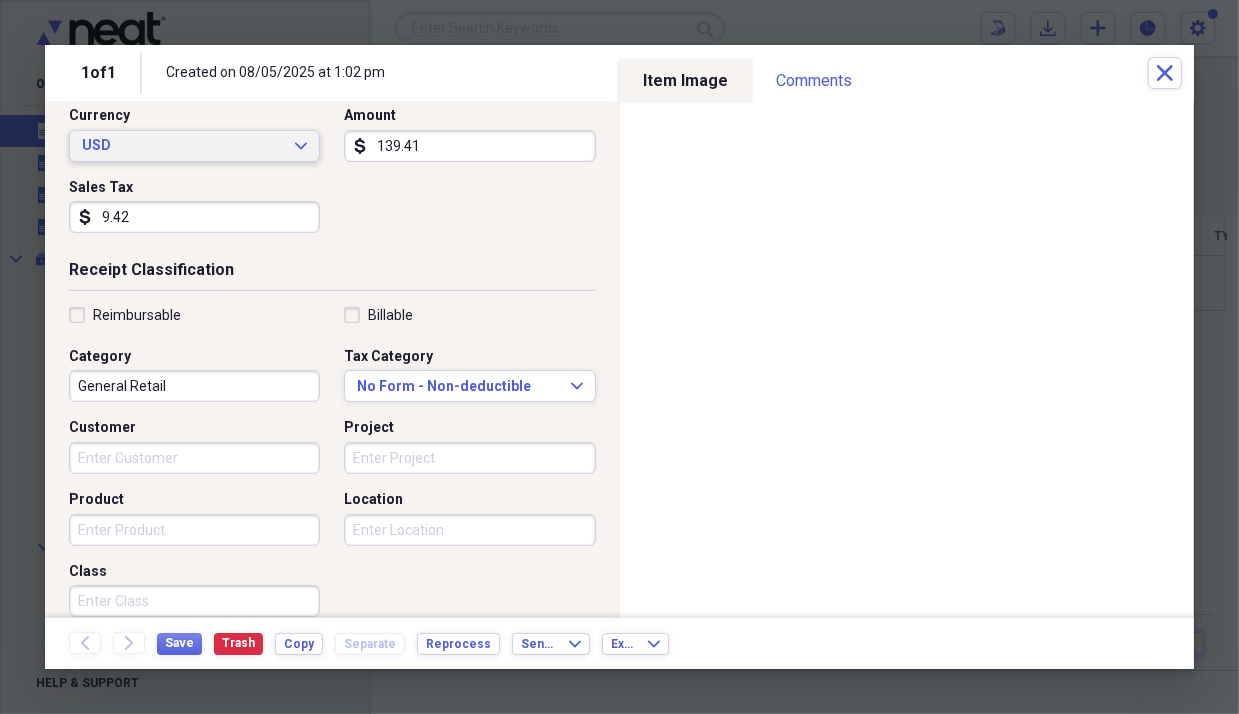 scroll, scrollTop: 300, scrollLeft: 0, axis: vertical 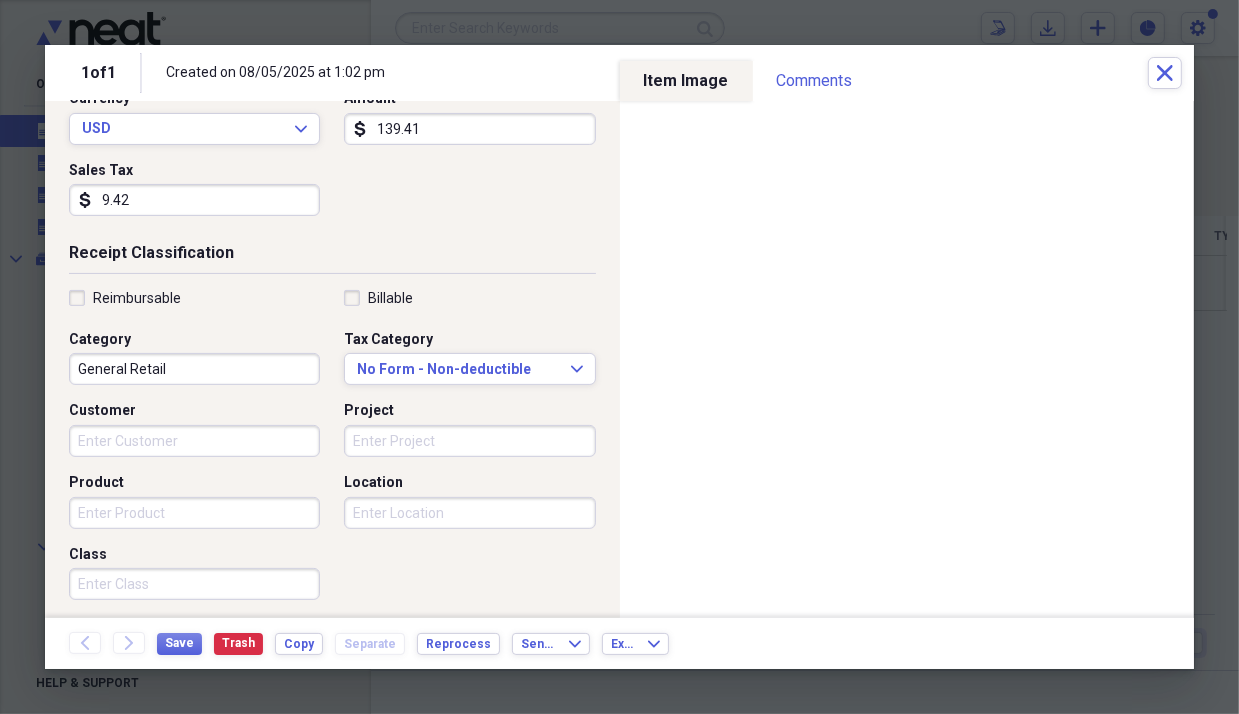 type on "Microsoft" 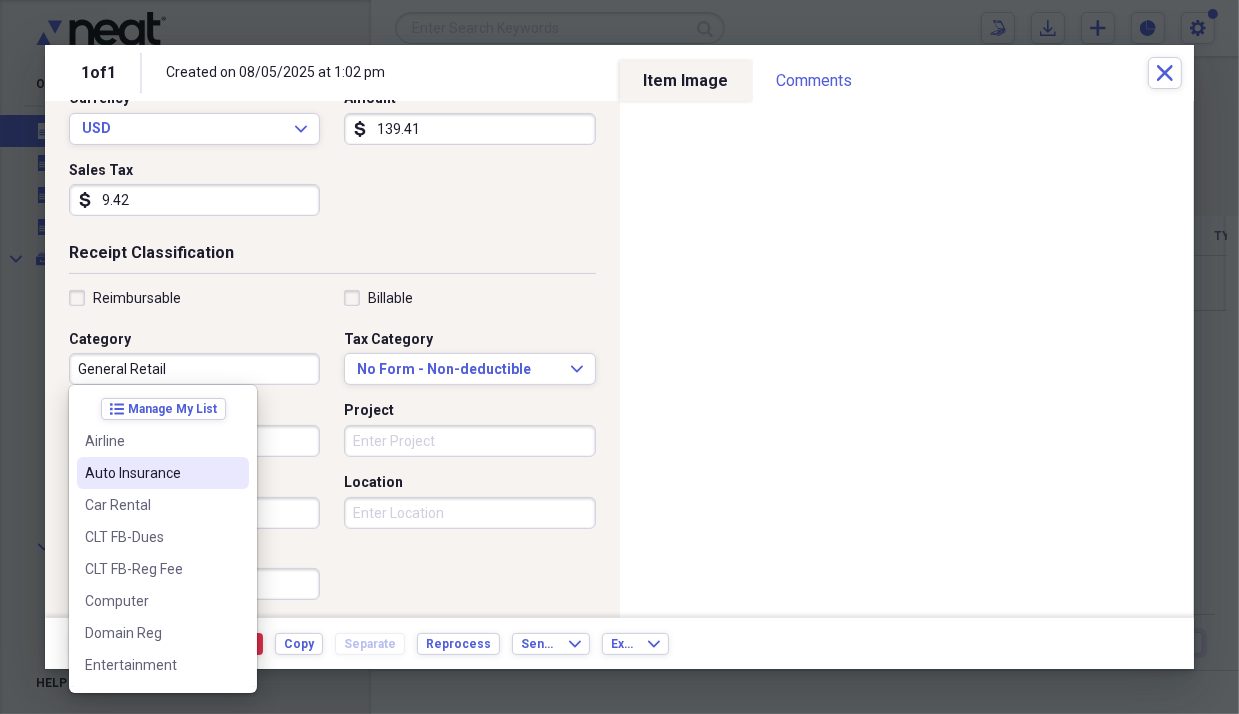 scroll, scrollTop: 100, scrollLeft: 0, axis: vertical 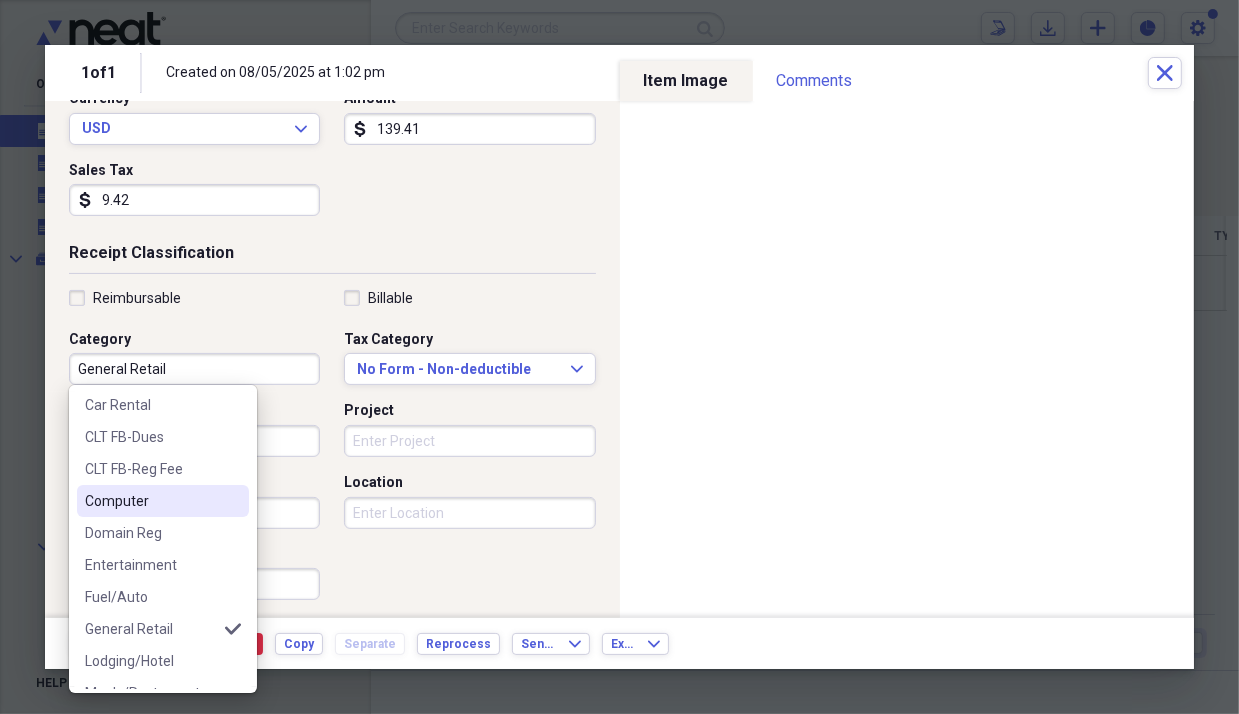 click on "Computer" at bounding box center (163, 501) 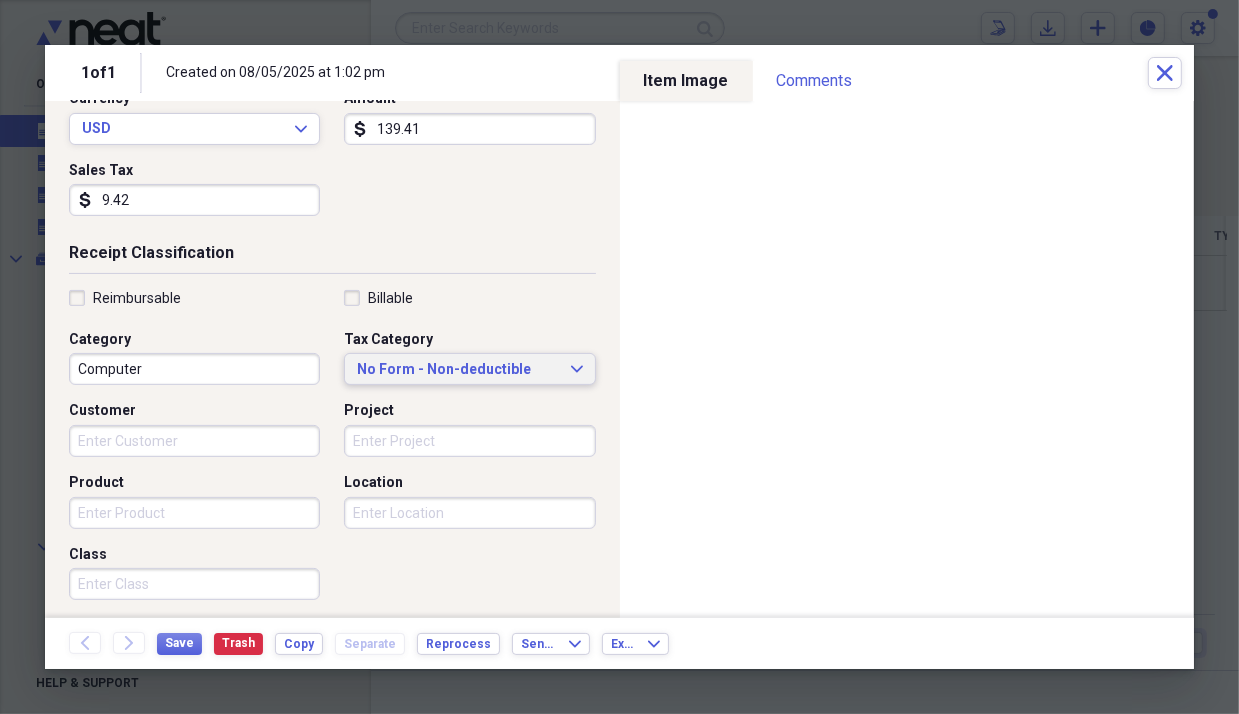 click on "No Form - Non-deductible" at bounding box center [457, 370] 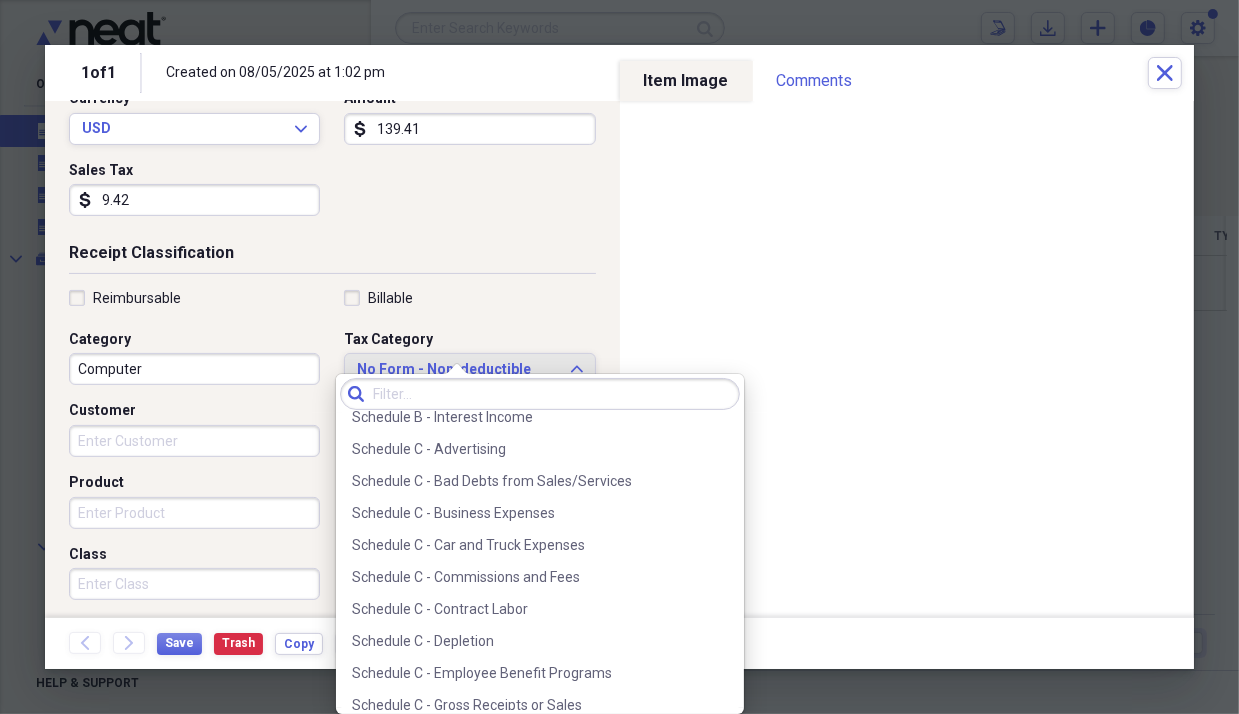 scroll, scrollTop: 3800, scrollLeft: 0, axis: vertical 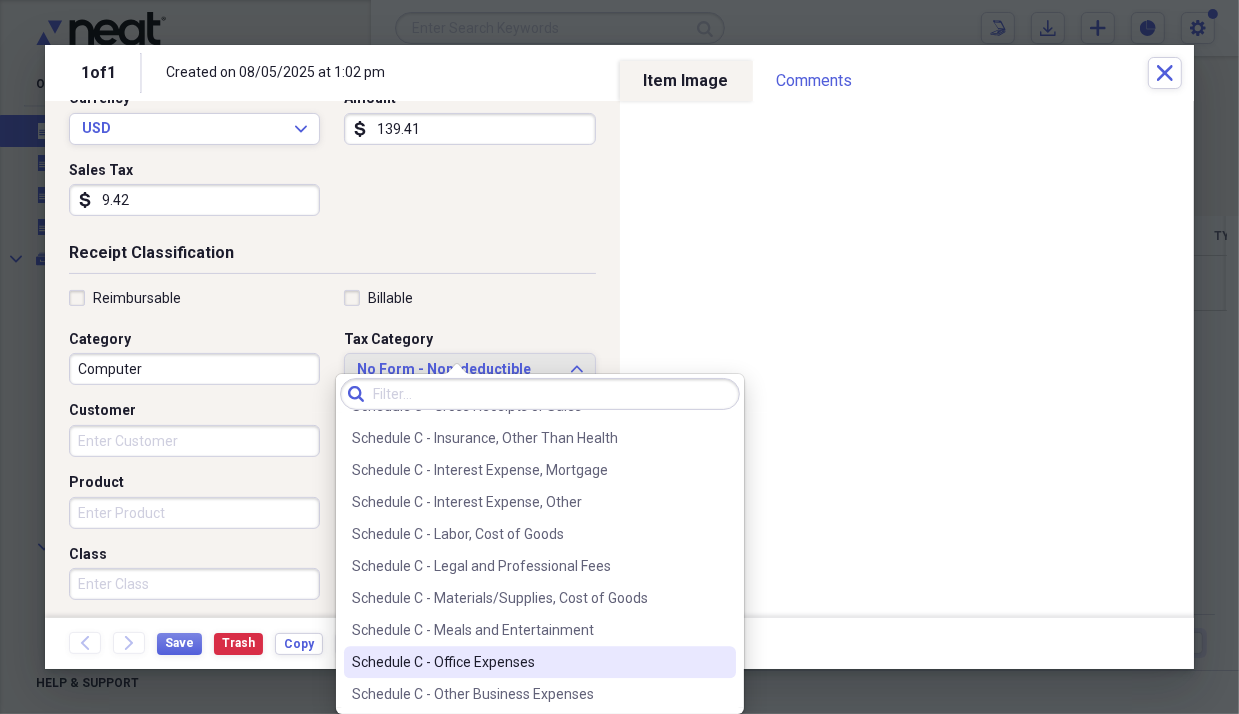 click on "Schedule C - Office Expenses" at bounding box center (540, 662) 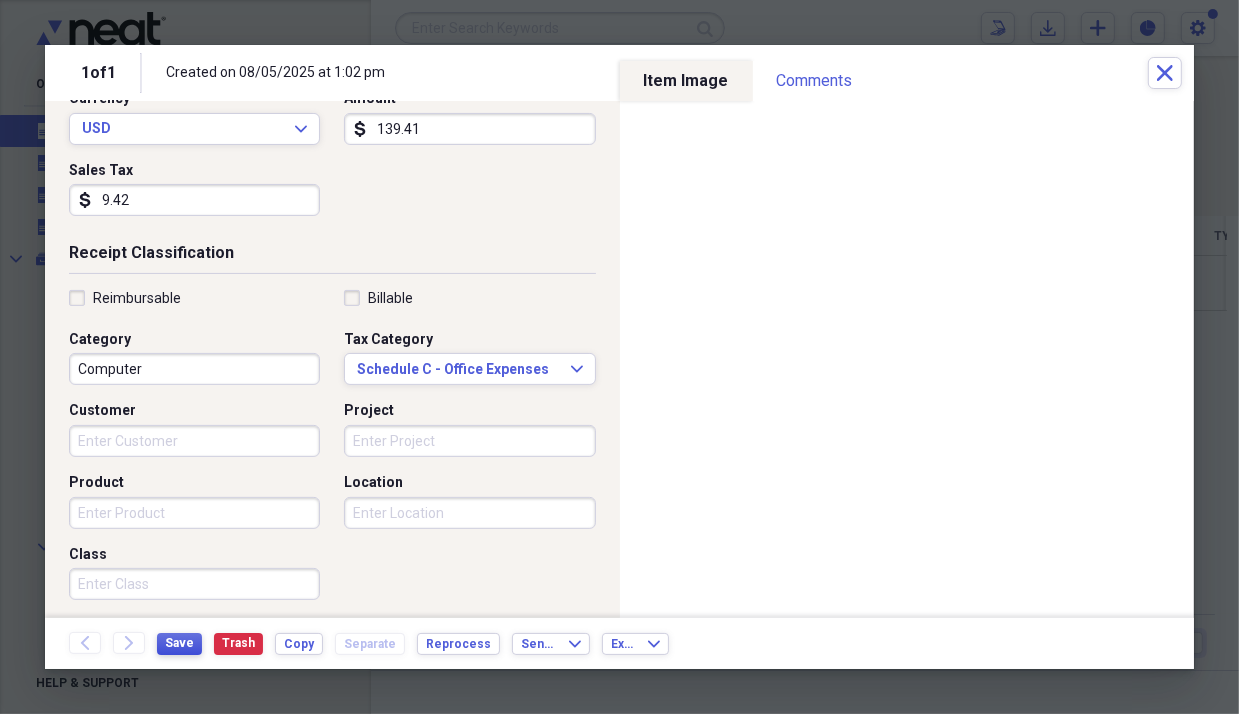 click on "Save" at bounding box center [179, 643] 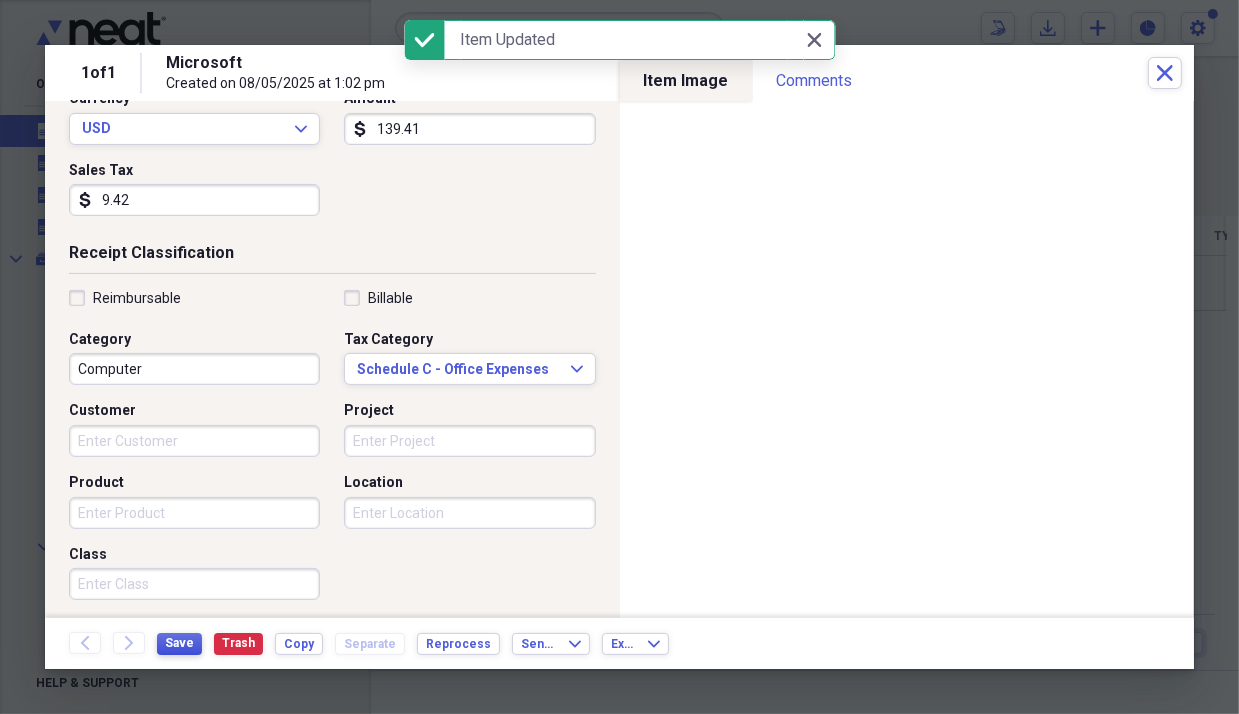 type on "Microsoft" 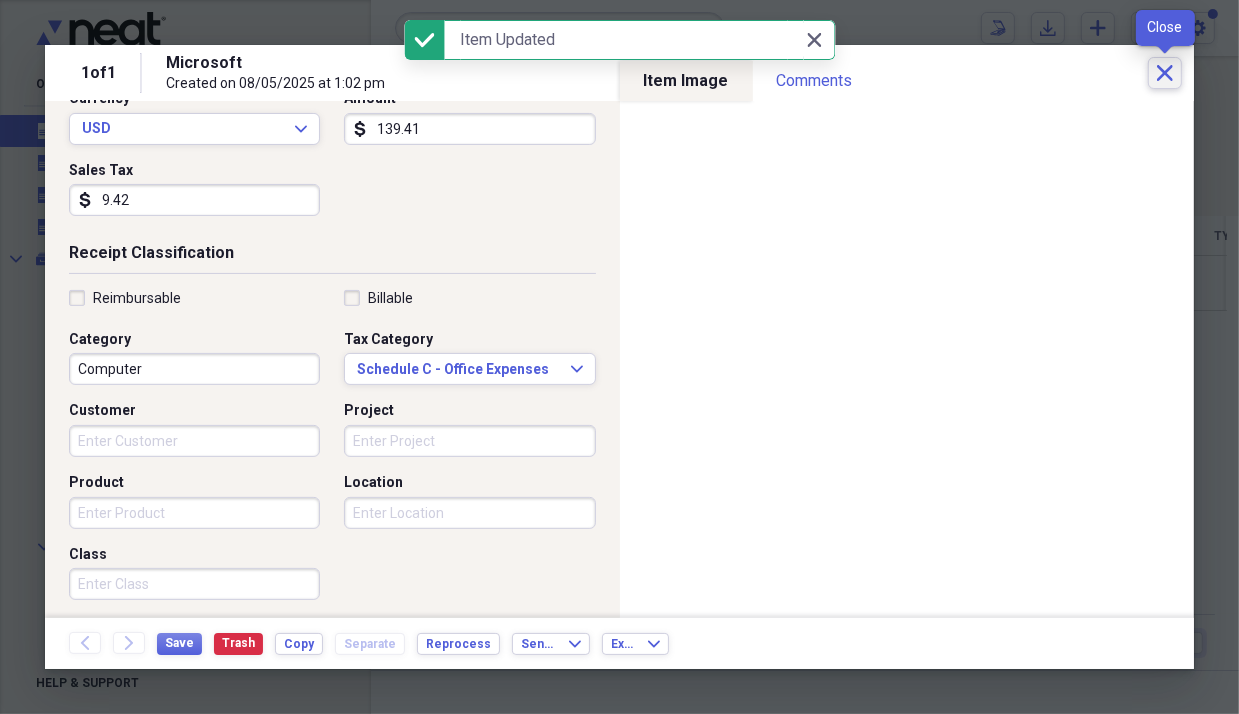click on "Close" at bounding box center [1165, 73] 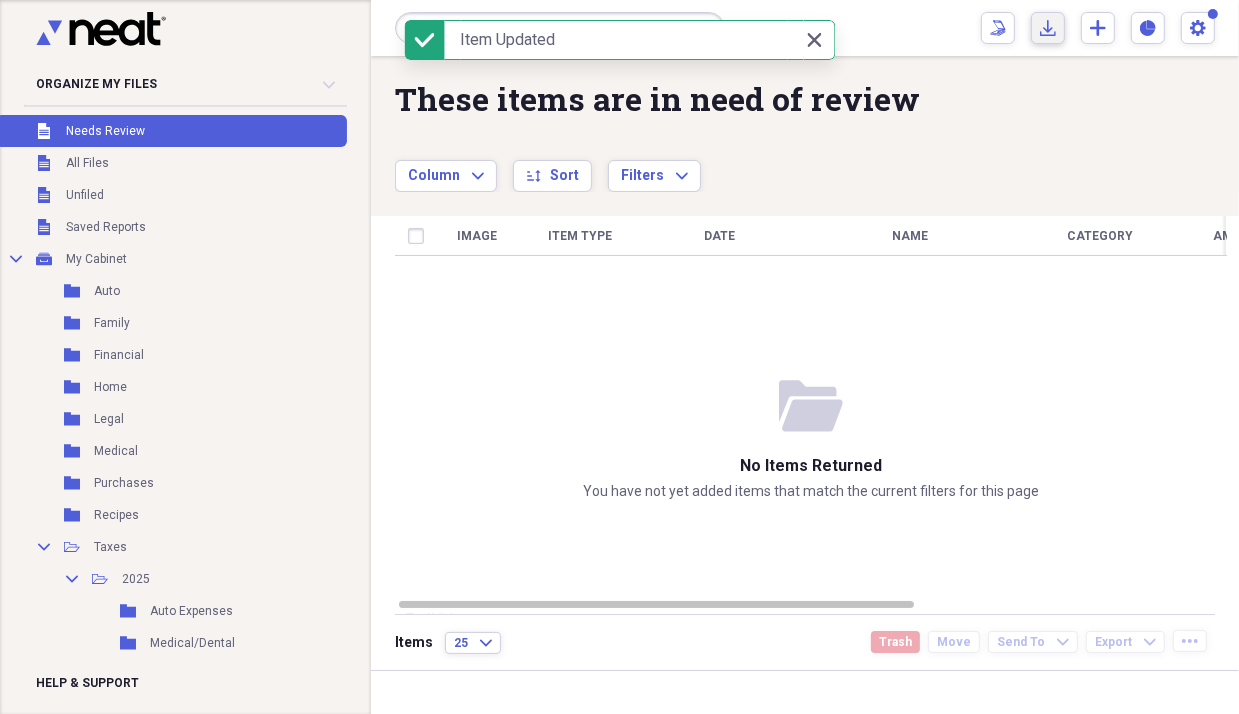 click on "Import" 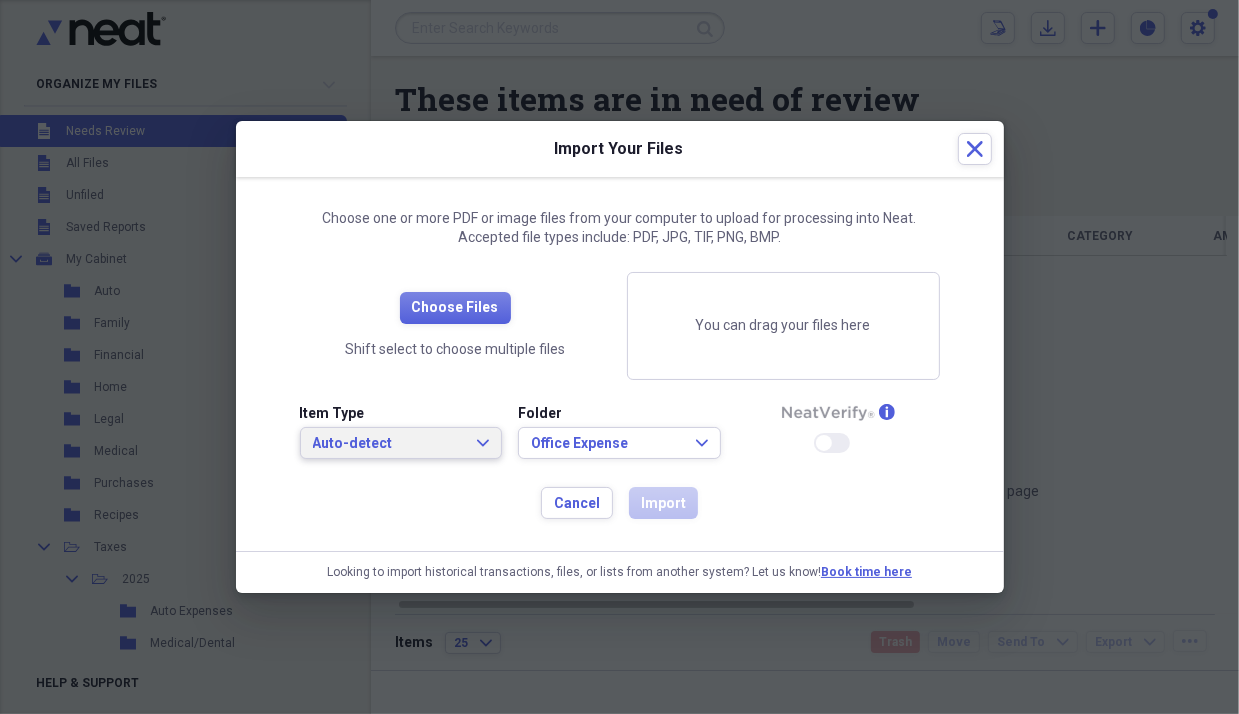 click on "Expand" 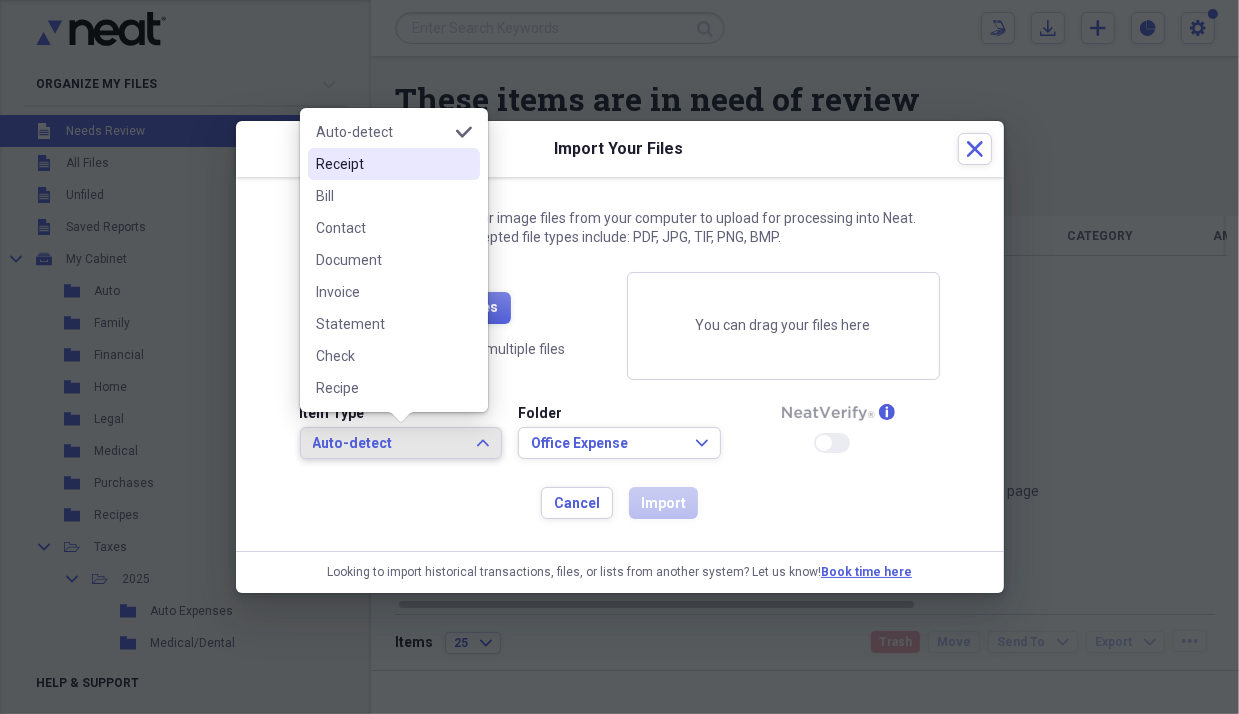 click on "Receipt" at bounding box center [382, 164] 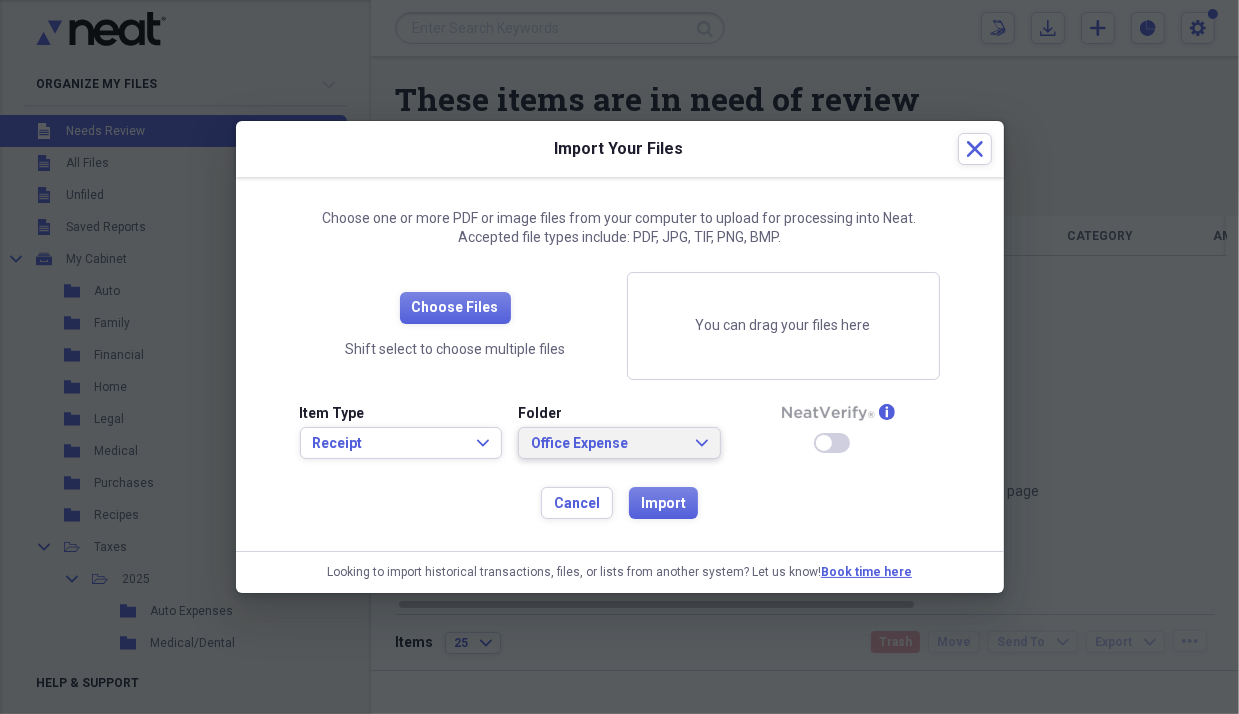 click on "Office Expense" at bounding box center (607, 444) 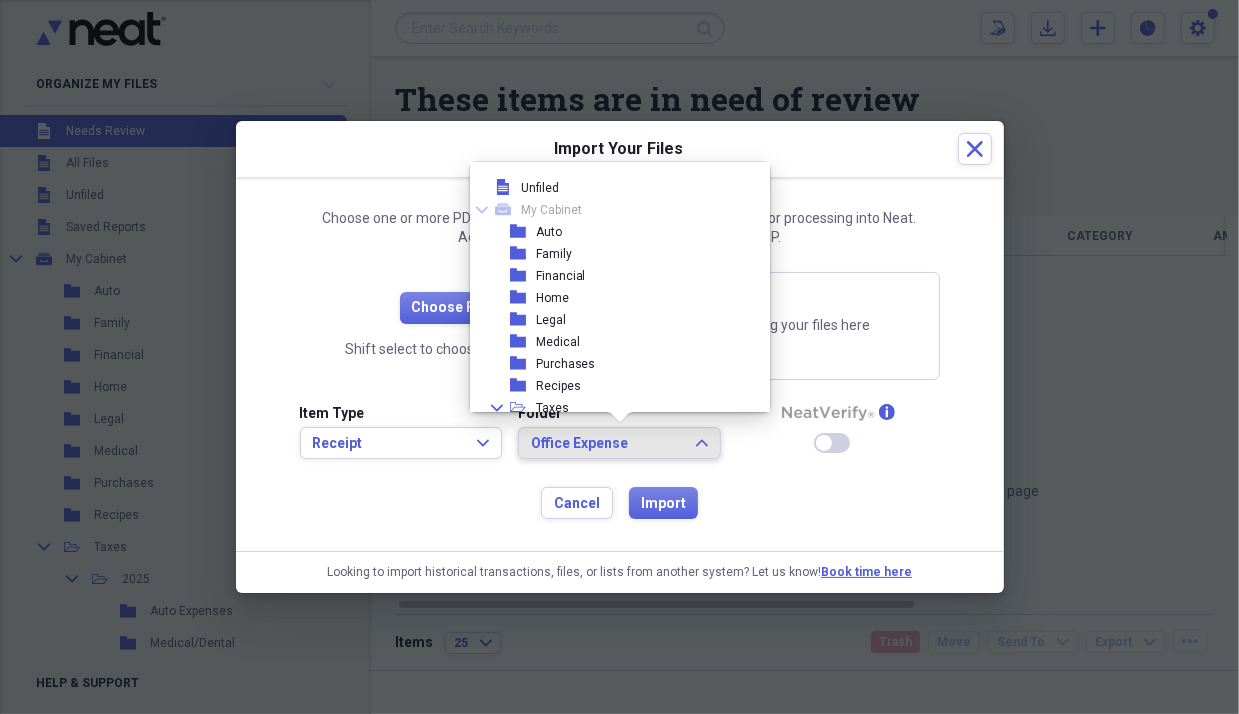 scroll, scrollTop: 161, scrollLeft: 0, axis: vertical 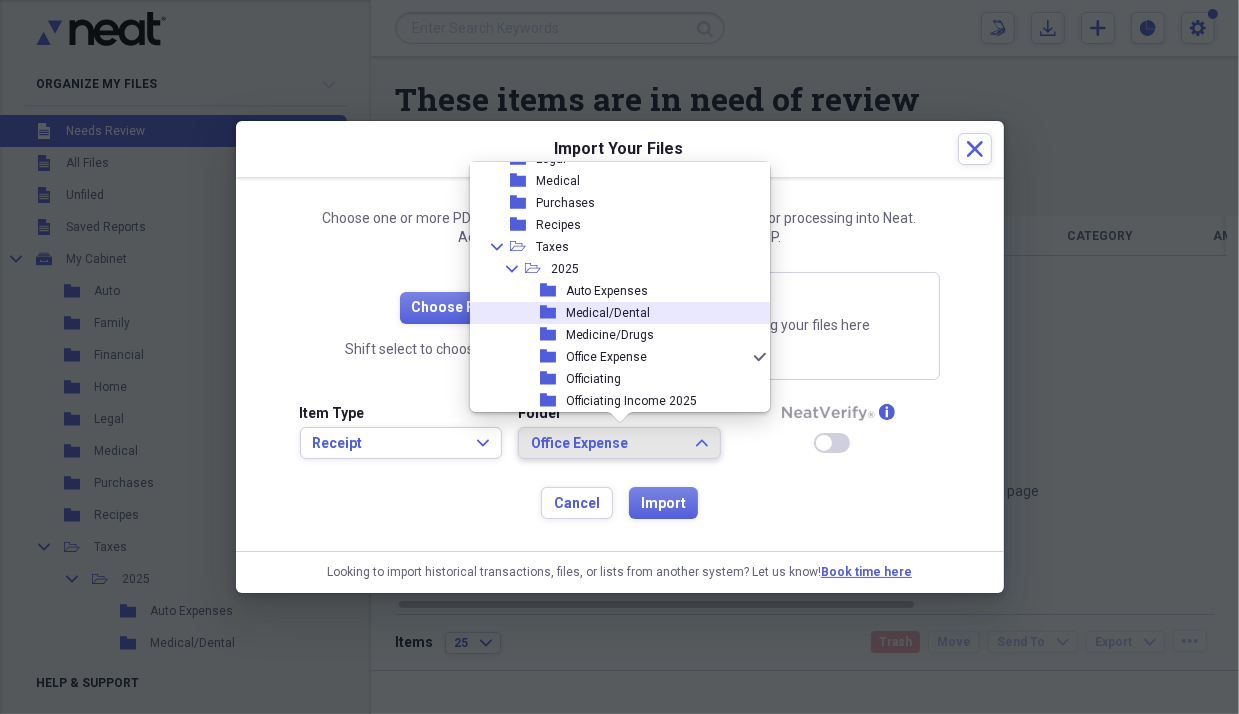 click on "Medical/Dental" at bounding box center (608, 313) 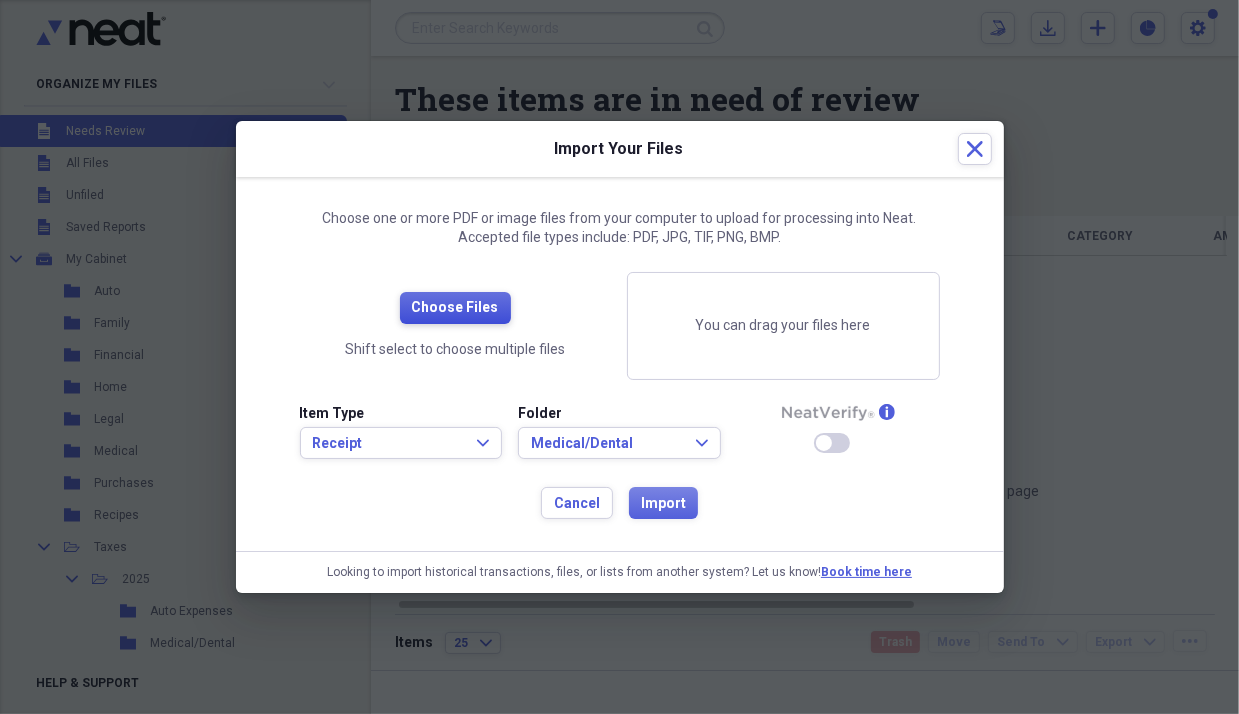 click on "Choose Files" at bounding box center [455, 308] 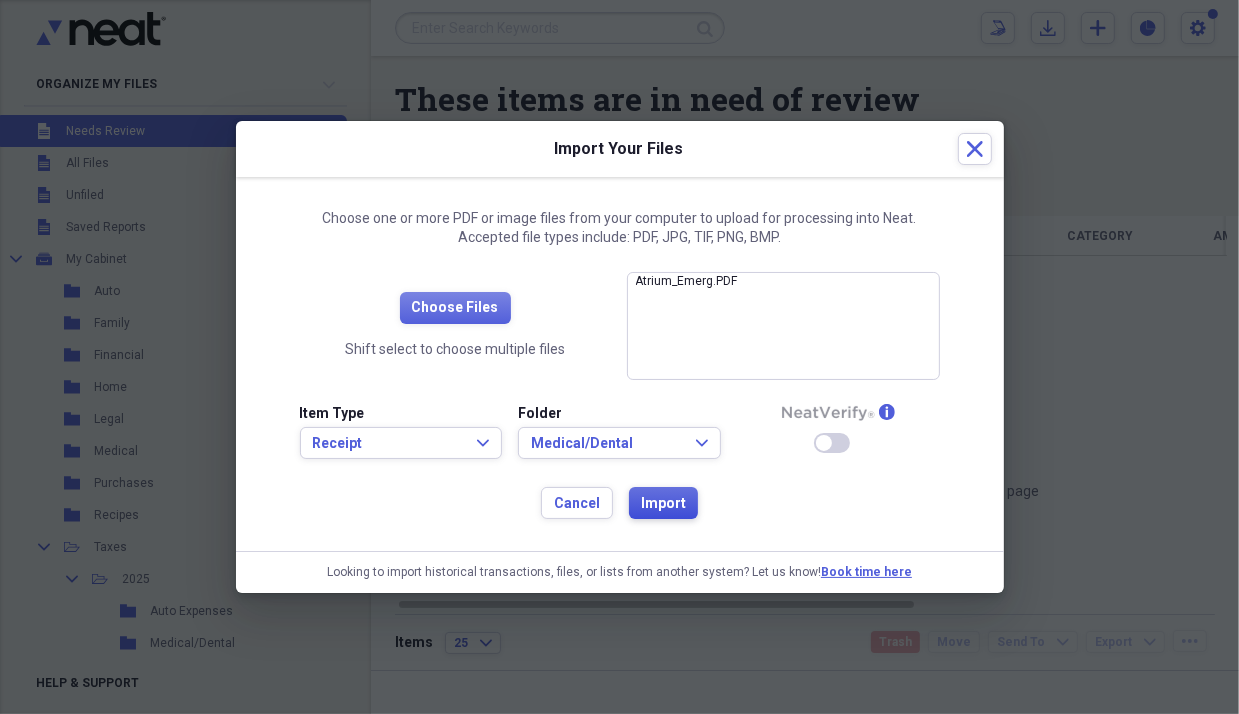 click on "Import" at bounding box center (663, 504) 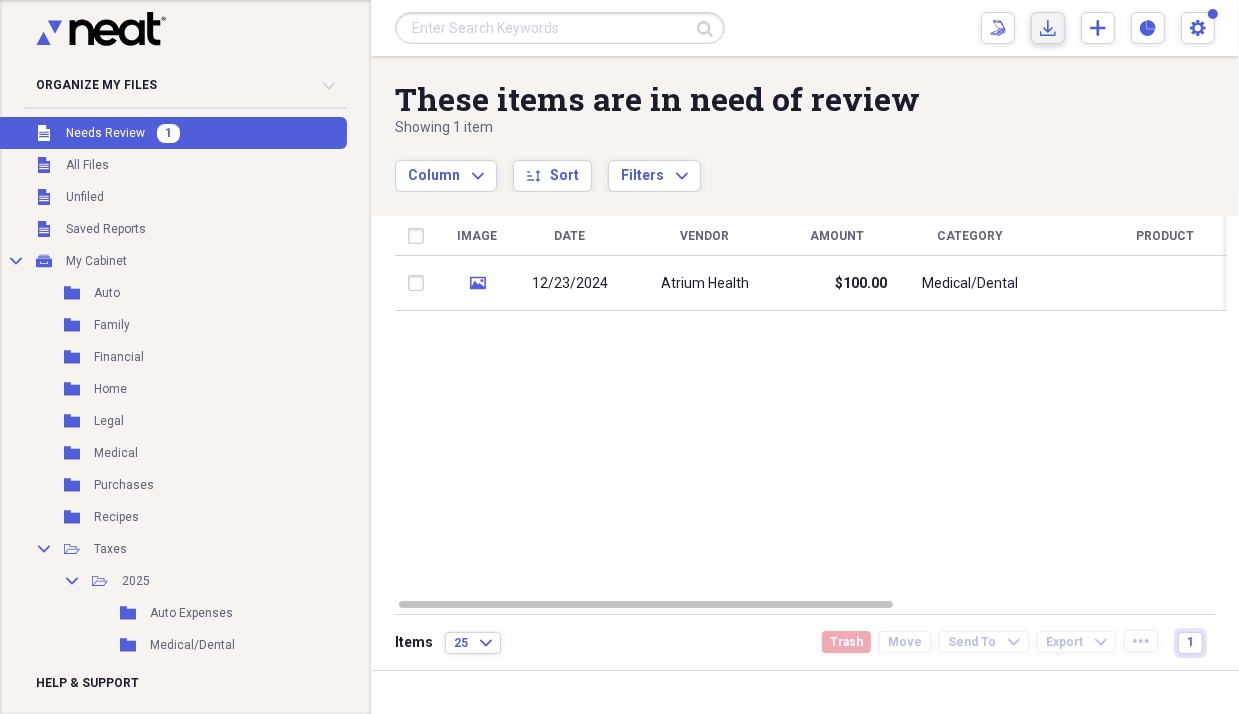 click on "Import Import" at bounding box center (1048, 28) 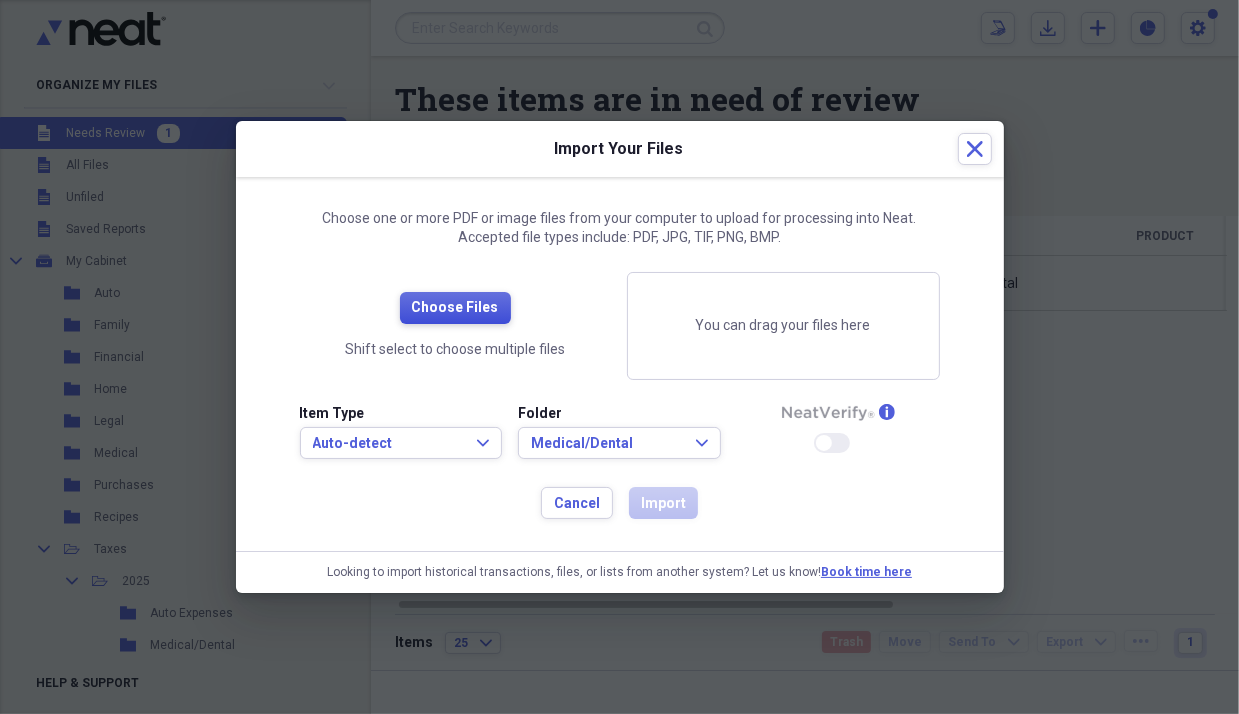 click on "Choose Files" at bounding box center [455, 308] 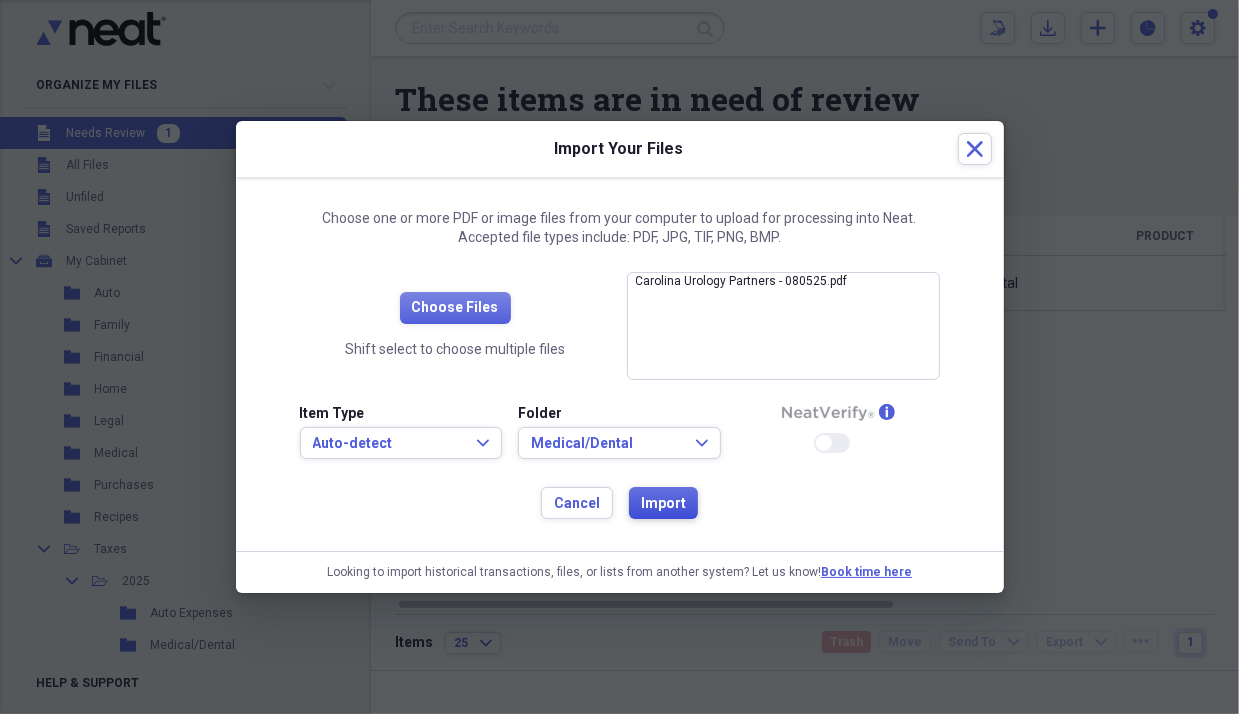 click on "Import" at bounding box center (663, 504) 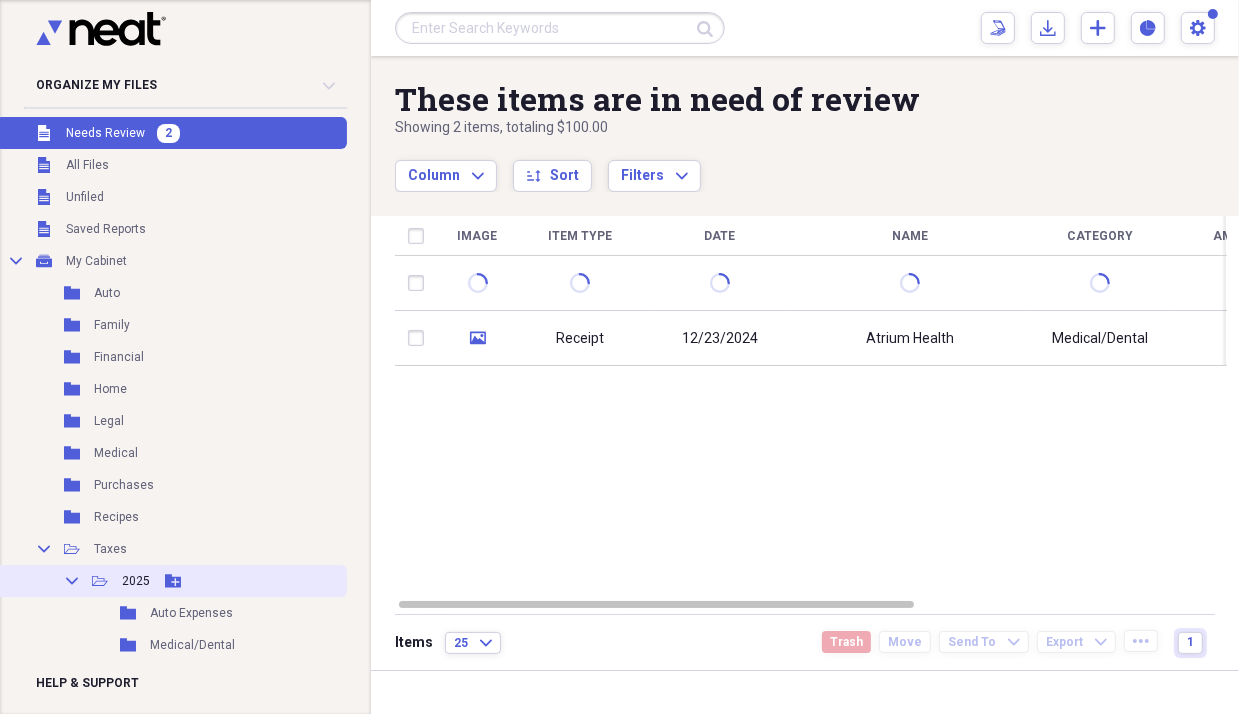 click on "Collapse" at bounding box center [72, 581] 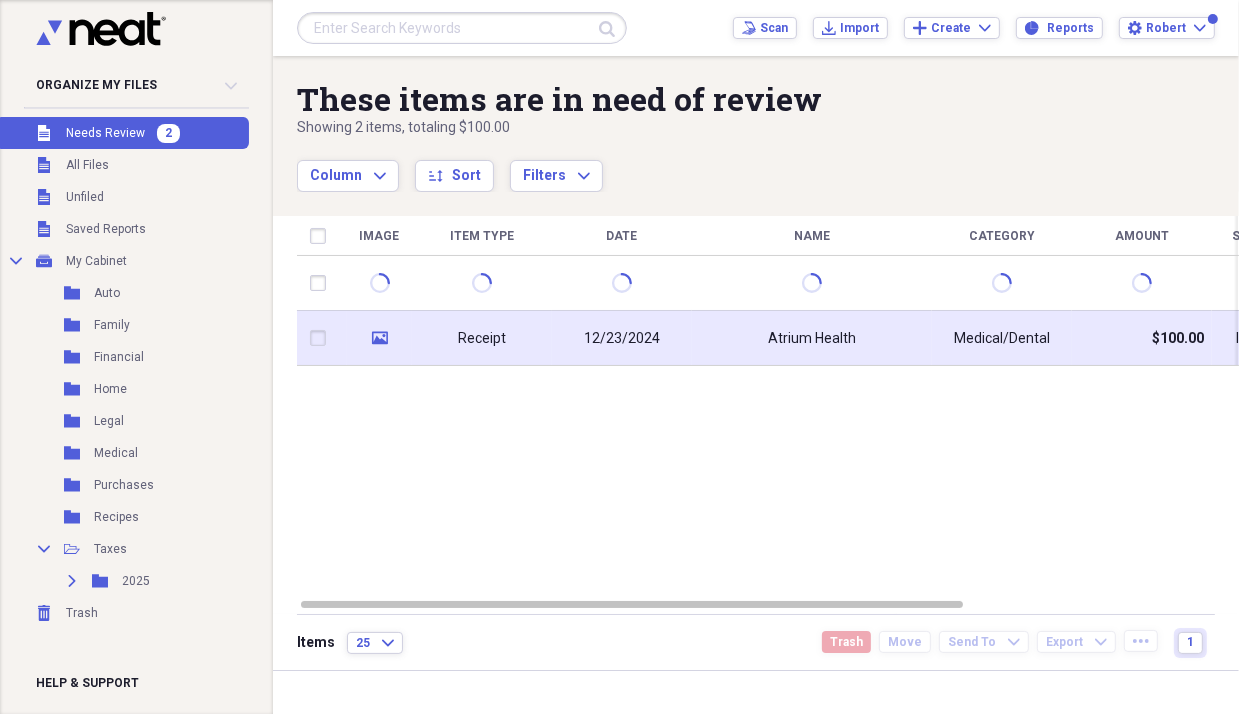 click on "12/23/2024" at bounding box center [622, 339] 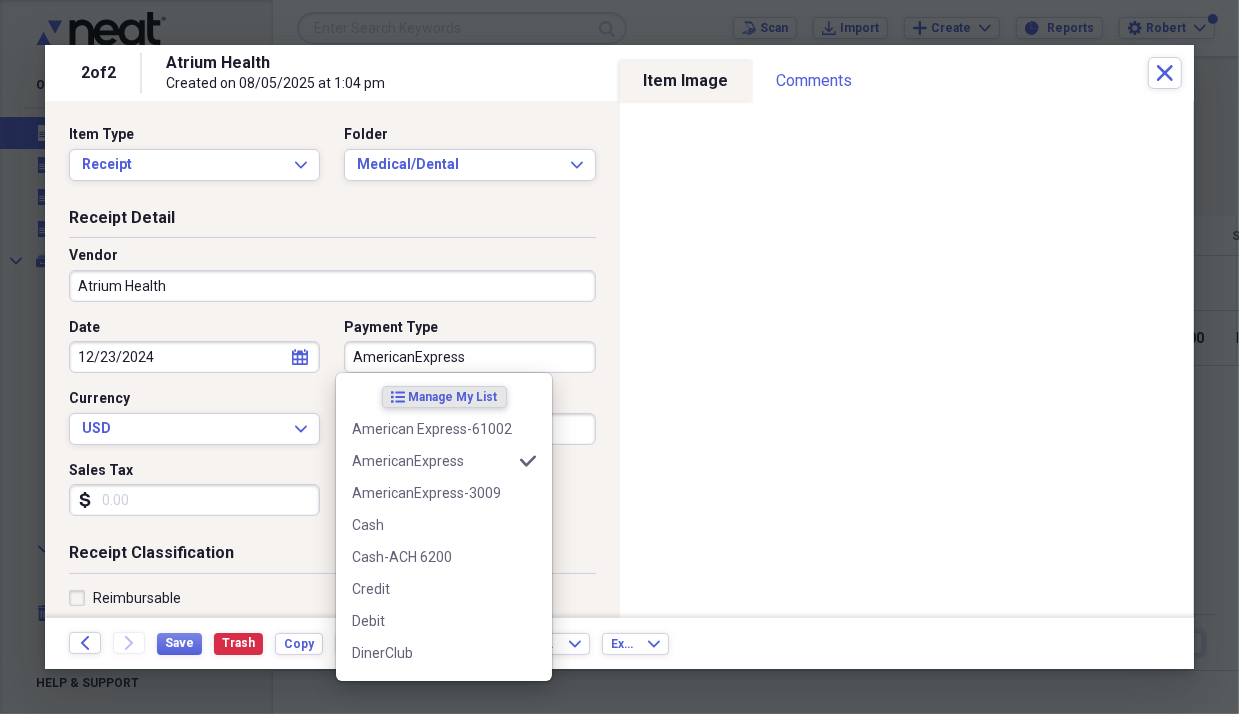 click on "AmericanExpress" at bounding box center [469, 357] 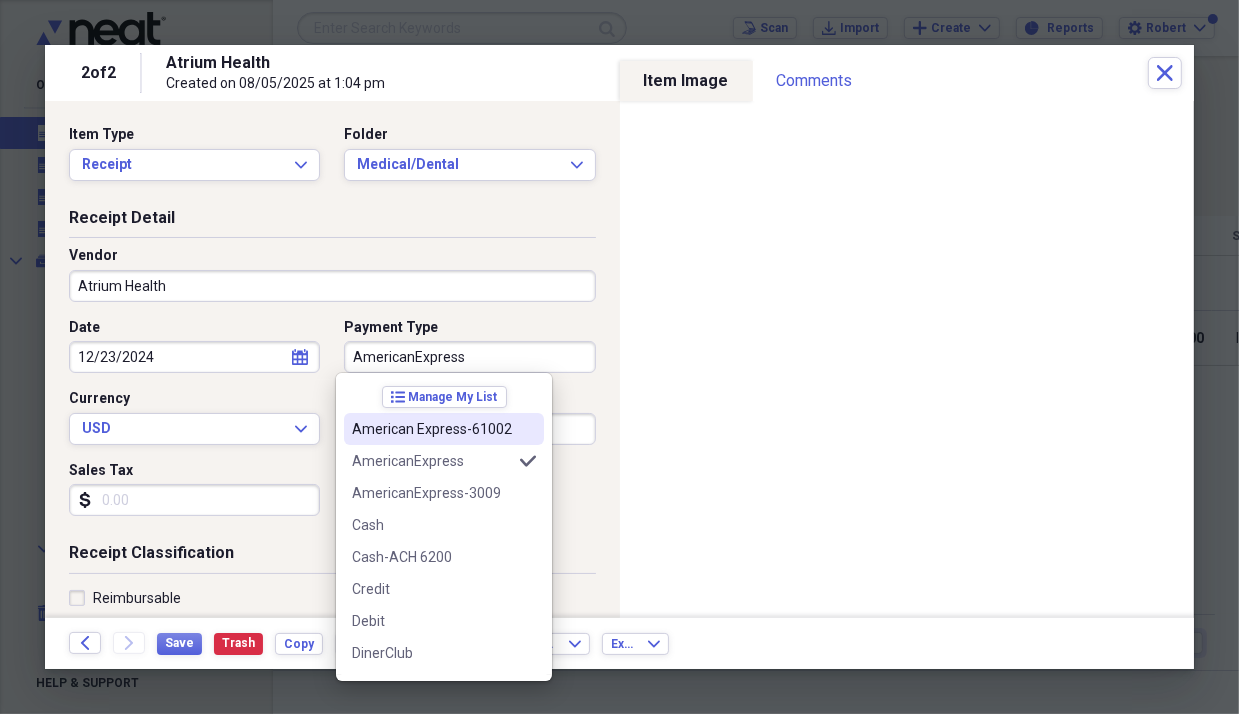 click on "American Express-61002" at bounding box center [444, 429] 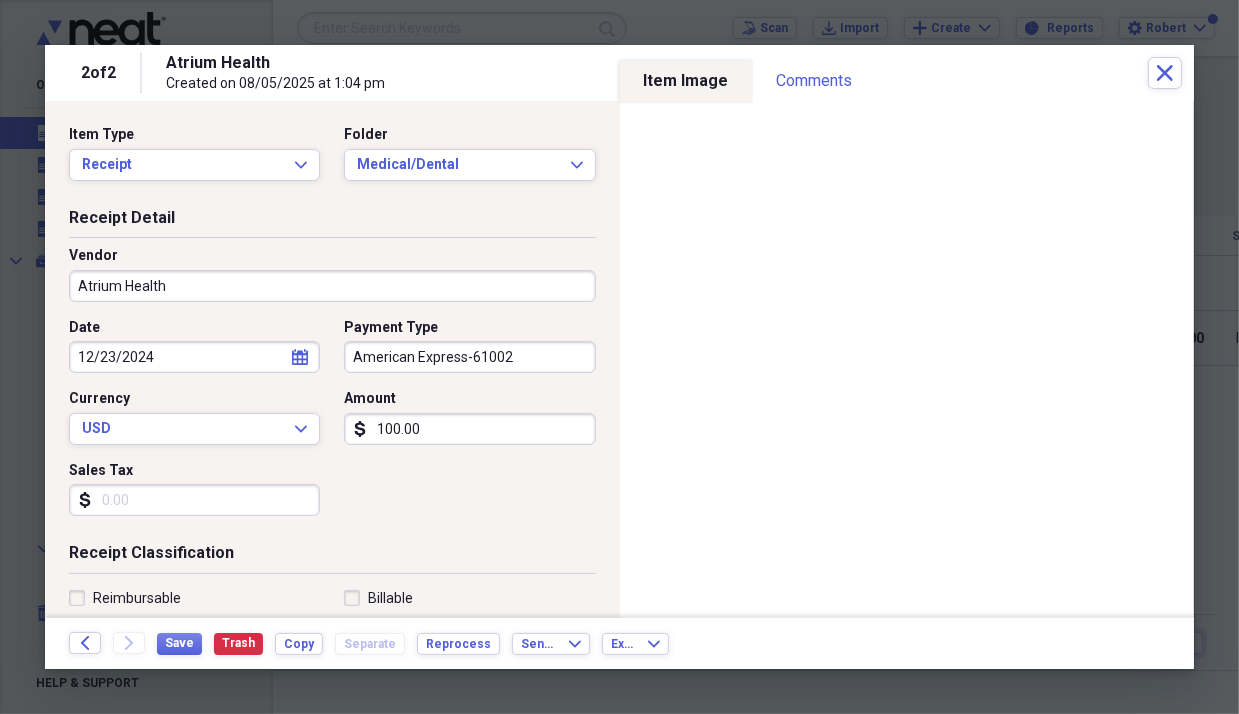 type on "American Express-61002" 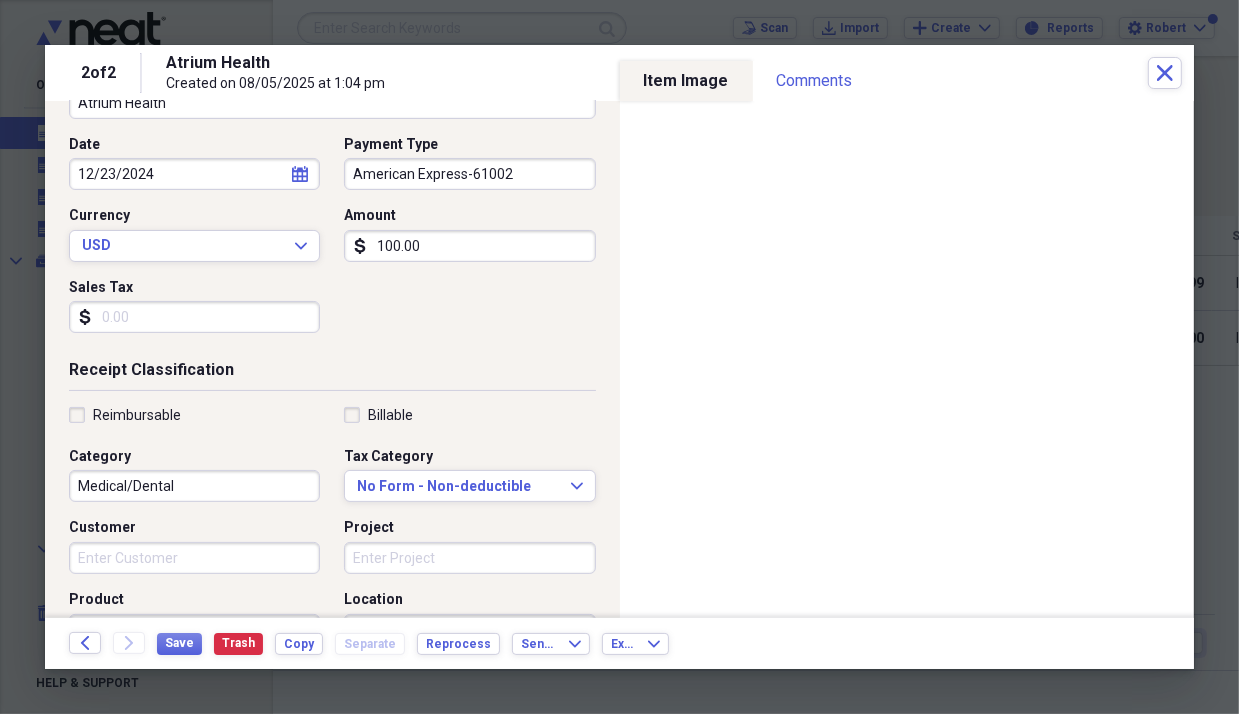 scroll, scrollTop: 200, scrollLeft: 0, axis: vertical 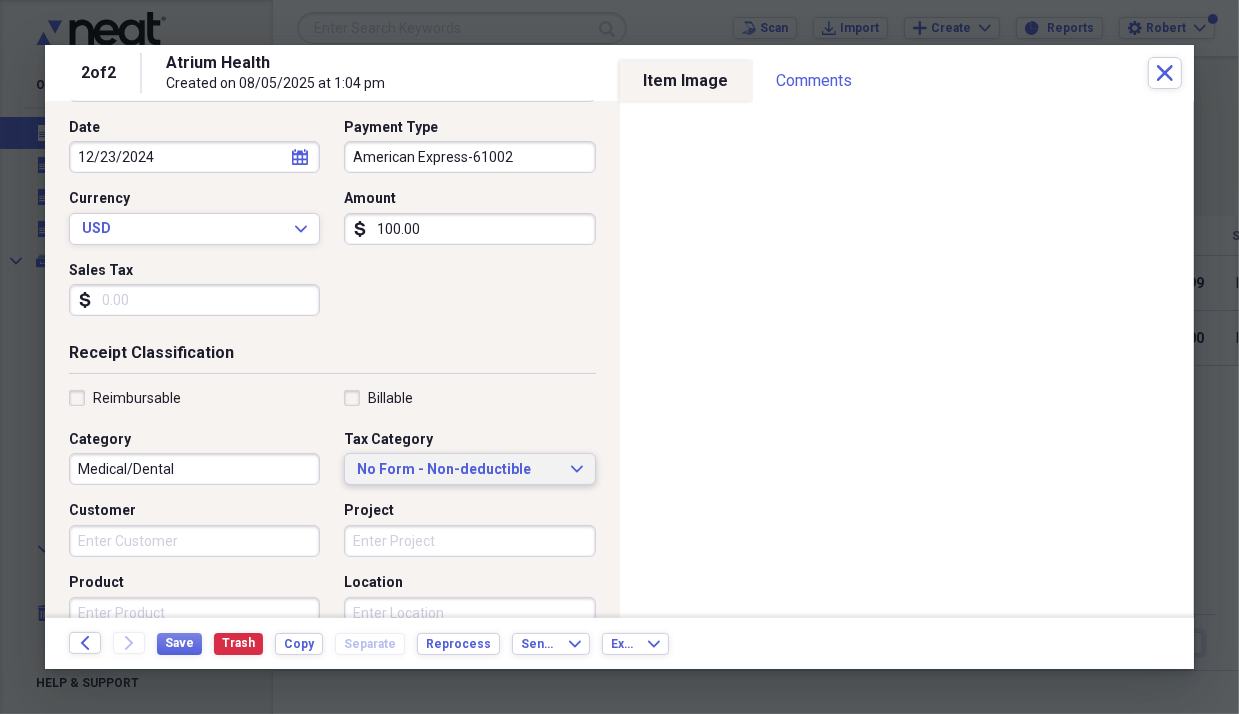 click on "No Form - Non-deductible" at bounding box center [457, 470] 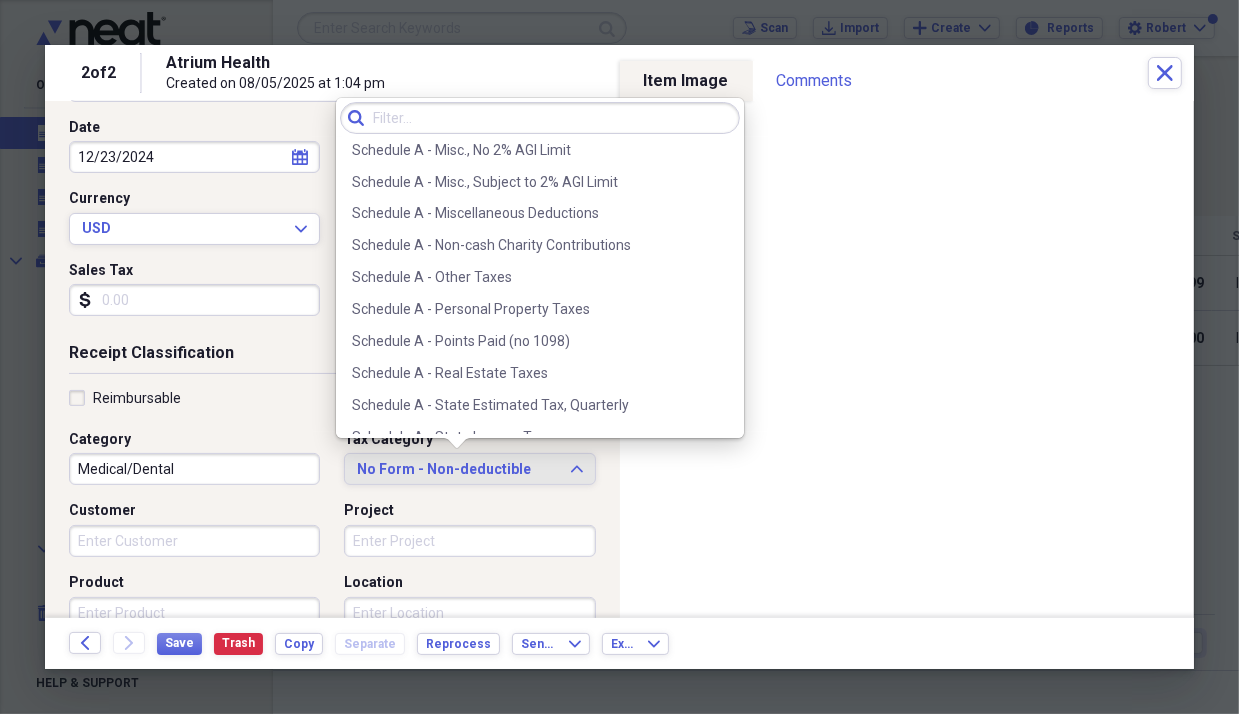 scroll, scrollTop: 2944, scrollLeft: 0, axis: vertical 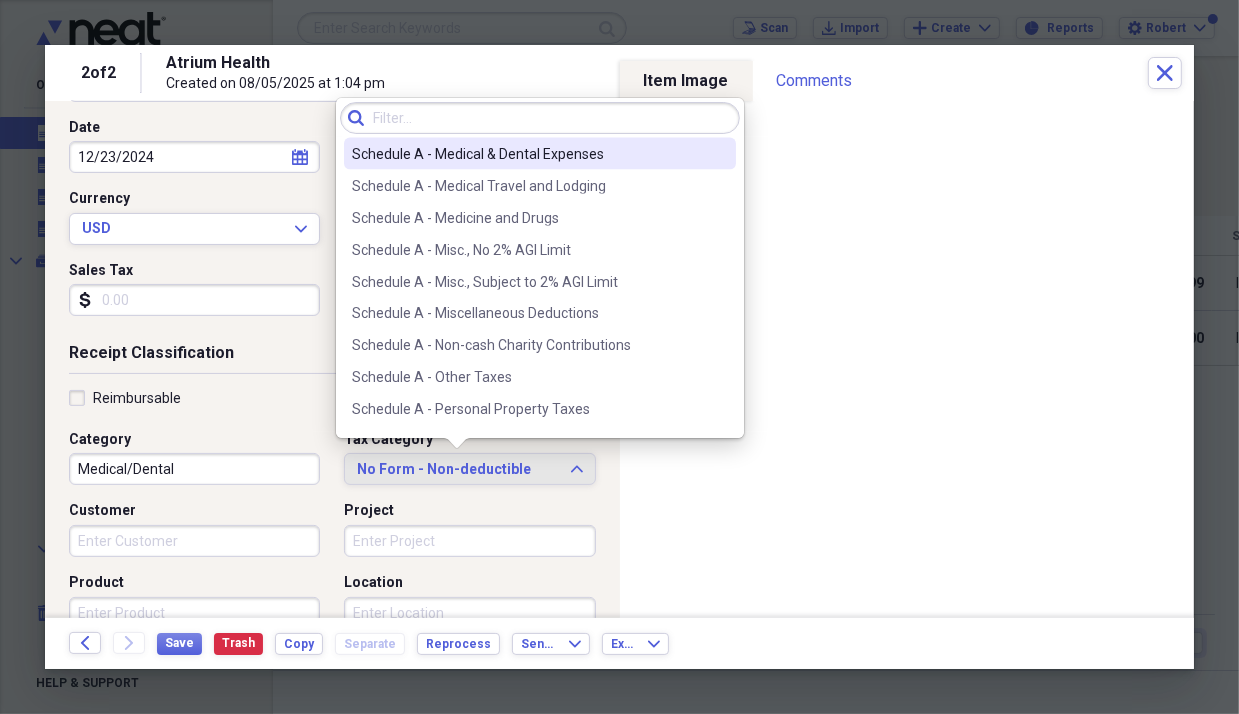 click on "Schedule A - Medical & Dental Expenses" at bounding box center [528, 154] 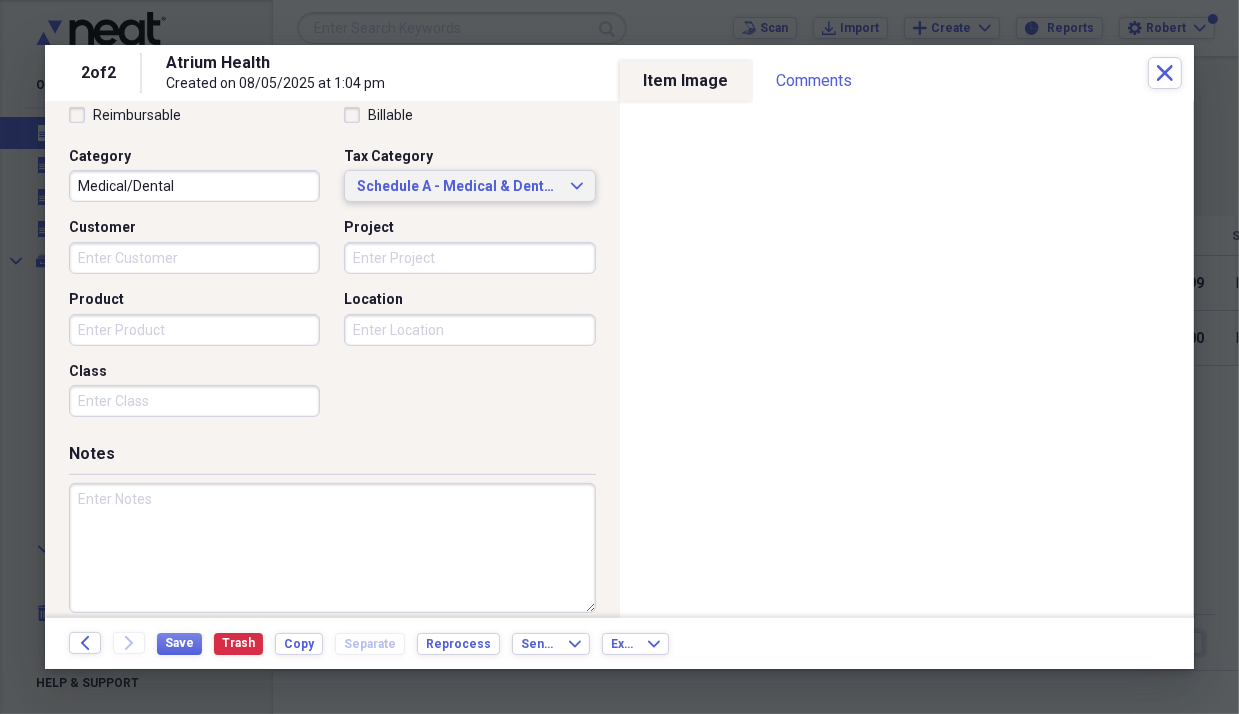 scroll, scrollTop: 500, scrollLeft: 0, axis: vertical 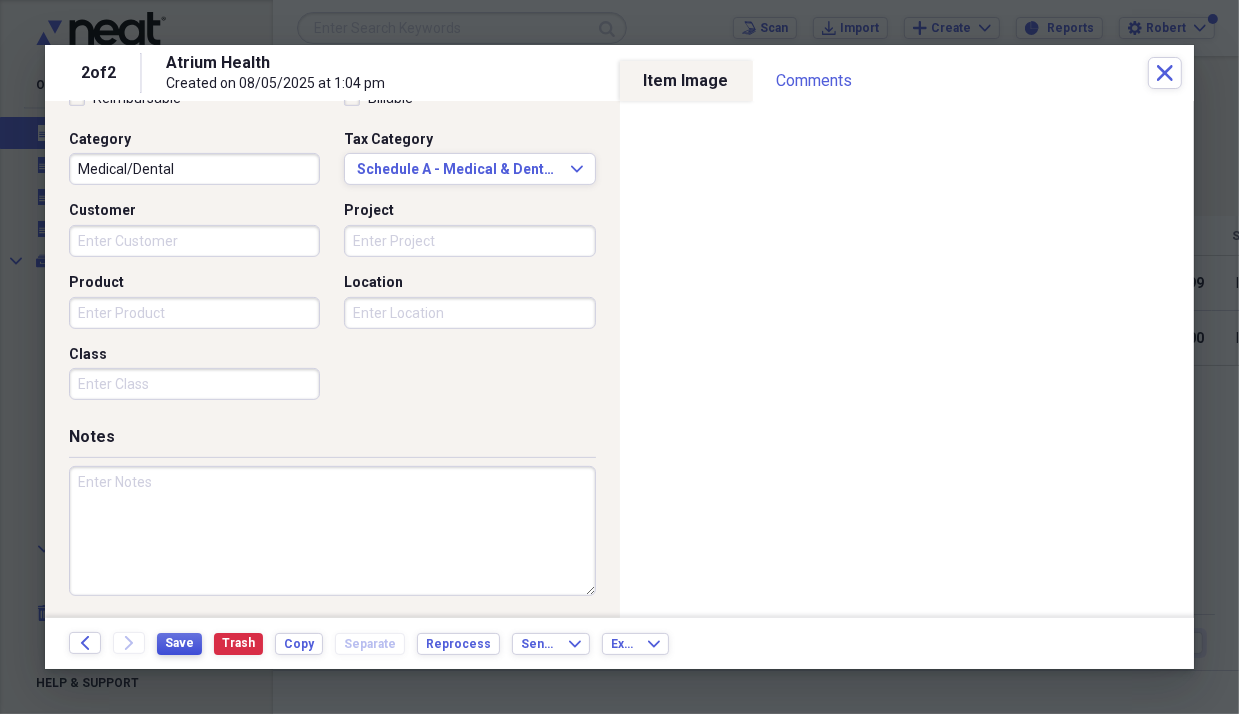 click on "Save" at bounding box center [179, 643] 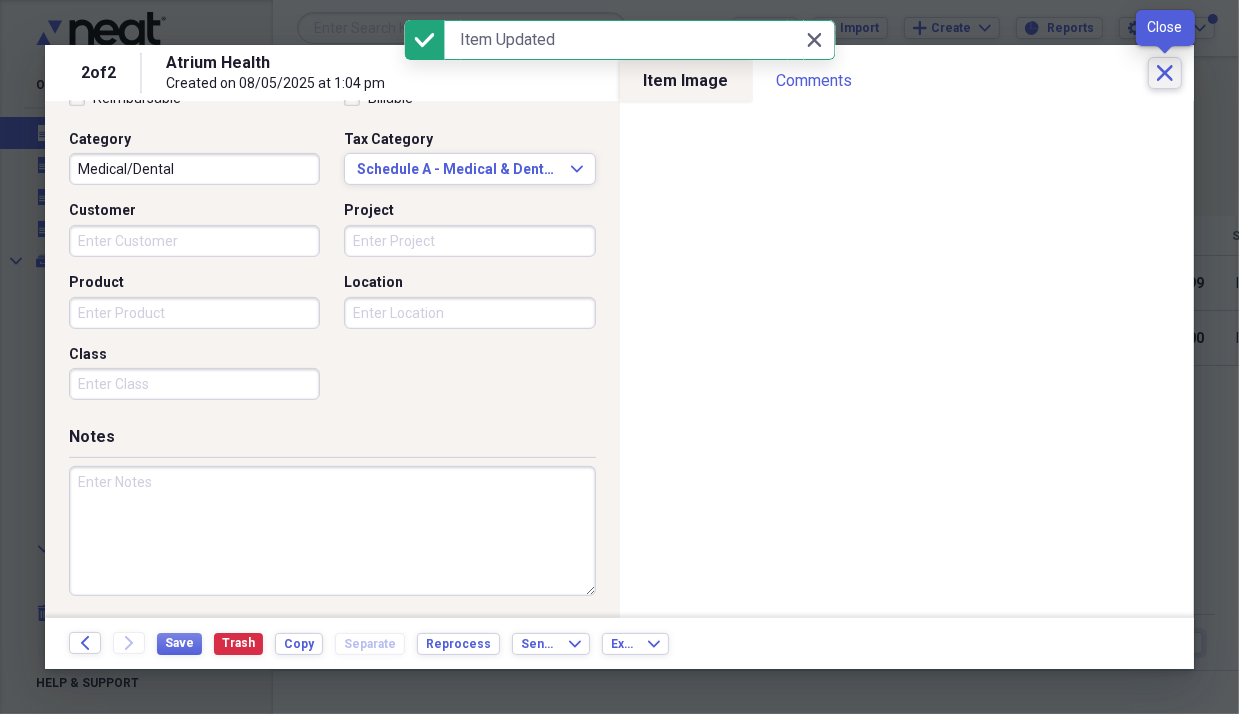 click on "Close" at bounding box center [1165, 73] 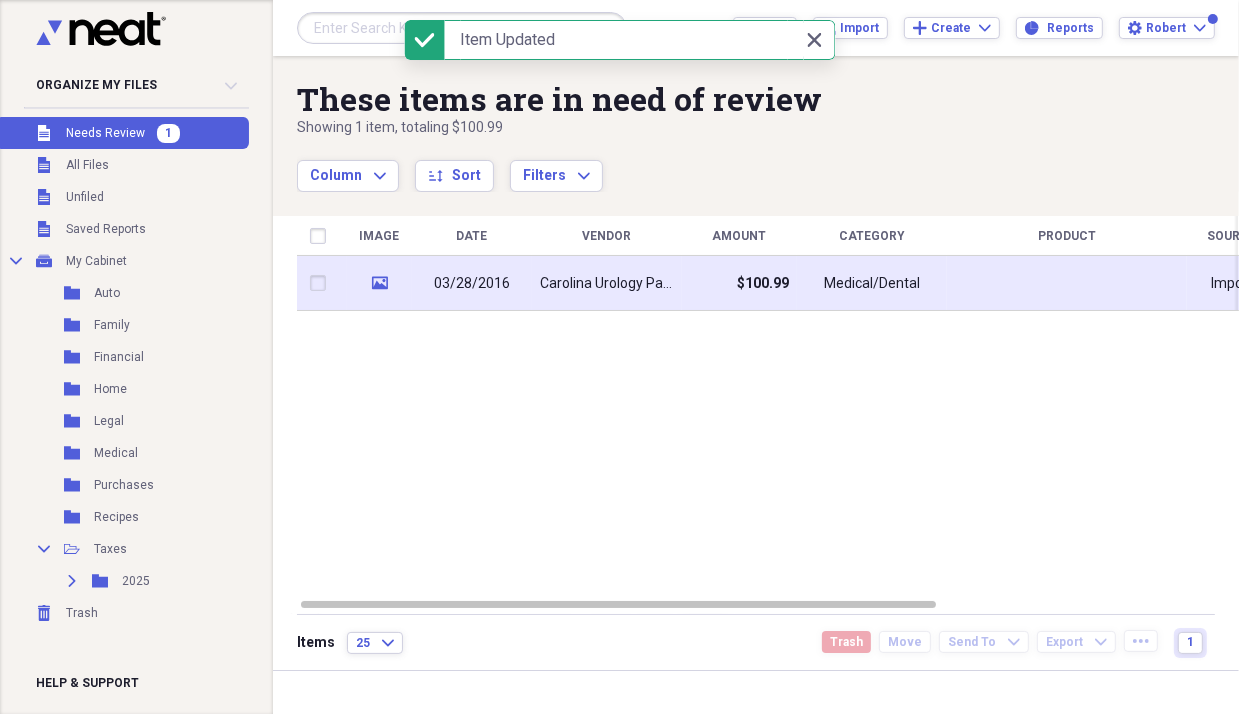 click on "03/28/2016" at bounding box center [472, 284] 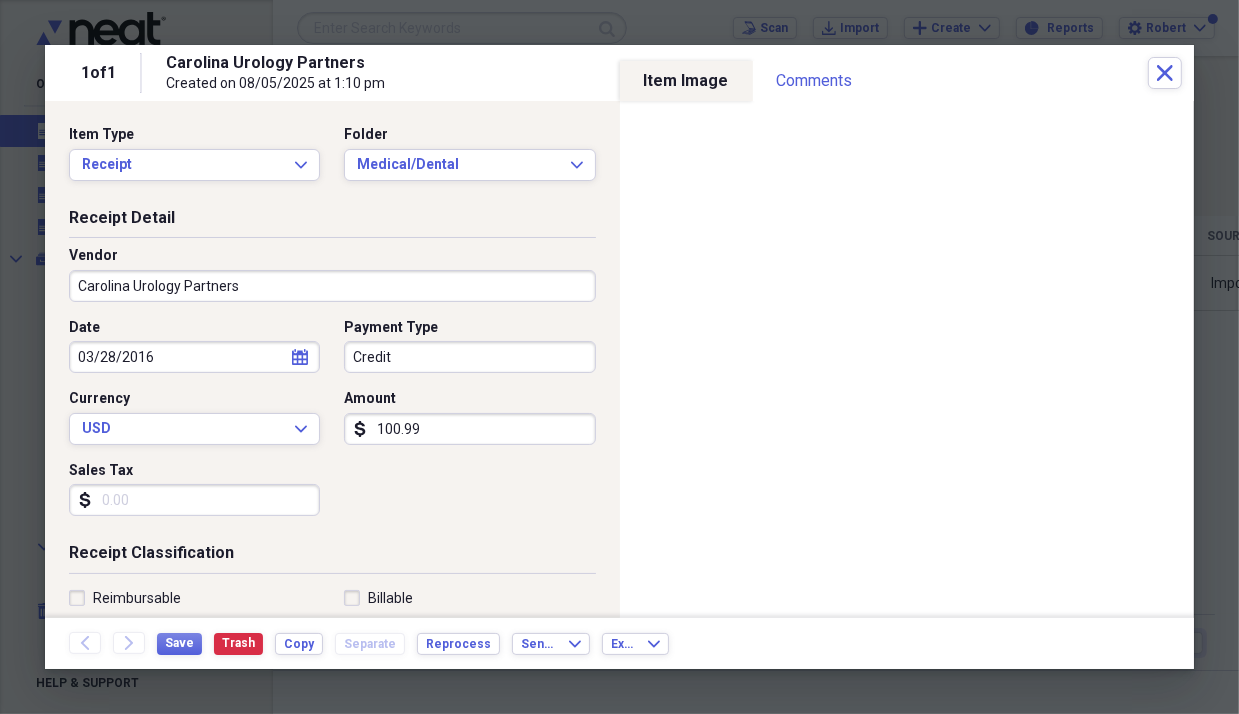 click on "calendar" 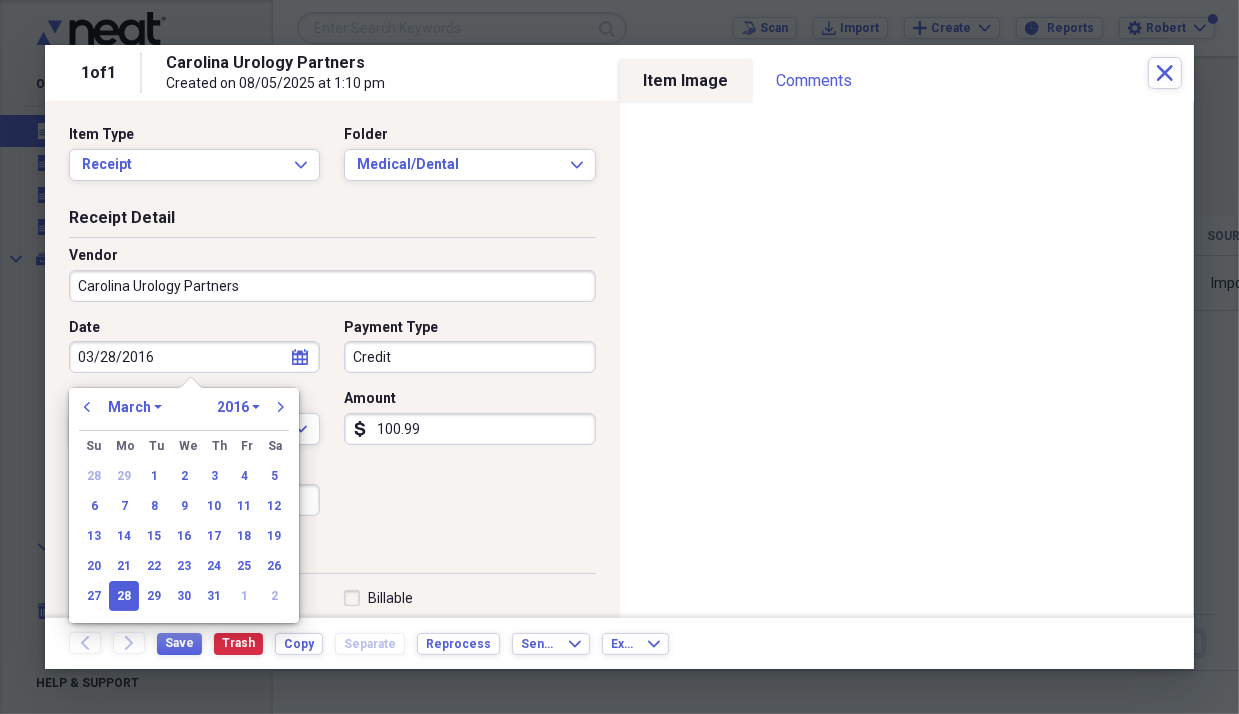 click on "1970 1971 1972 1973 1974 1975 1976 1977 1978 1979 1980 1981 1982 1983 1984 1985 1986 1987 1988 1989 1990 1991 1992 1993 1994 1995 1996 1997 1998 1999 2000 2001 2002 2003 2004 2005 2006 2007 2008 2009 2010 2011 2012 2013 2014 2015 2016 2017 2018 2019 2020 2021 2022 2023 2024 2025 2026 2027 2028 2029 2030 2031 2032 2033 2034 2035" at bounding box center (238, 407) 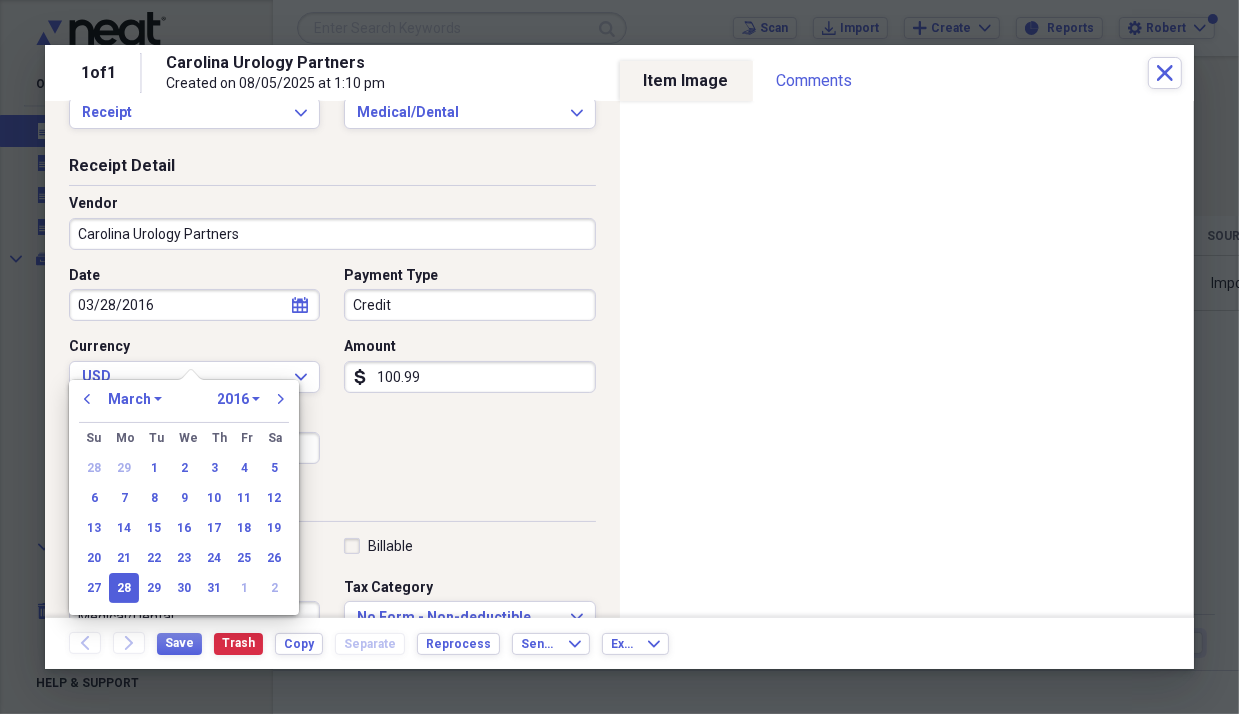scroll, scrollTop: 100, scrollLeft: 0, axis: vertical 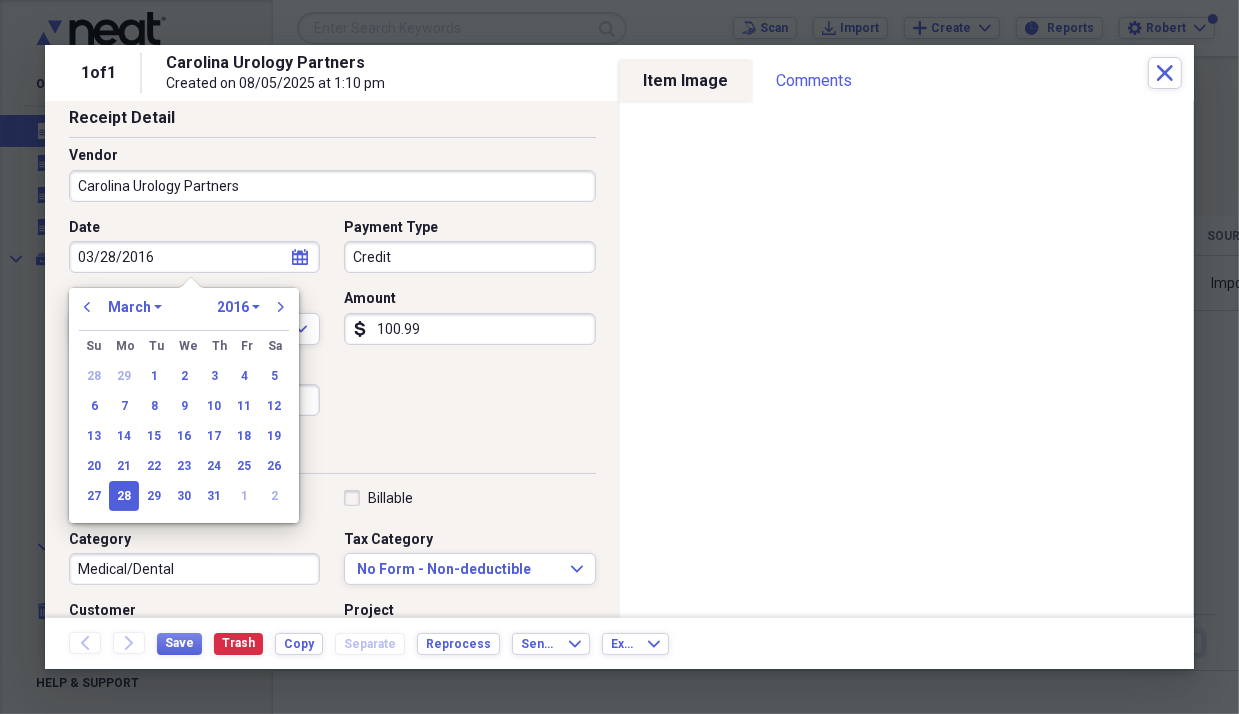 click on "1970 1971 1972 1973 1974 1975 1976 1977 1978 1979 1980 1981 1982 1983 1984 1985 1986 1987 1988 1989 1990 1991 1992 1993 1994 1995 1996 1997 1998 1999 2000 2001 2002 2003 2004 2005 2006 2007 2008 2009 2010 2011 2012 2013 2014 2015 2016 2017 2018 2019 2020 2021 2022 2023 2024 2025 2026 2027 2028 2029 2030 2031 2032 2033 2034 2035" at bounding box center [238, 307] 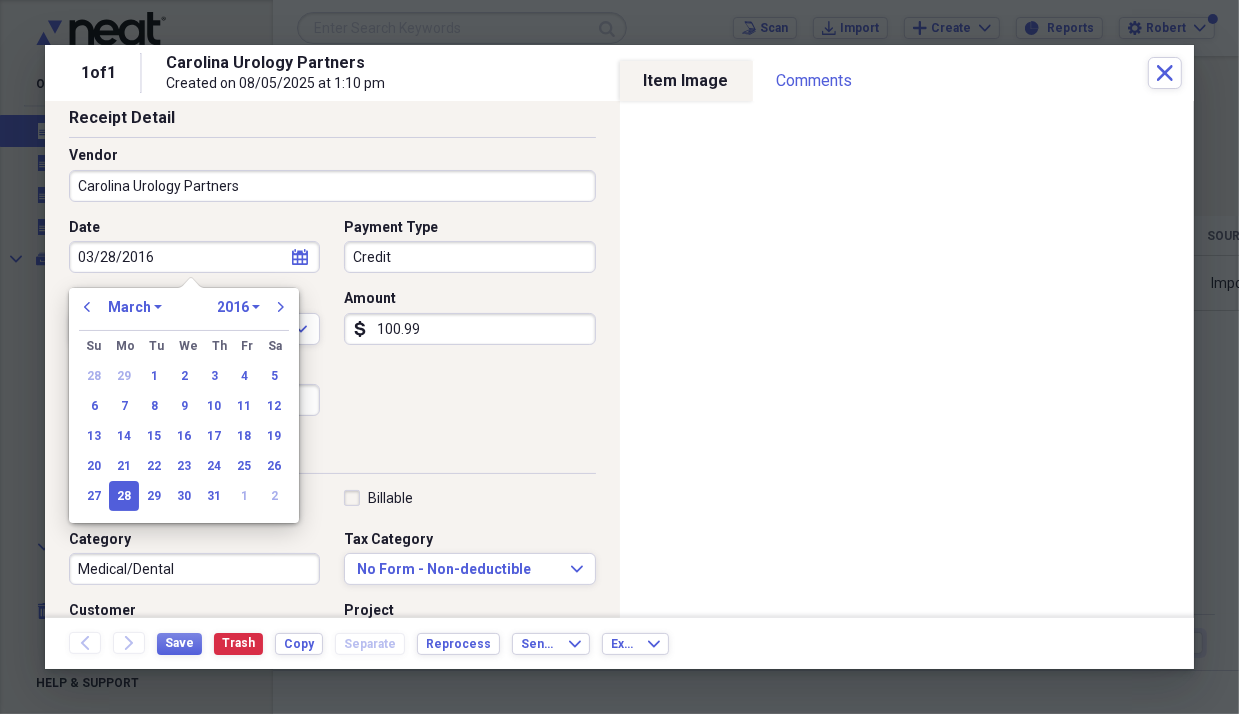 select on "2025" 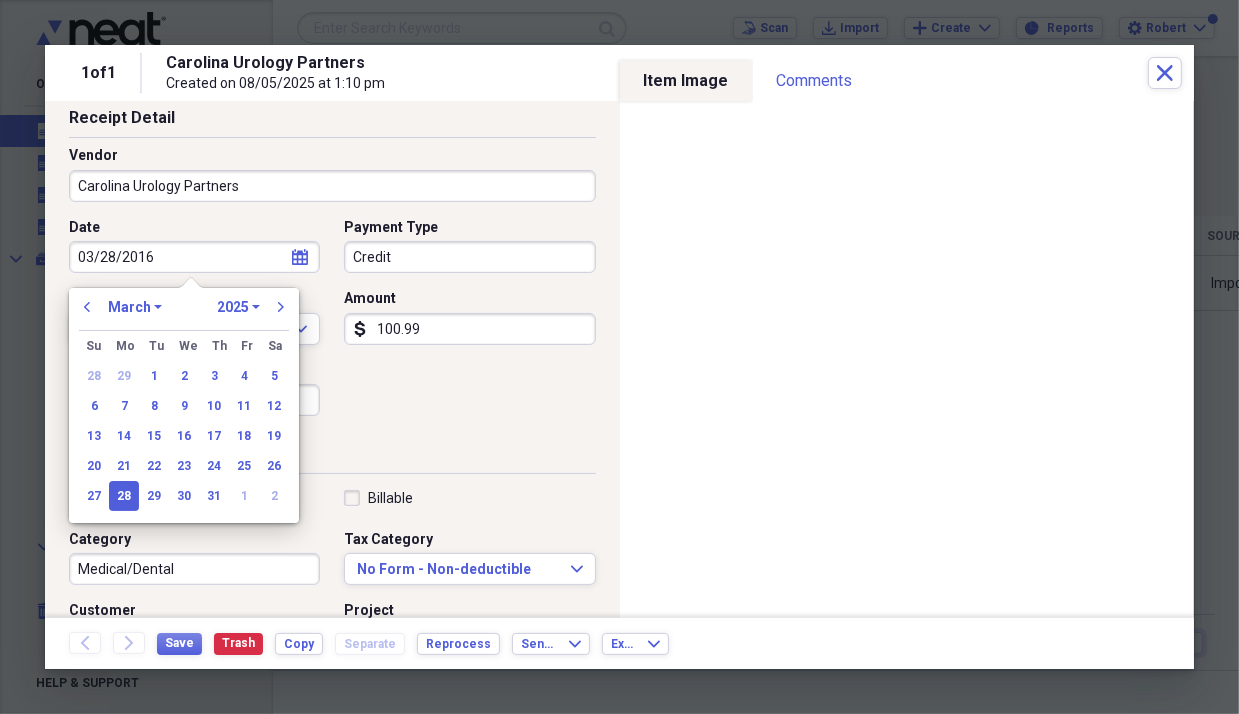 click on "1970 1971 1972 1973 1974 1975 1976 1977 1978 1979 1980 1981 1982 1983 1984 1985 1986 1987 1988 1989 1990 1991 1992 1993 1994 1995 1996 1997 1998 1999 2000 2001 2002 2003 2004 2005 2006 2007 2008 2009 2010 2011 2012 2013 2014 2015 2016 2017 2018 2019 2020 2021 2022 2023 2024 2025 2026 2027 2028 2029 2030 2031 2032 2033 2034 2035" at bounding box center (238, 307) 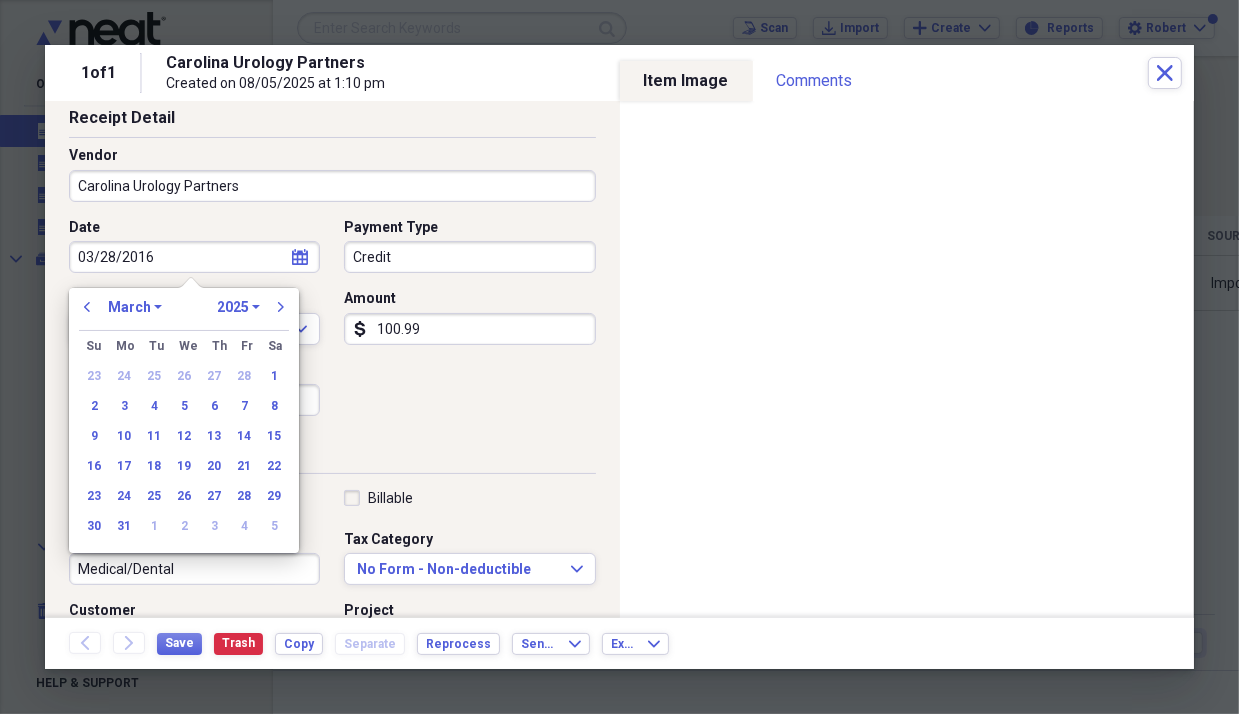 click on "January February March April May June July August September October November December" at bounding box center [135, 307] 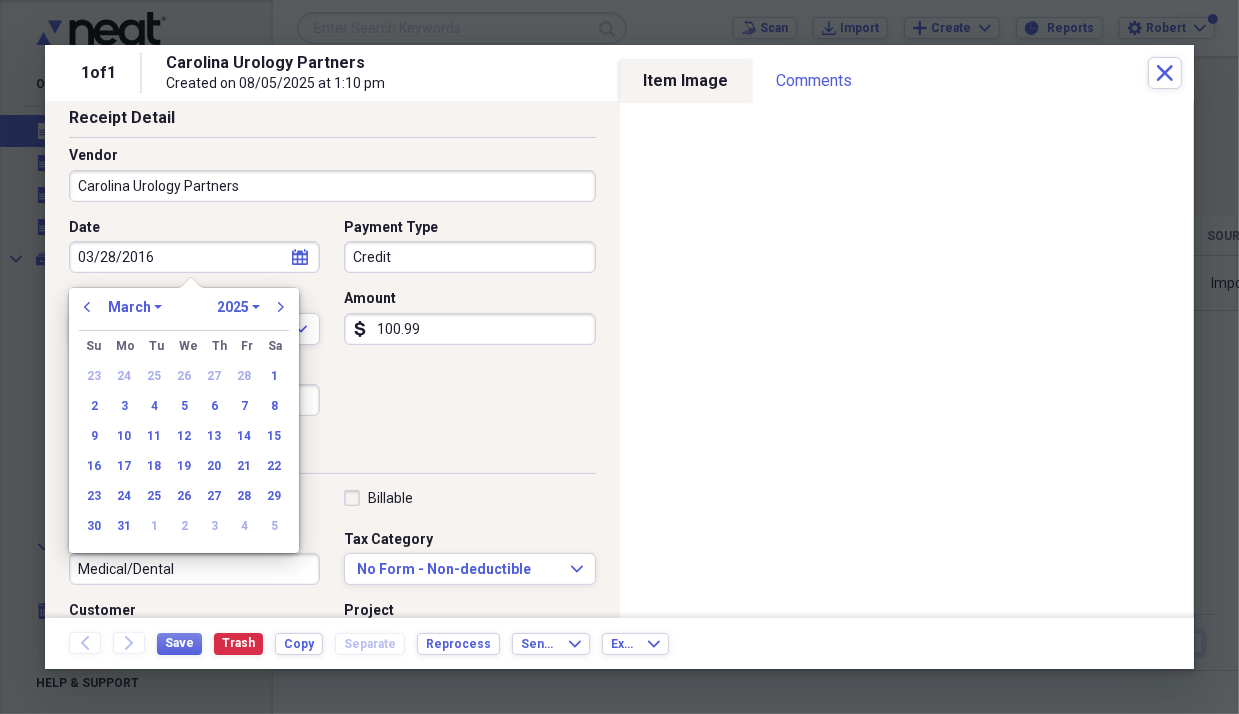 select on "7" 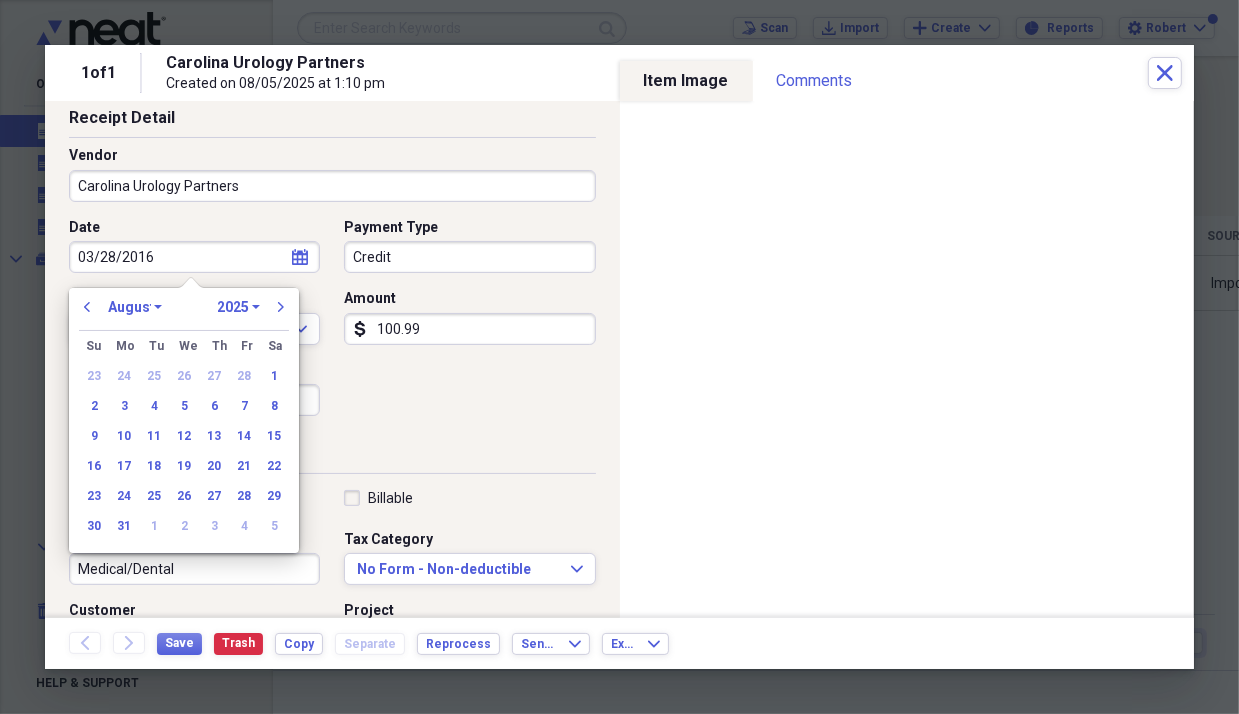 click on "January February March April May June July August September October November December" at bounding box center [135, 307] 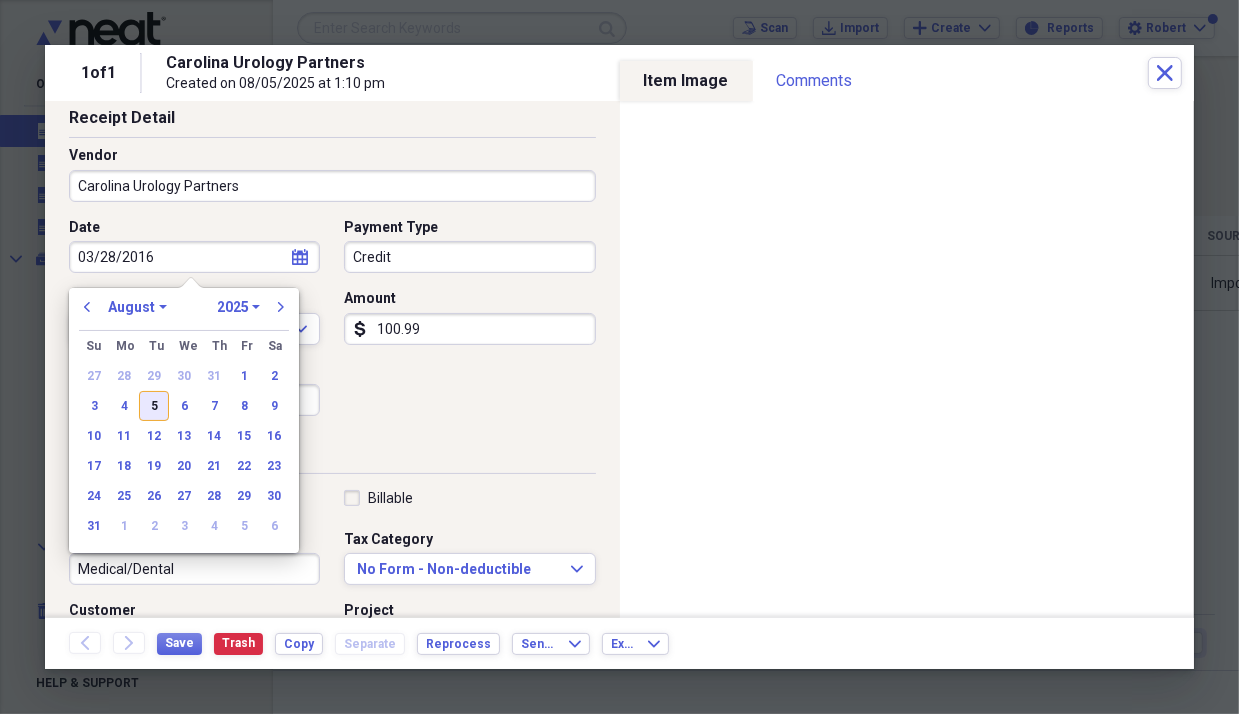 click on "5" at bounding box center [154, 406] 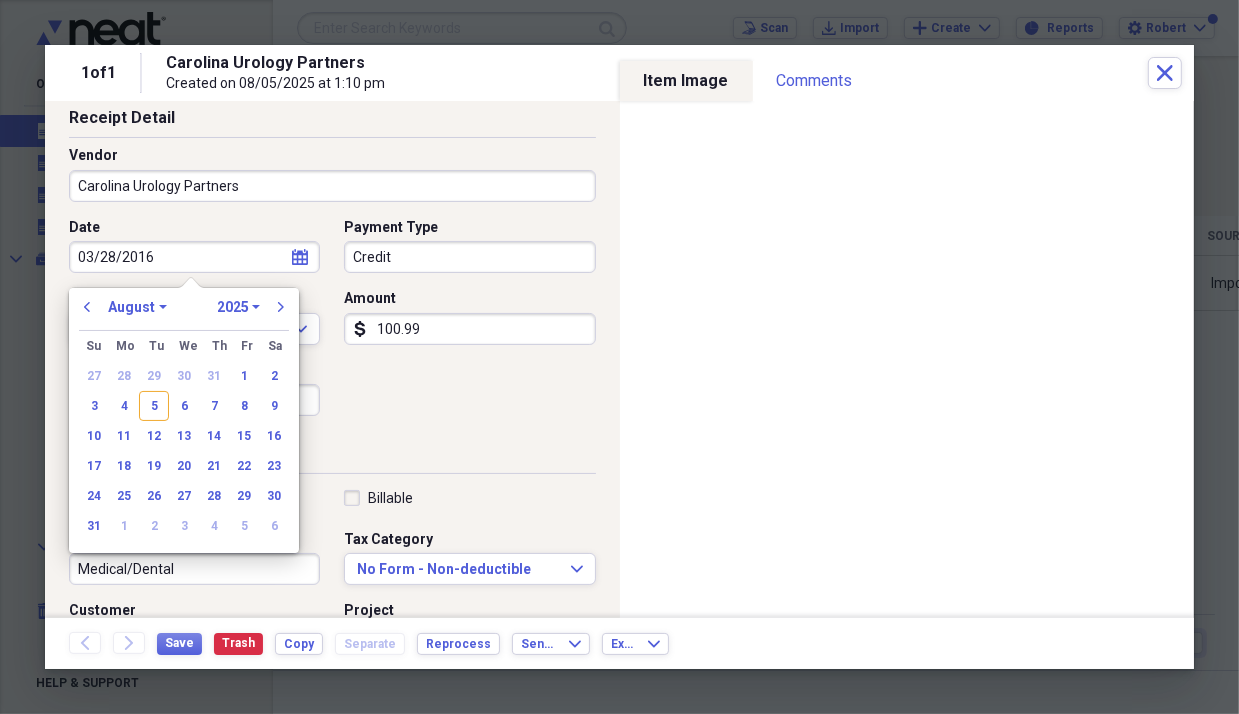type on "08/05/2025" 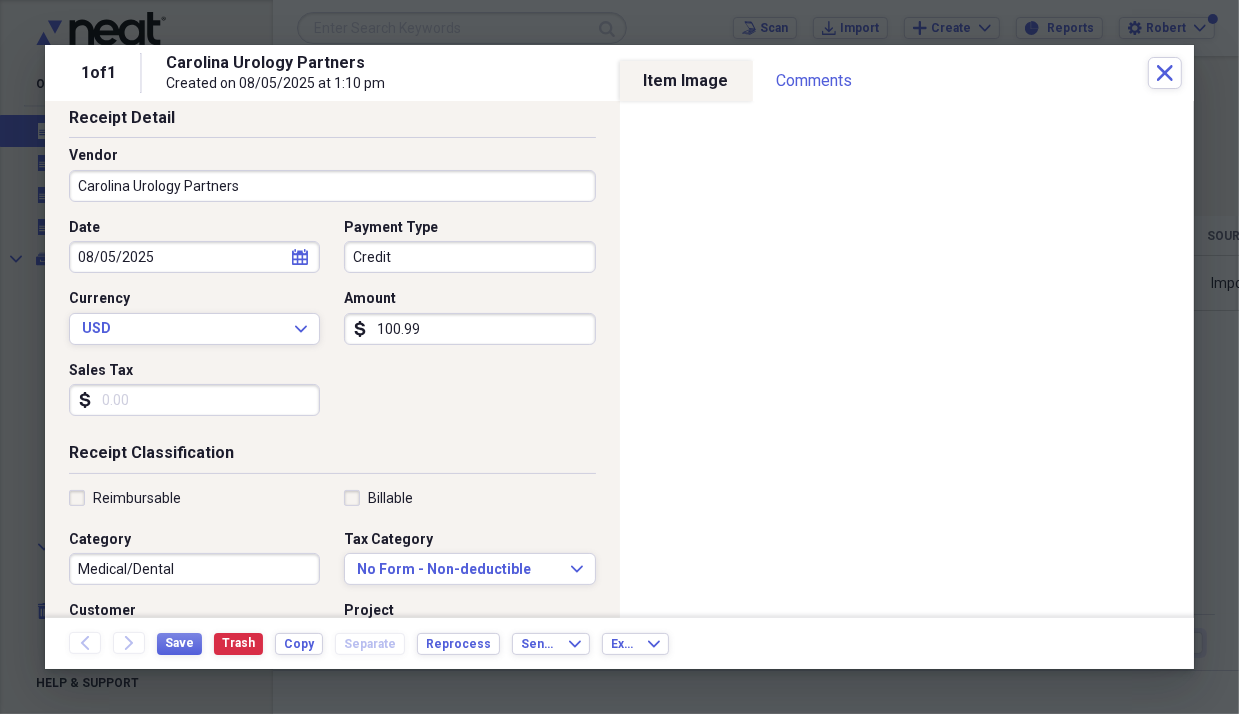 click on "Credit" at bounding box center (469, 257) 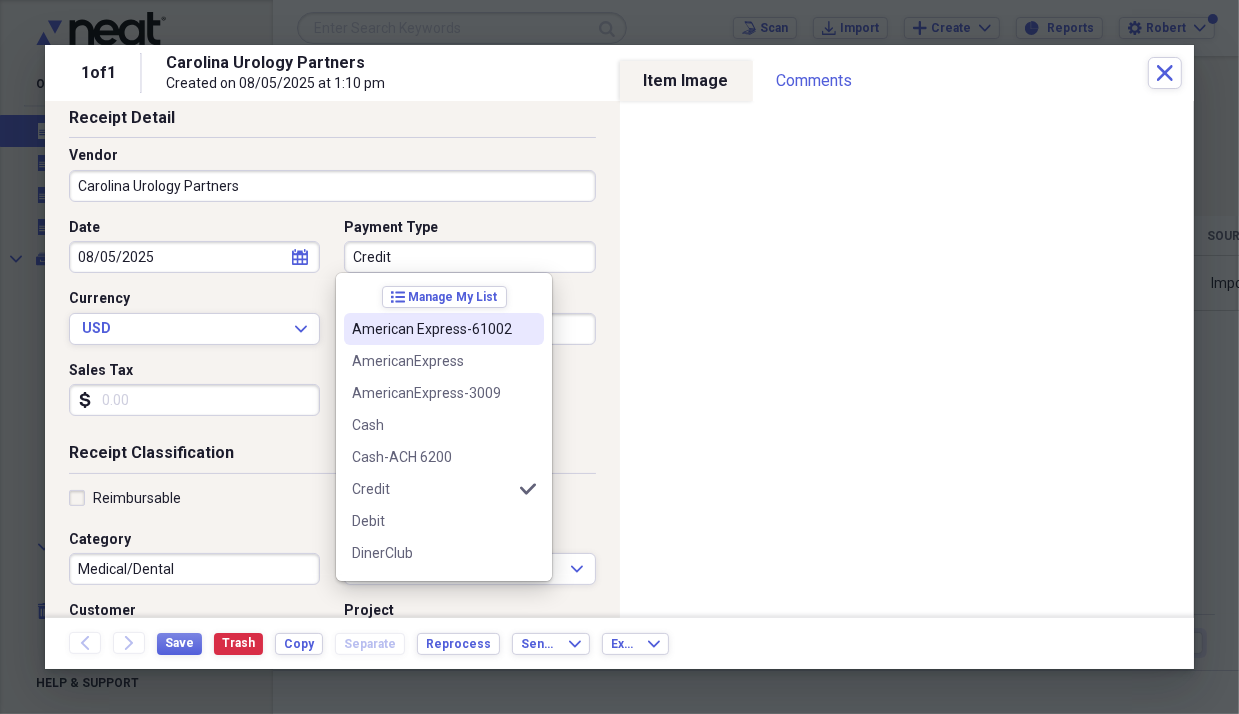 click on "American Express-61002" at bounding box center [432, 329] 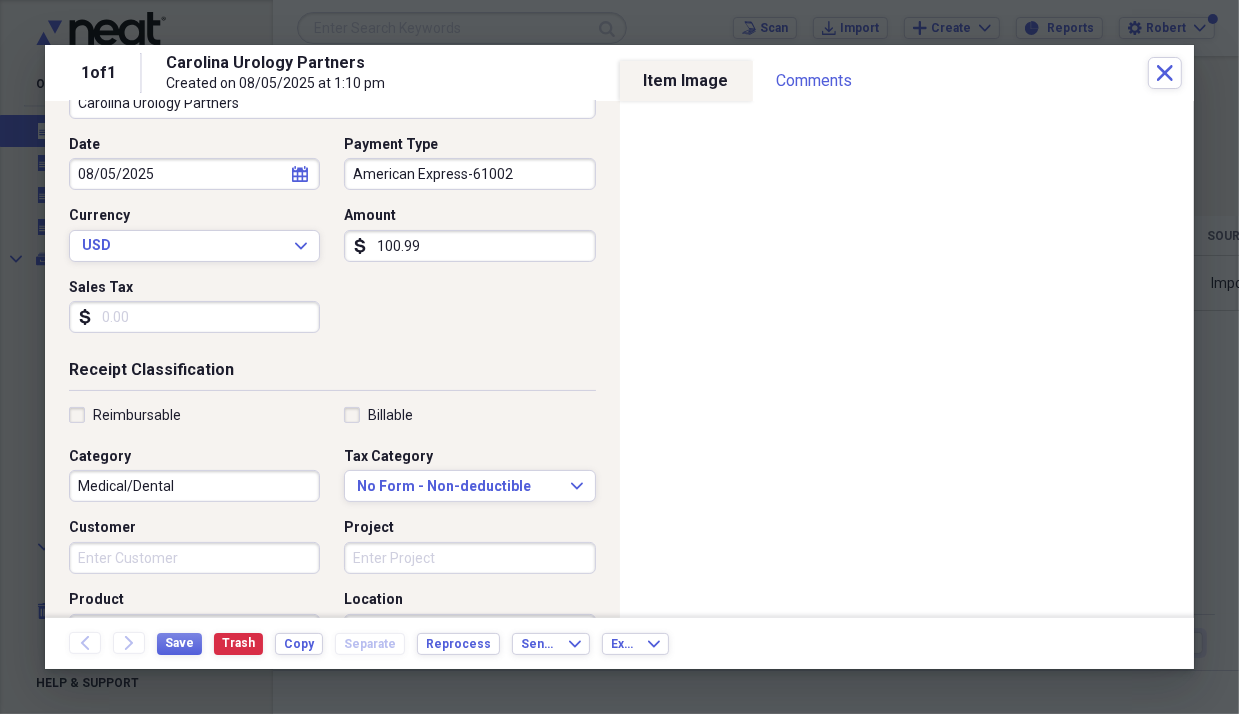 scroll, scrollTop: 200, scrollLeft: 0, axis: vertical 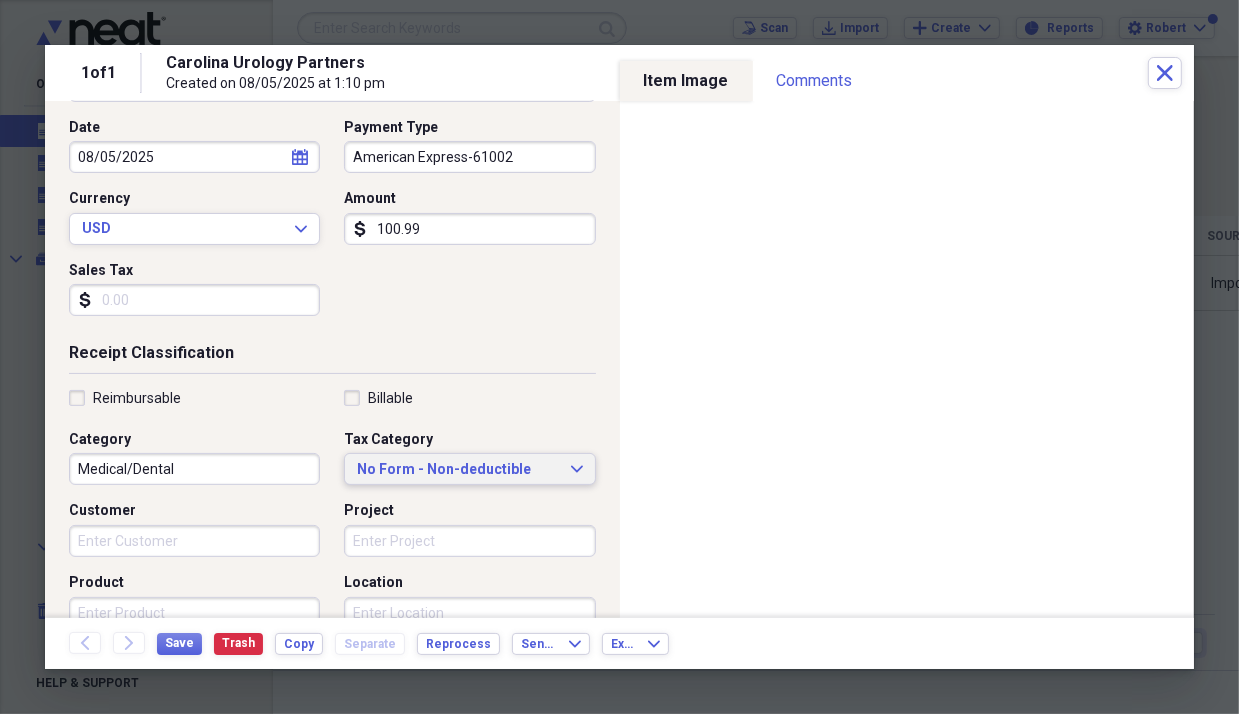 click on "No Form - Non-deductible" at bounding box center (457, 470) 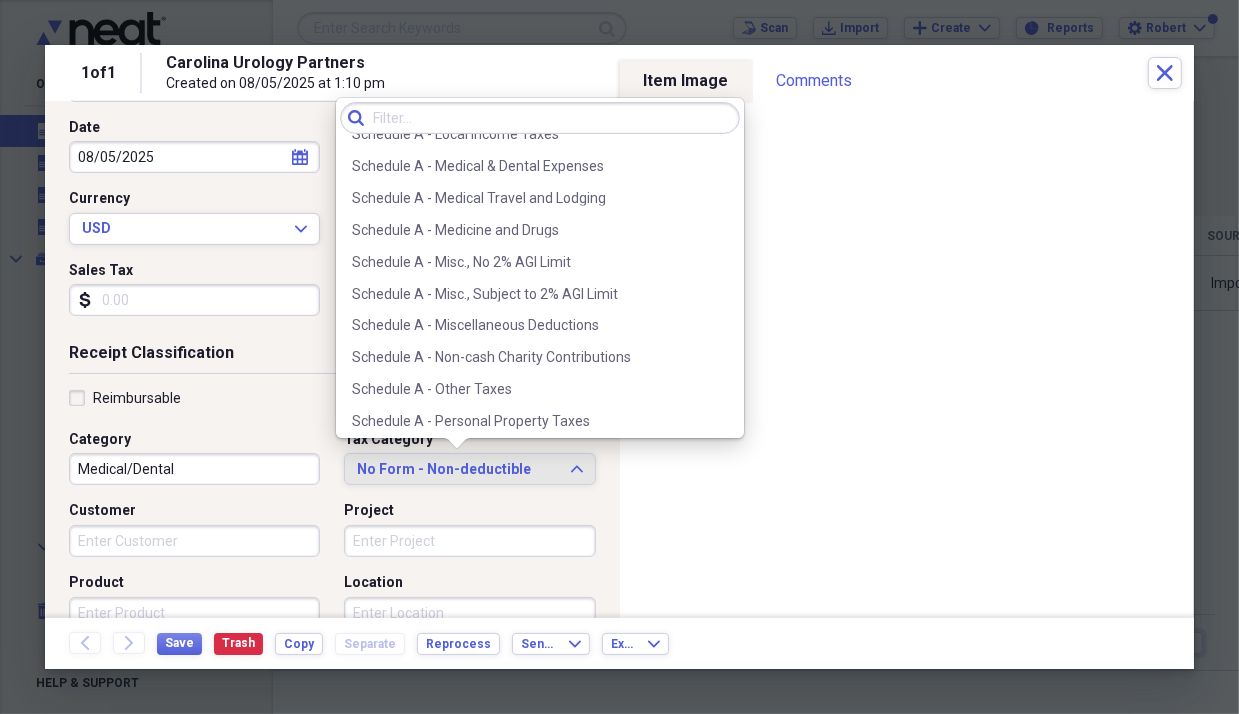 scroll, scrollTop: 2900, scrollLeft: 0, axis: vertical 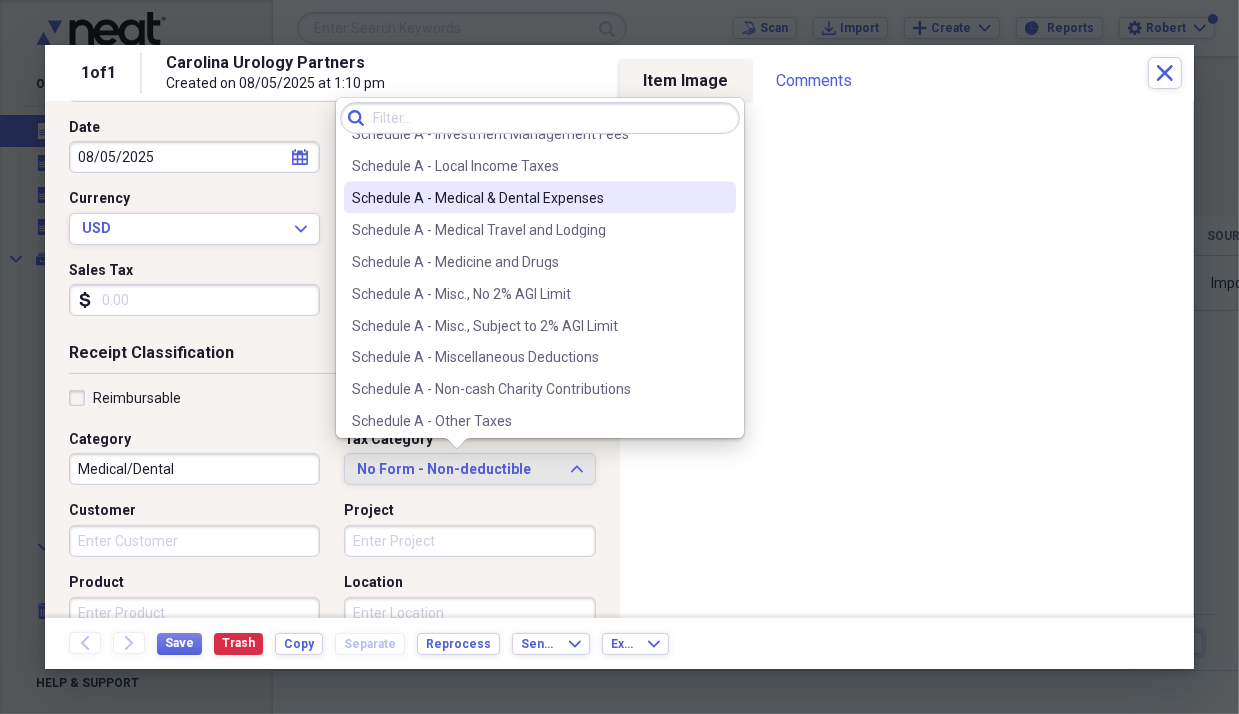 click on "Schedule A - Medical & Dental Expenses" at bounding box center [528, 198] 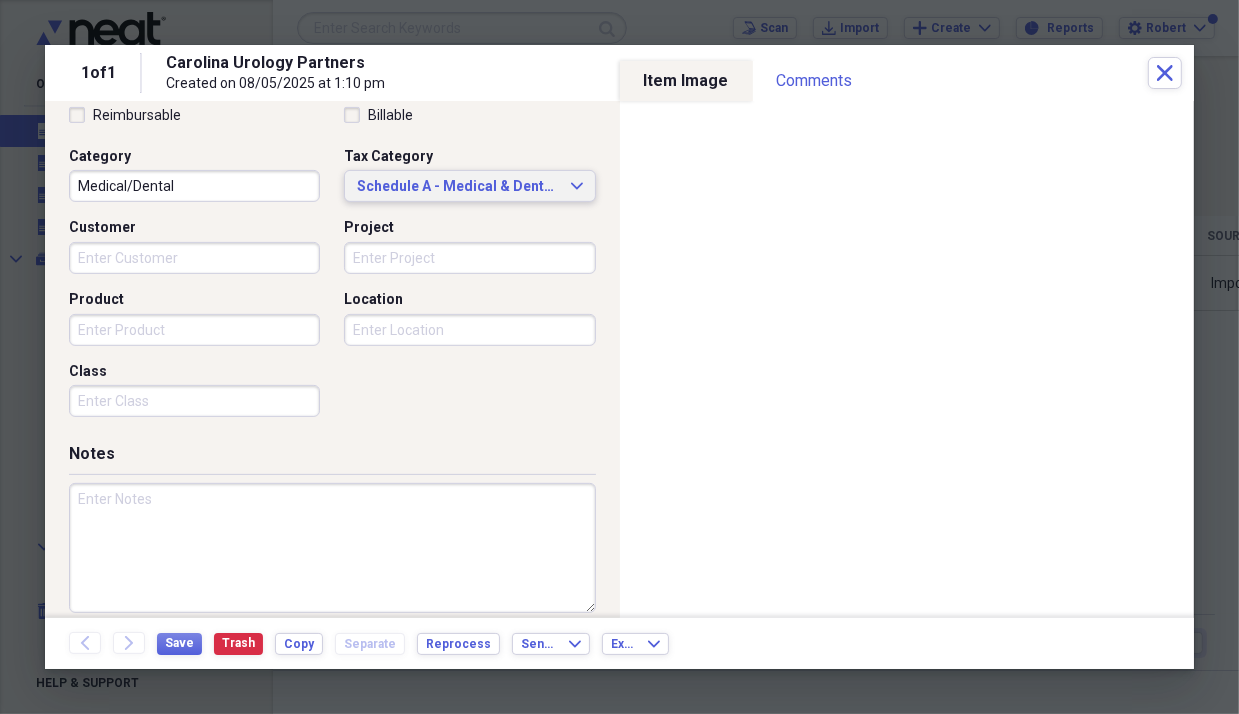 scroll, scrollTop: 500, scrollLeft: 0, axis: vertical 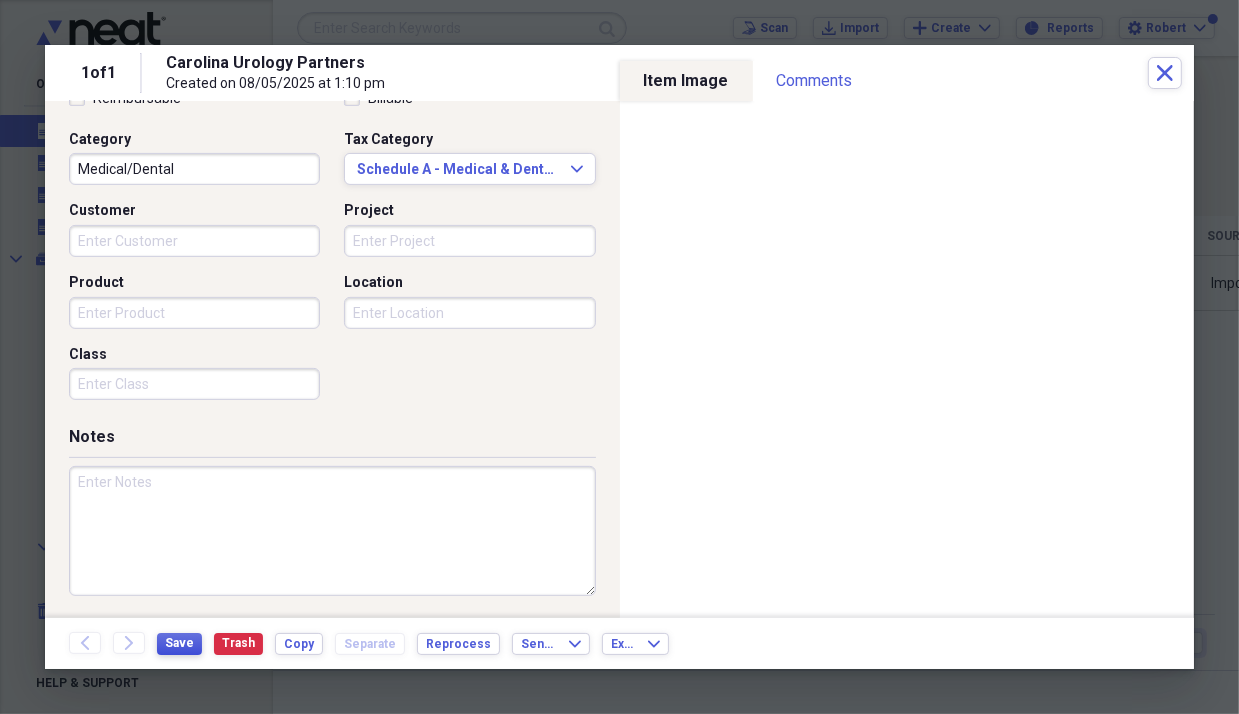 click on "Save" at bounding box center (179, 643) 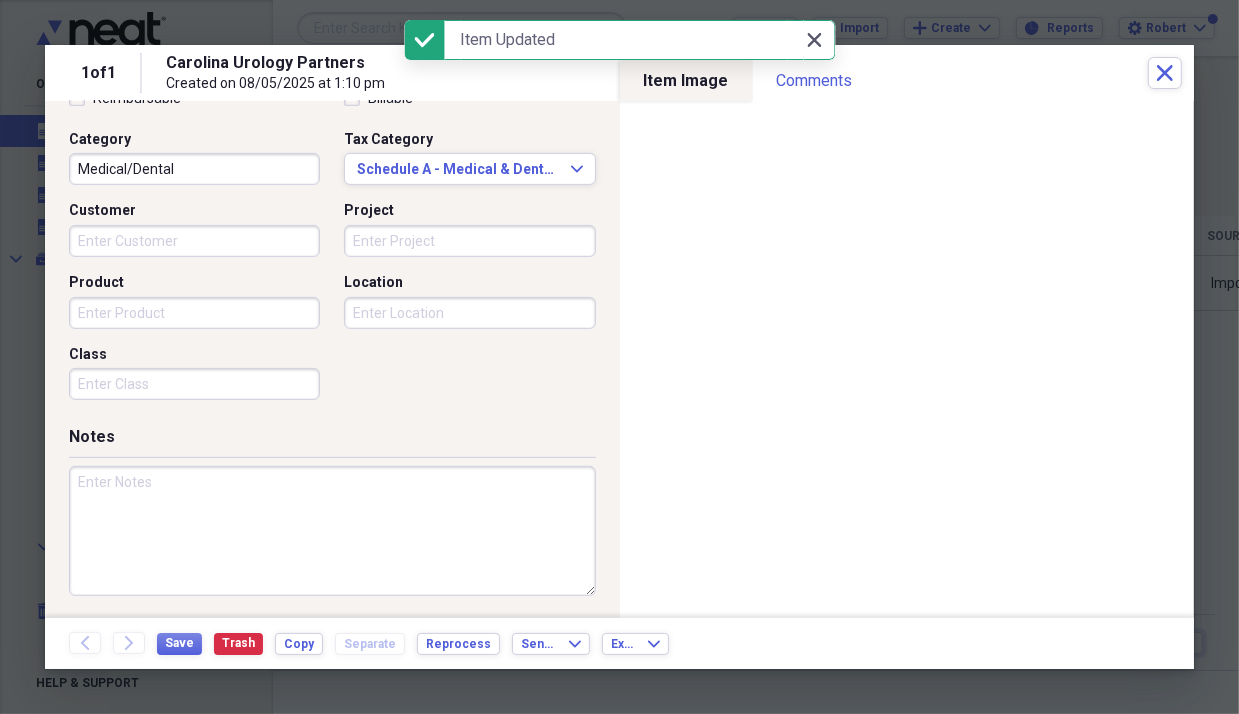click 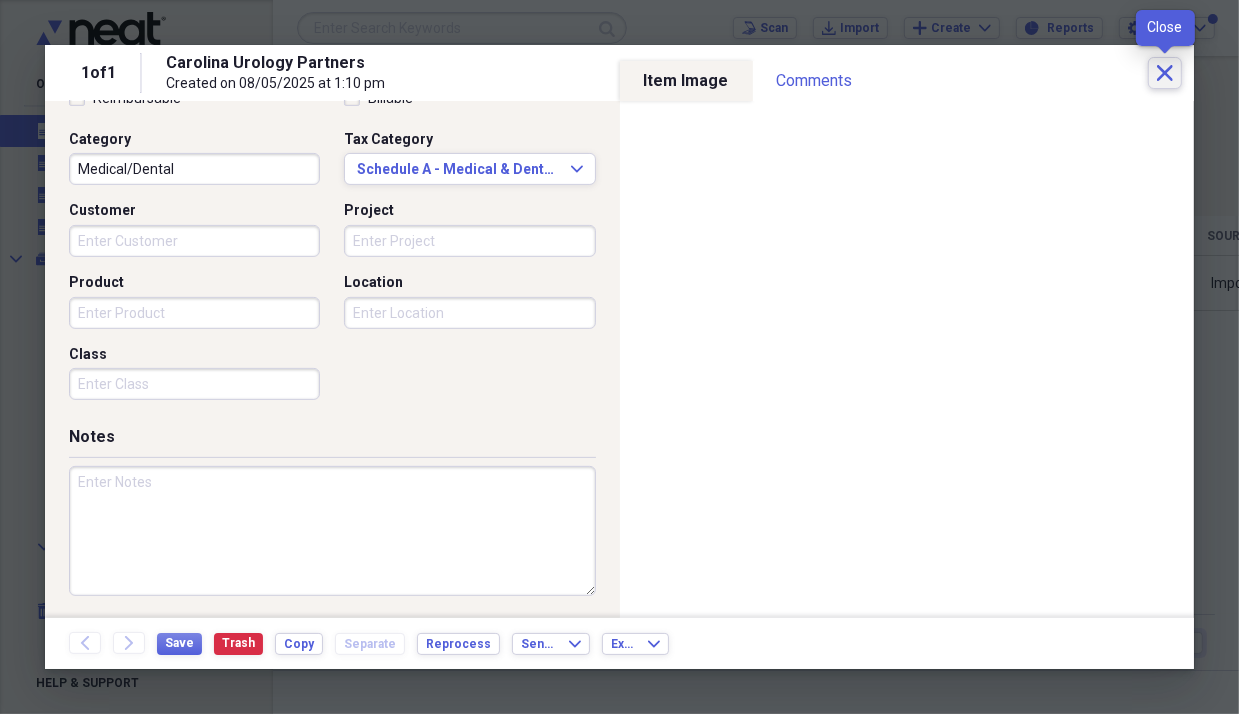 click on "Close" at bounding box center [1165, 73] 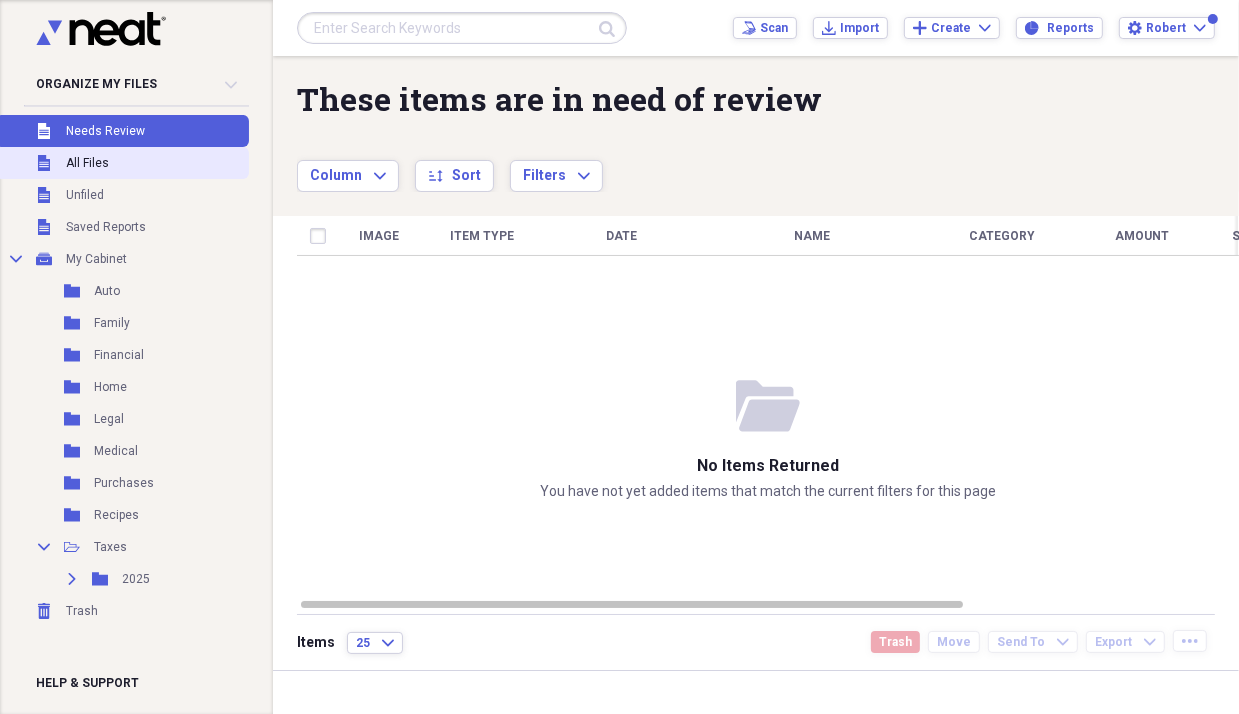 click on "All Files" at bounding box center (87, 163) 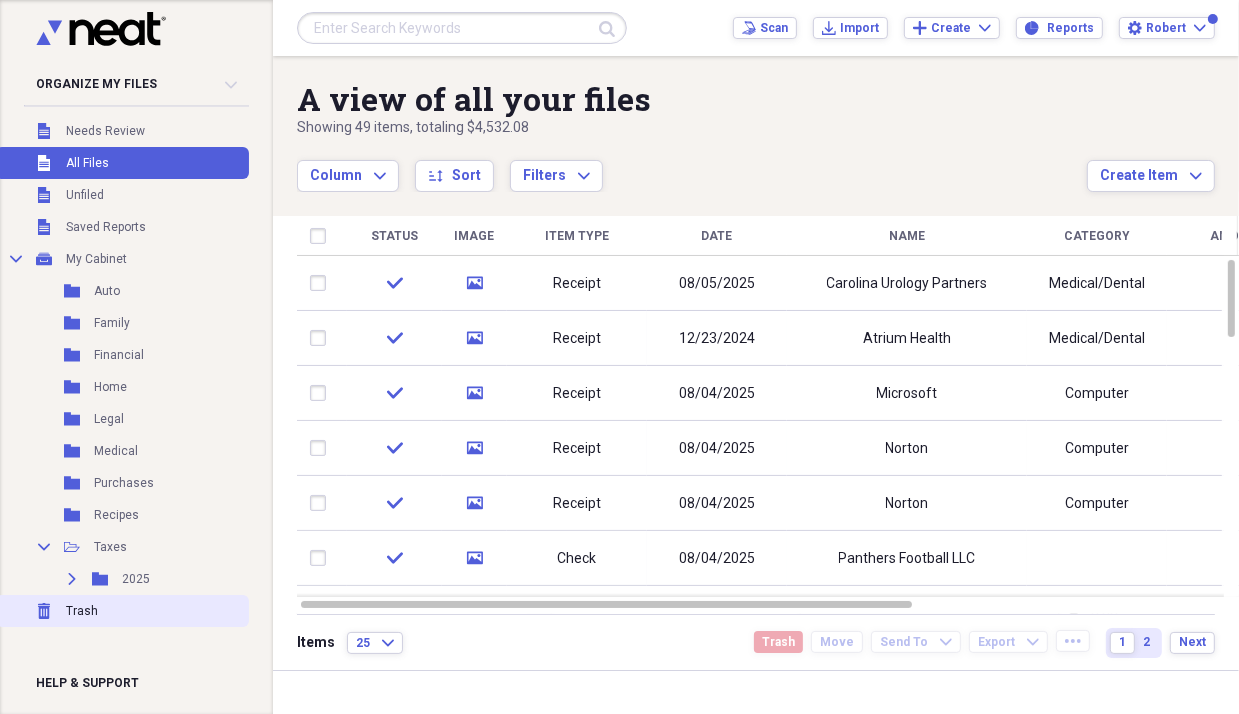 click on "Trash Trash" at bounding box center (122, 611) 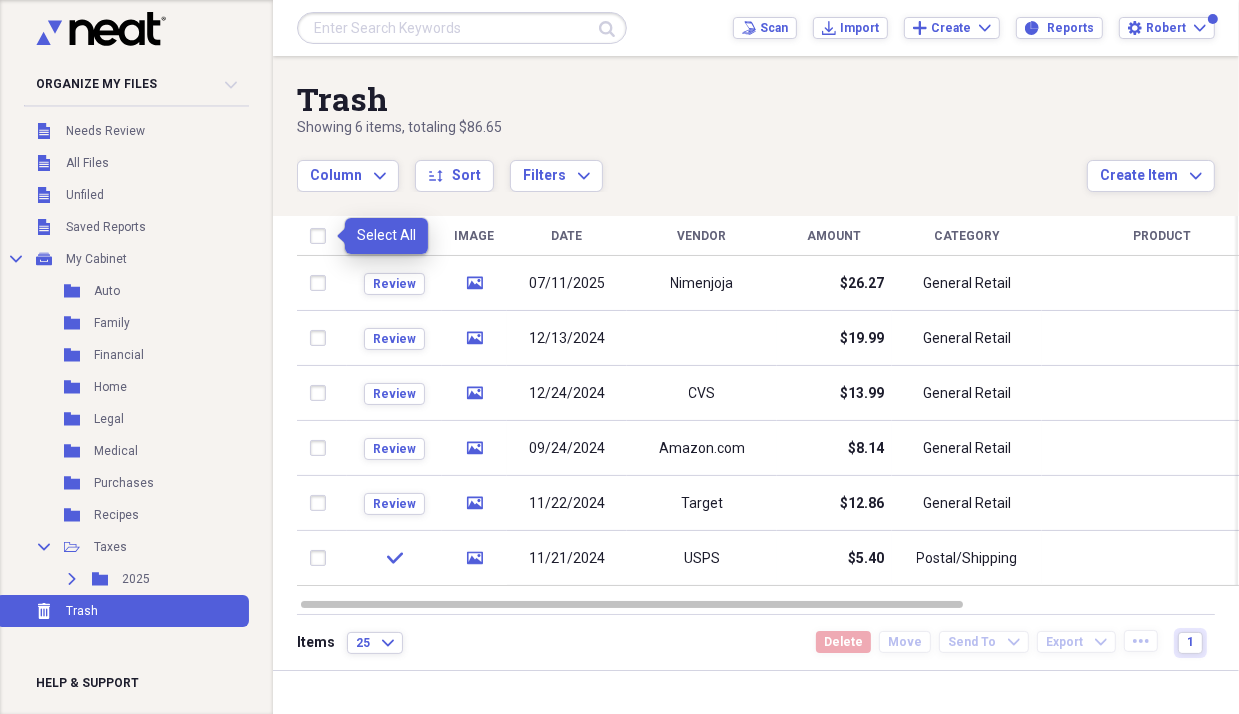 click at bounding box center (322, 236) 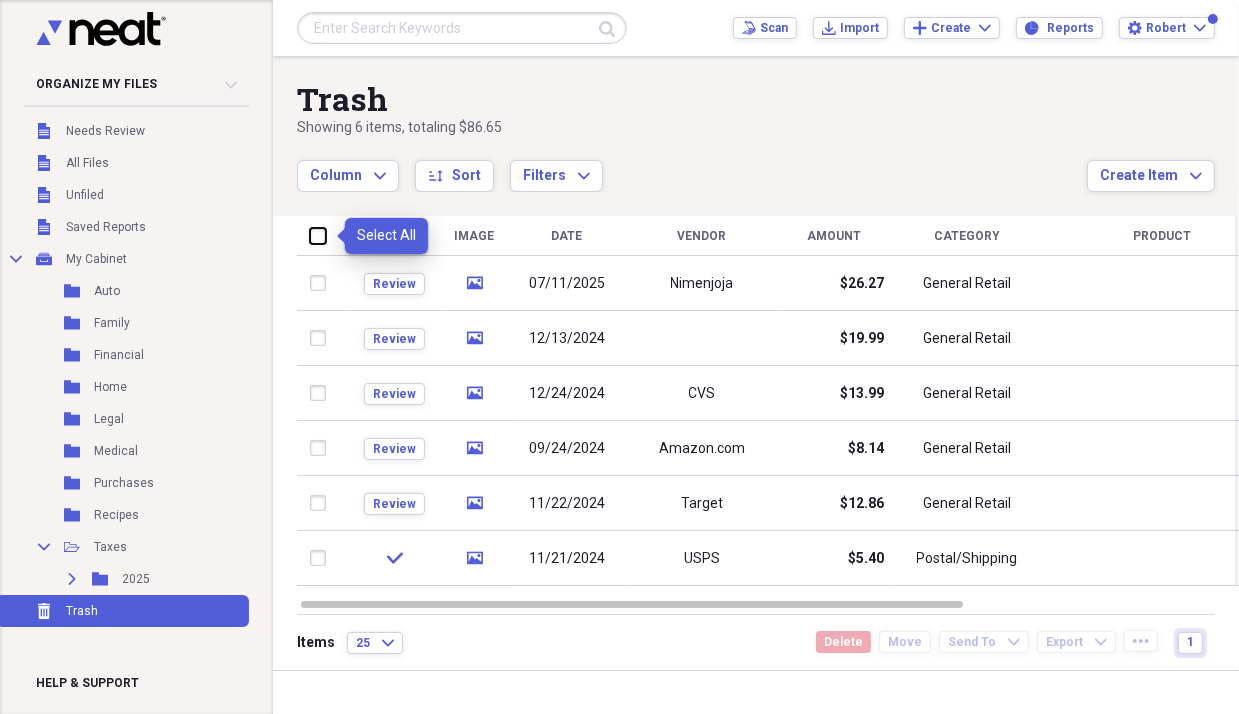 click at bounding box center [310, 235] 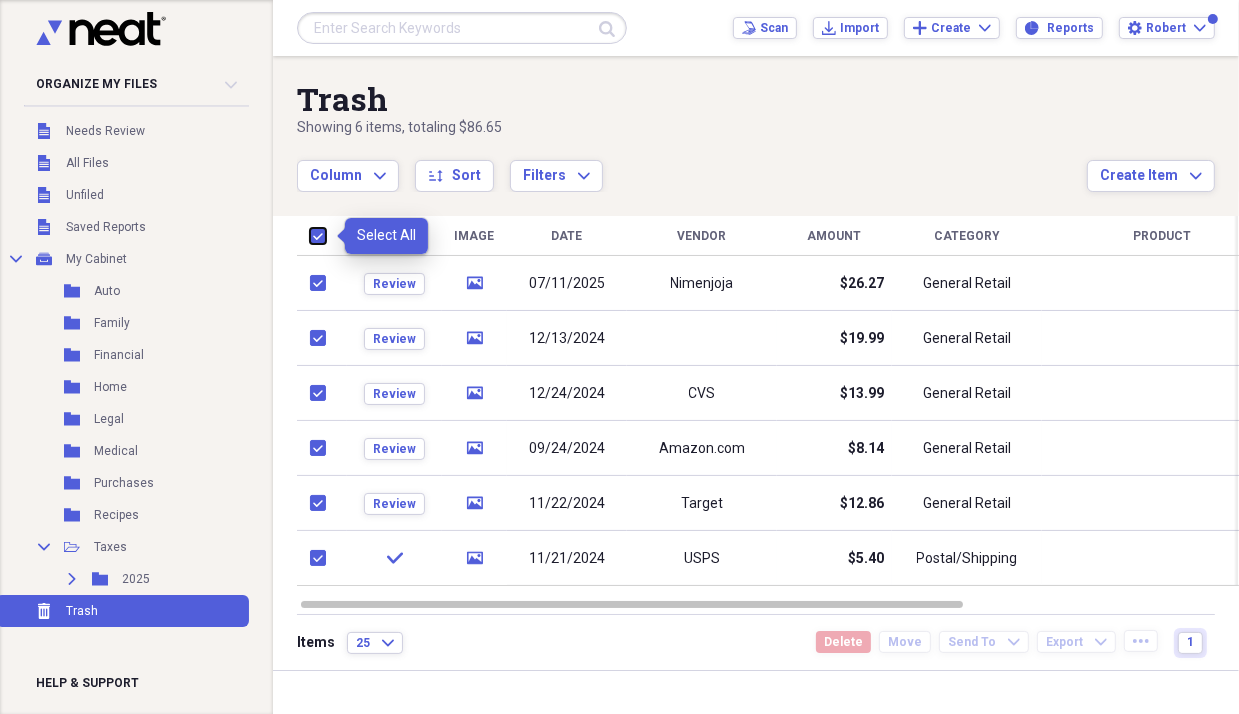checkbox on "true" 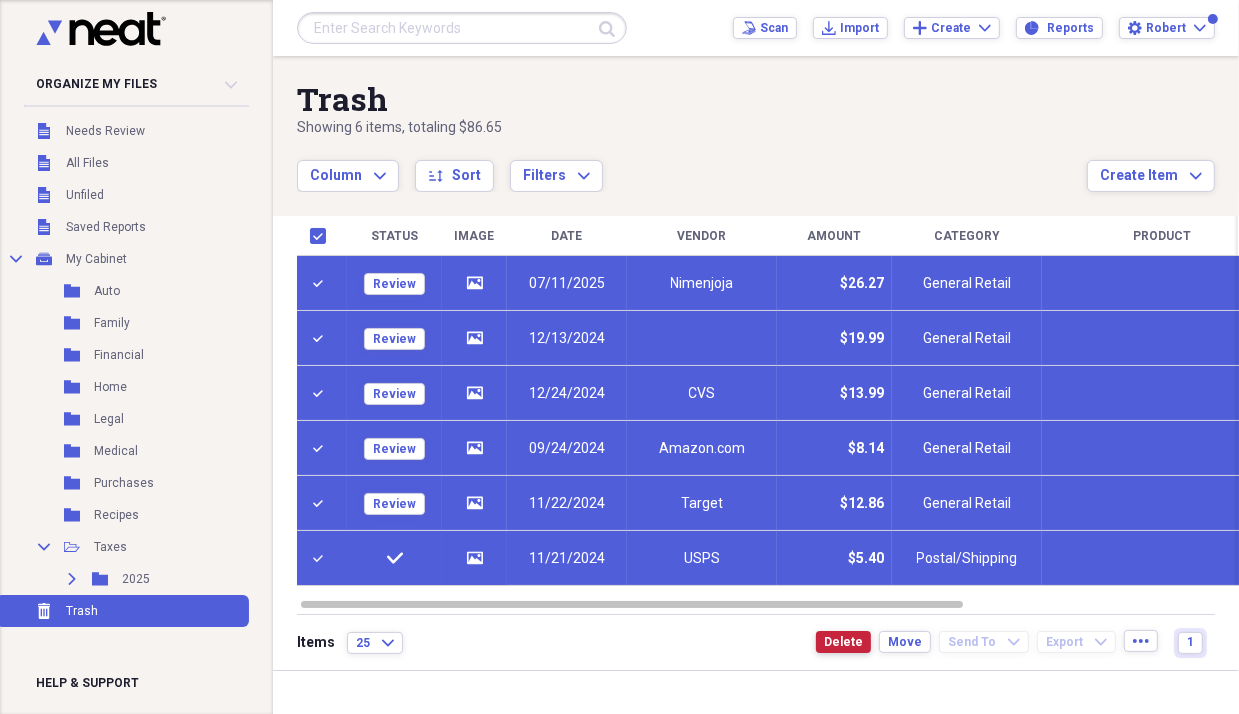 click on "Delete" at bounding box center (843, 642) 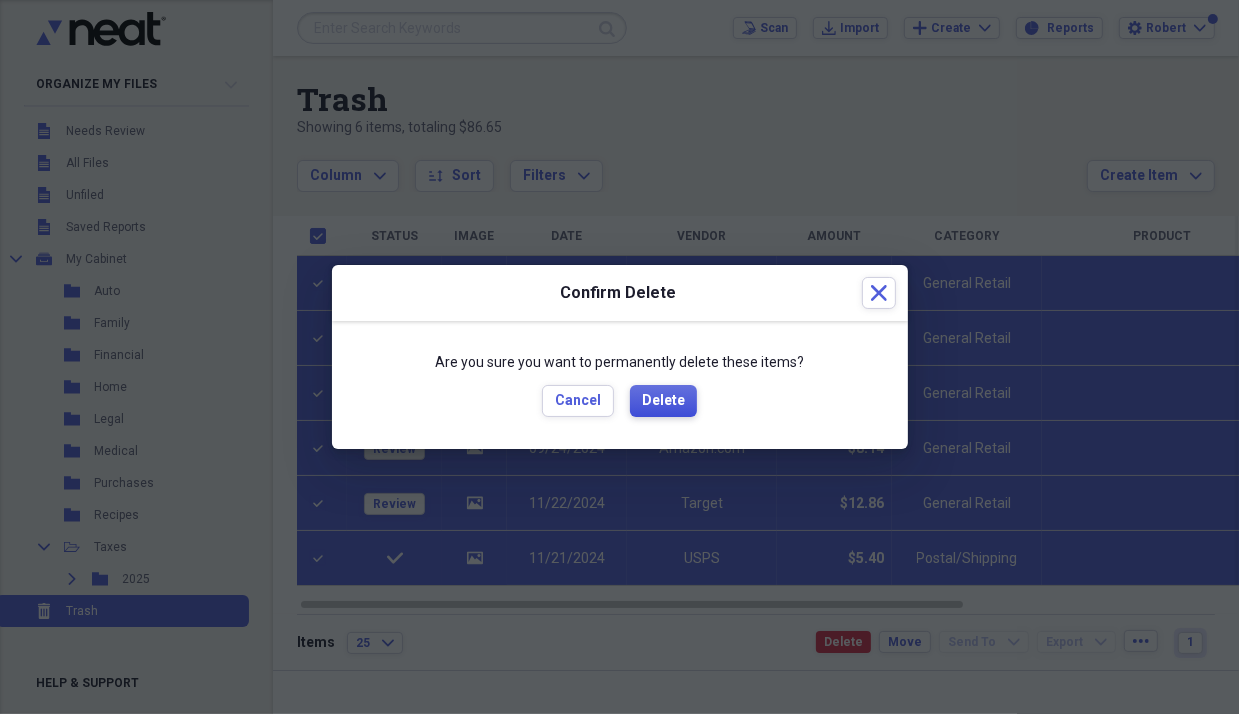 click on "Delete" at bounding box center (663, 401) 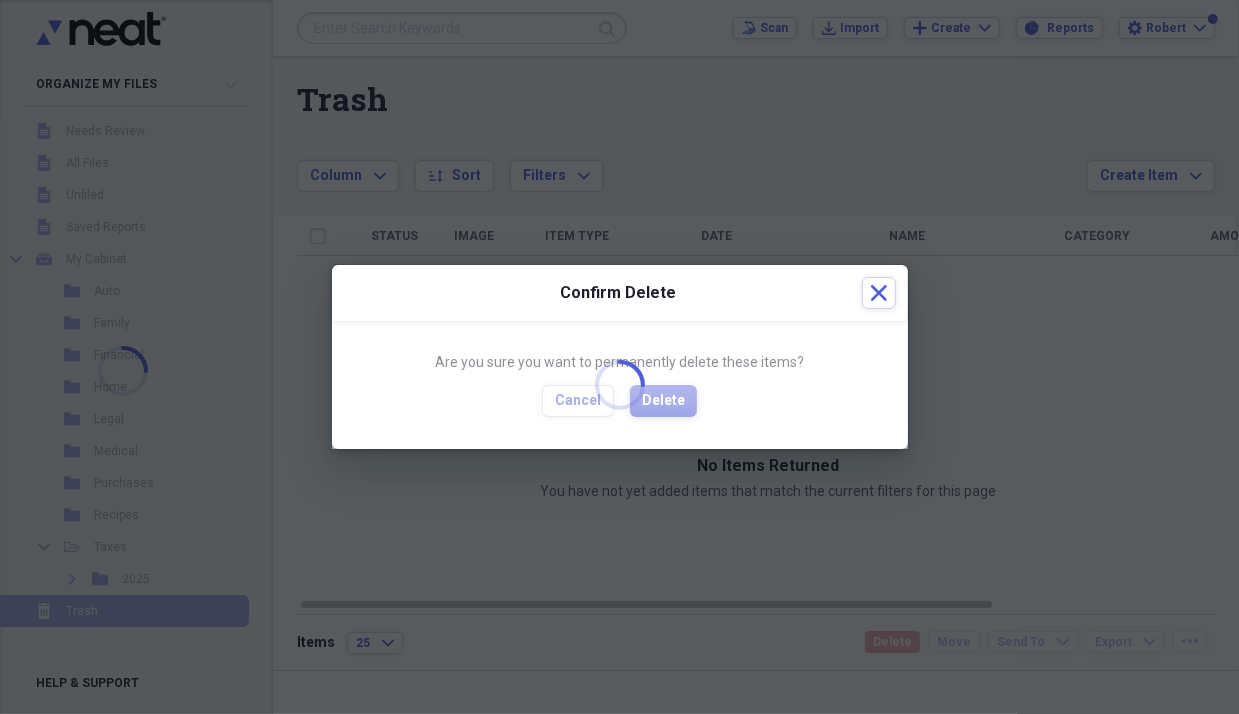 checkbox on "false" 